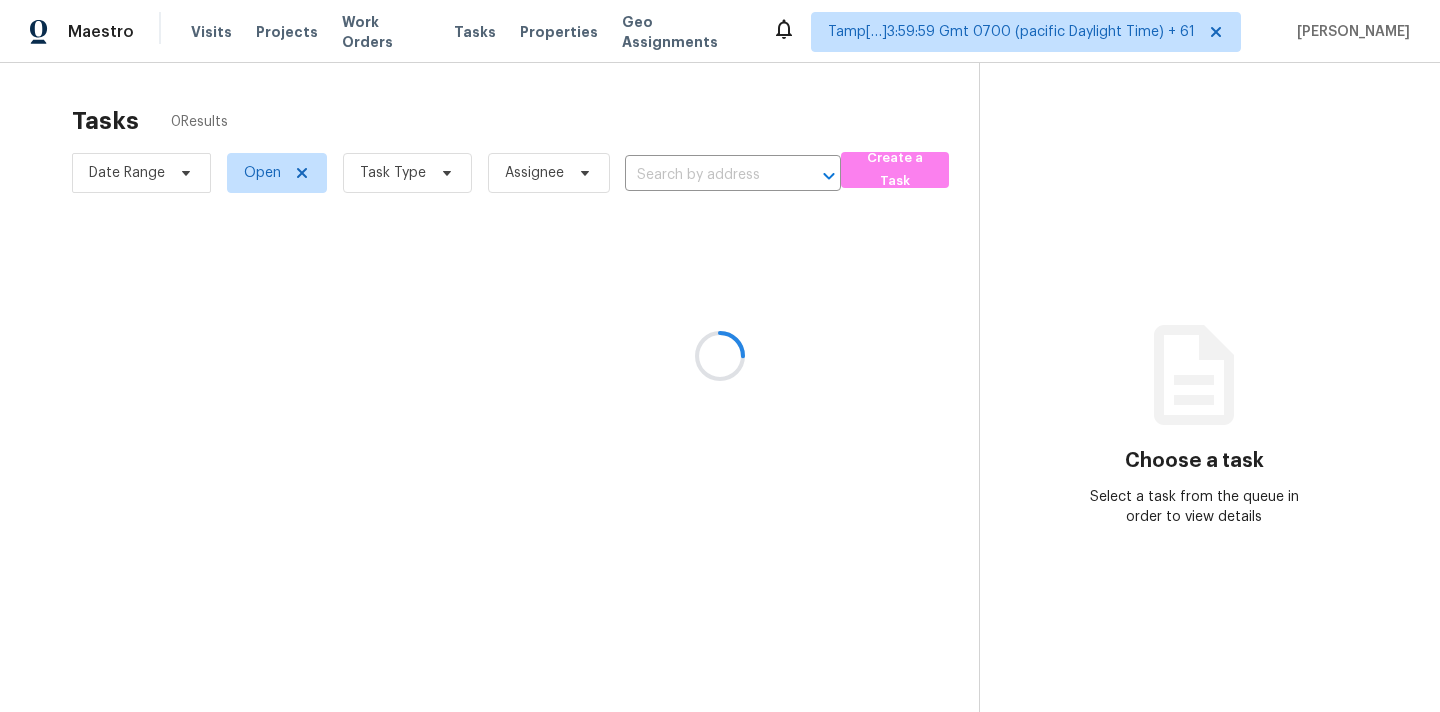 scroll, scrollTop: 0, scrollLeft: 0, axis: both 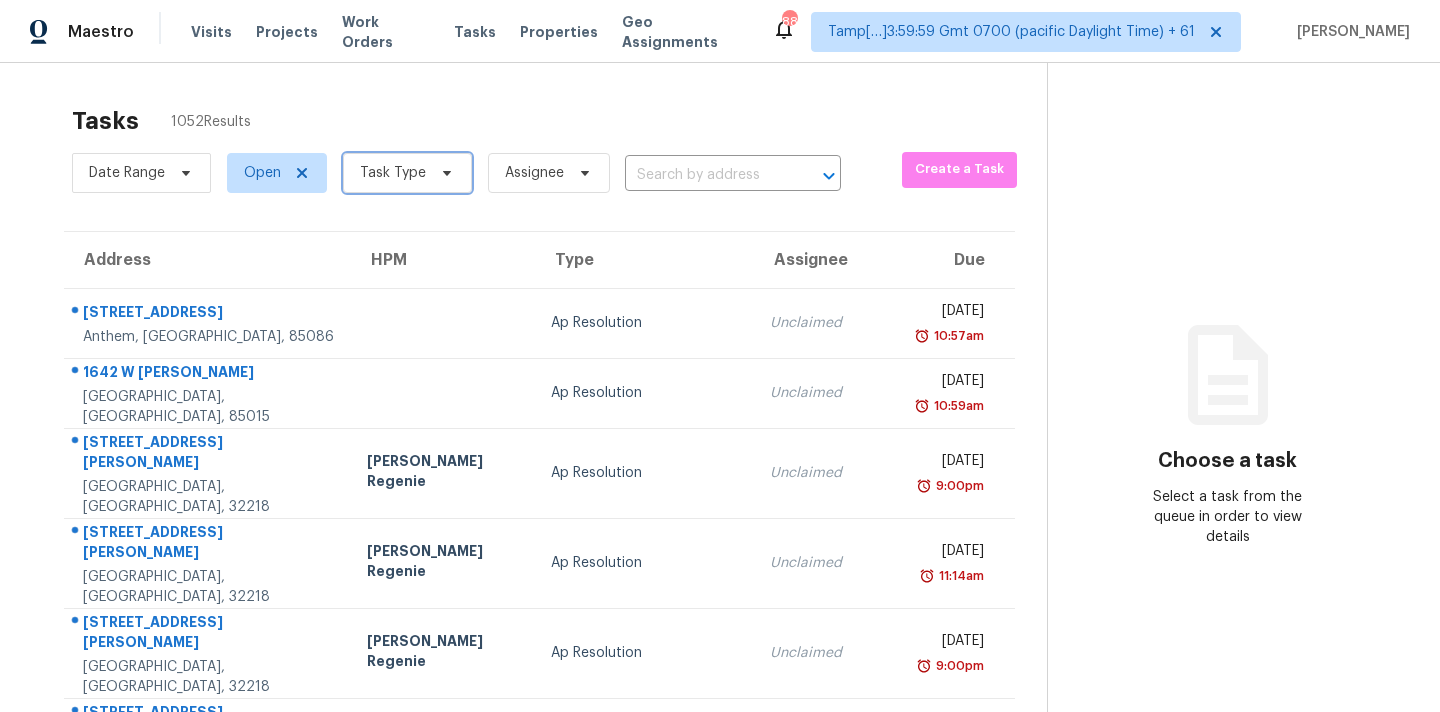 click on "Task Type" at bounding box center [393, 173] 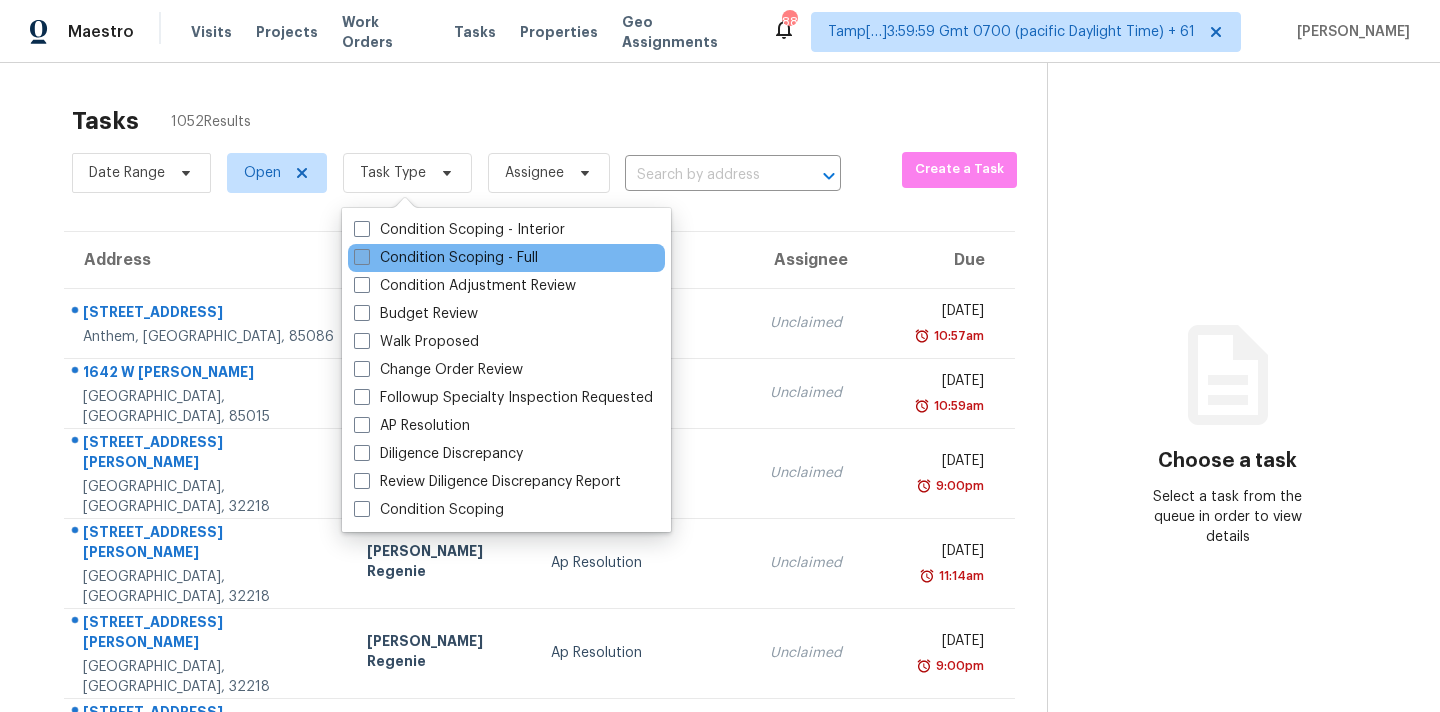 click on "Condition Scoping - Full" at bounding box center (446, 258) 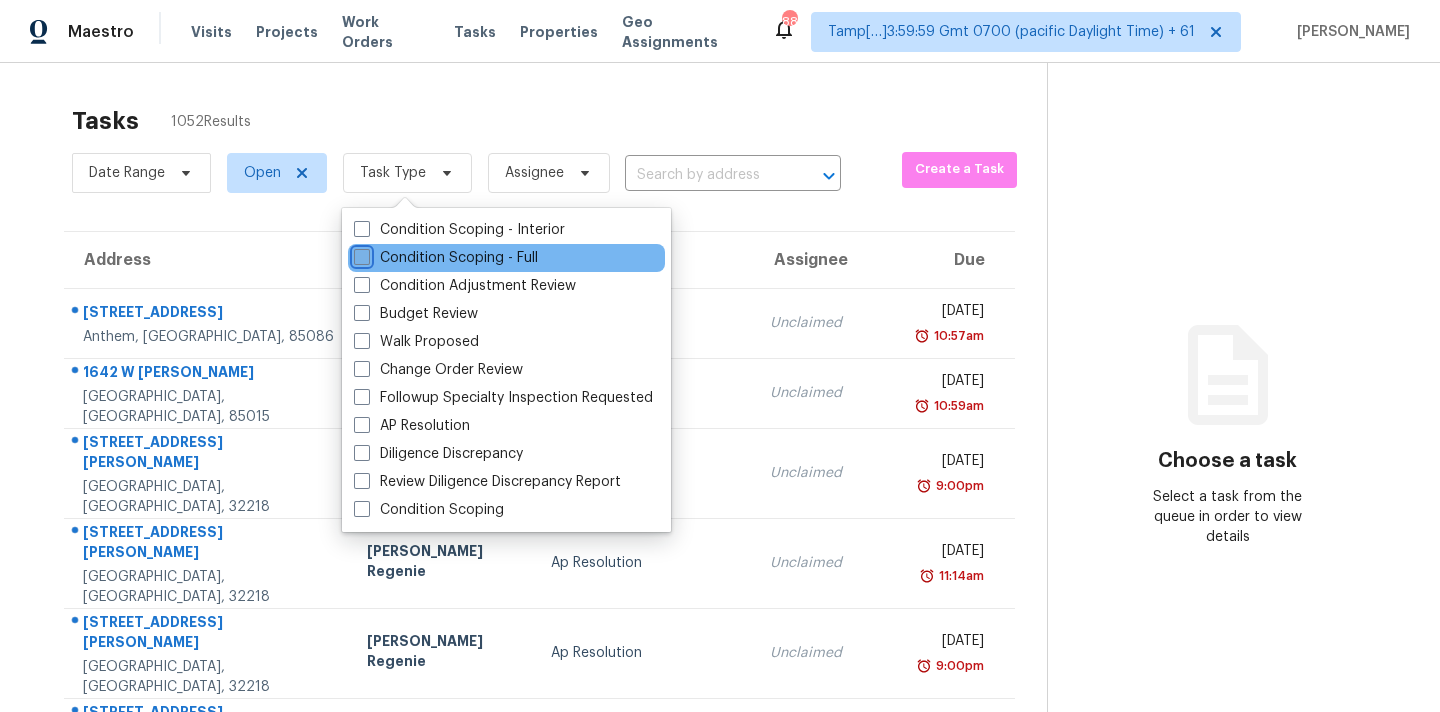 click on "Condition Scoping - Full" at bounding box center [360, 254] 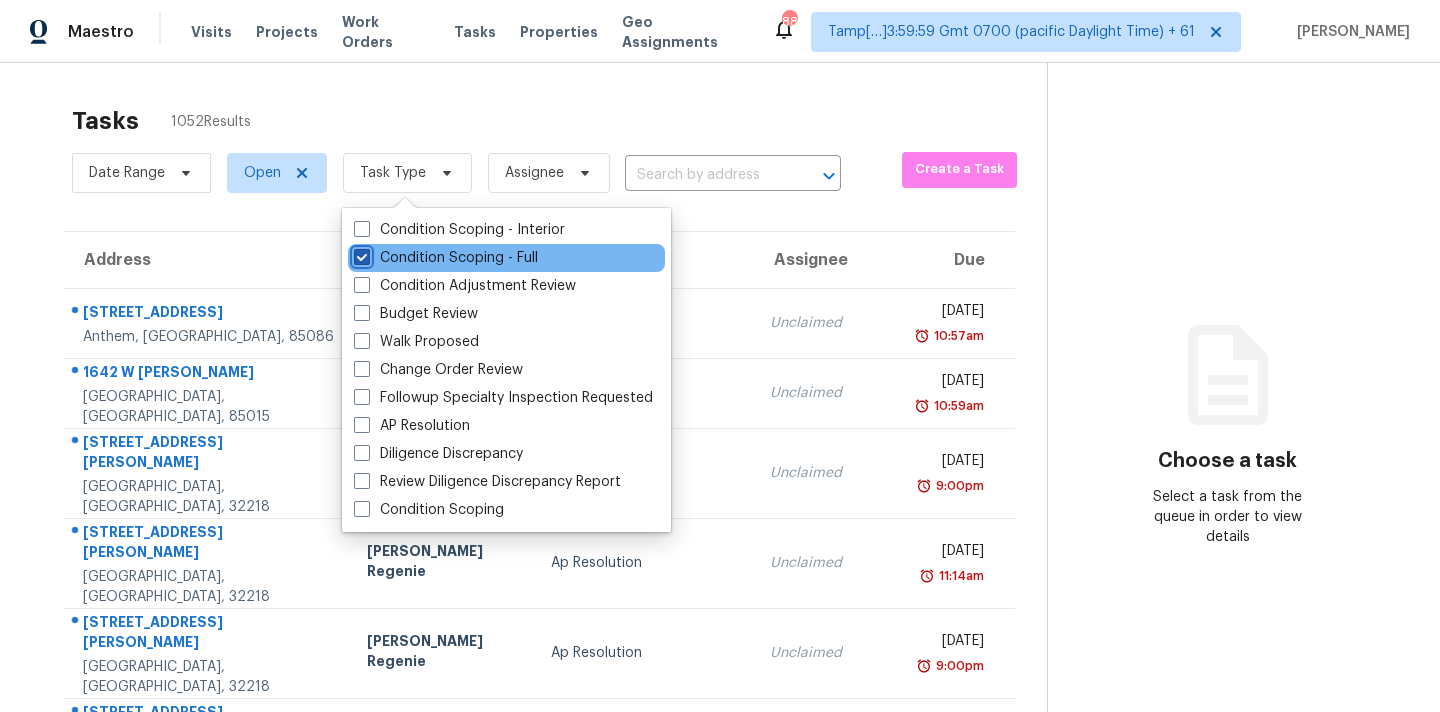 checkbox on "true" 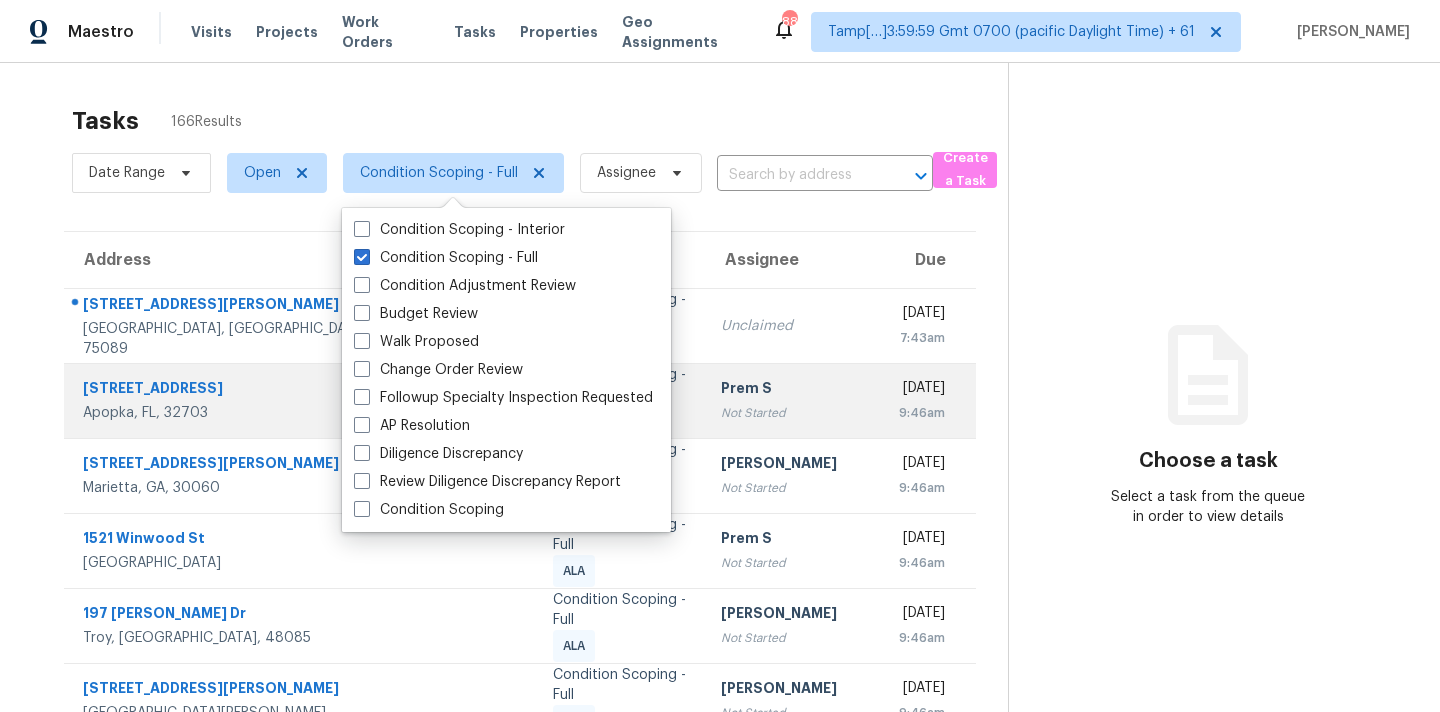 click on "9:46am" at bounding box center (922, 413) 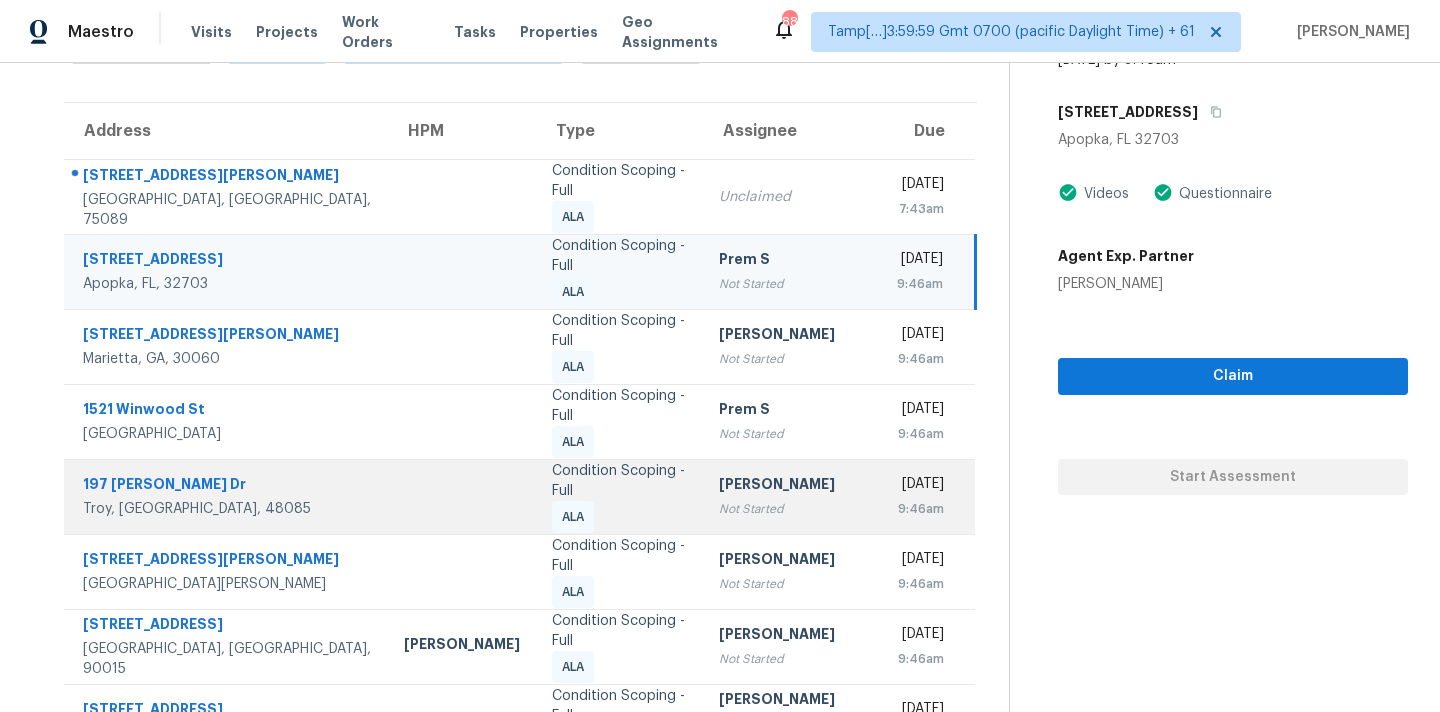 scroll, scrollTop: 379, scrollLeft: 0, axis: vertical 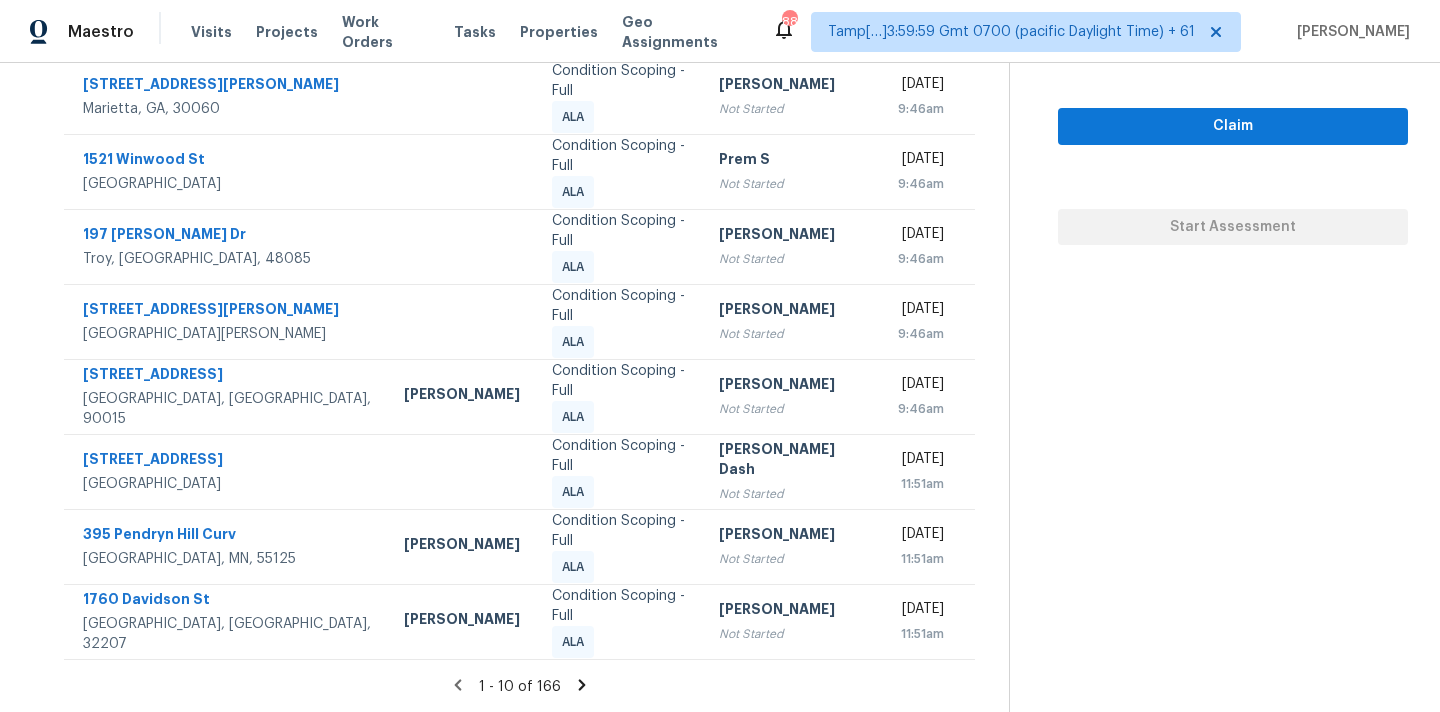 click 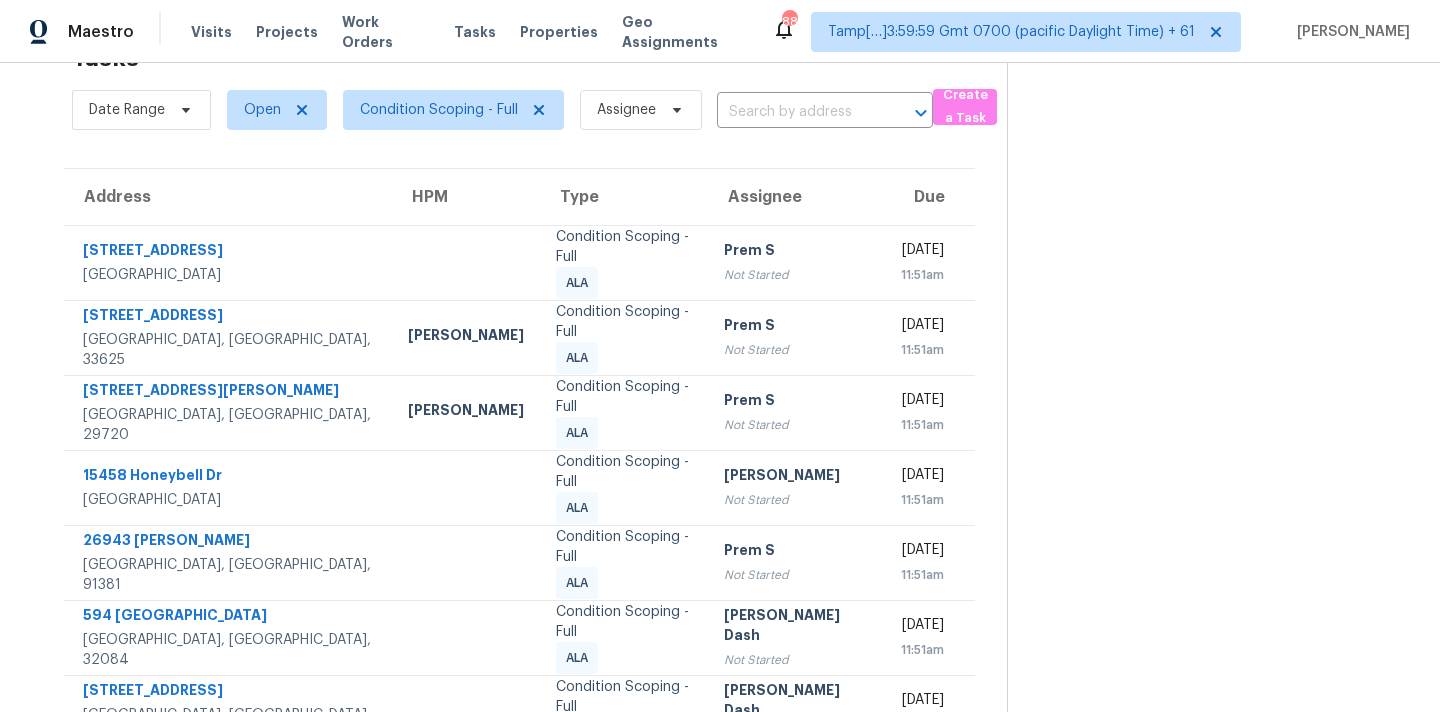 scroll, scrollTop: 379, scrollLeft: 0, axis: vertical 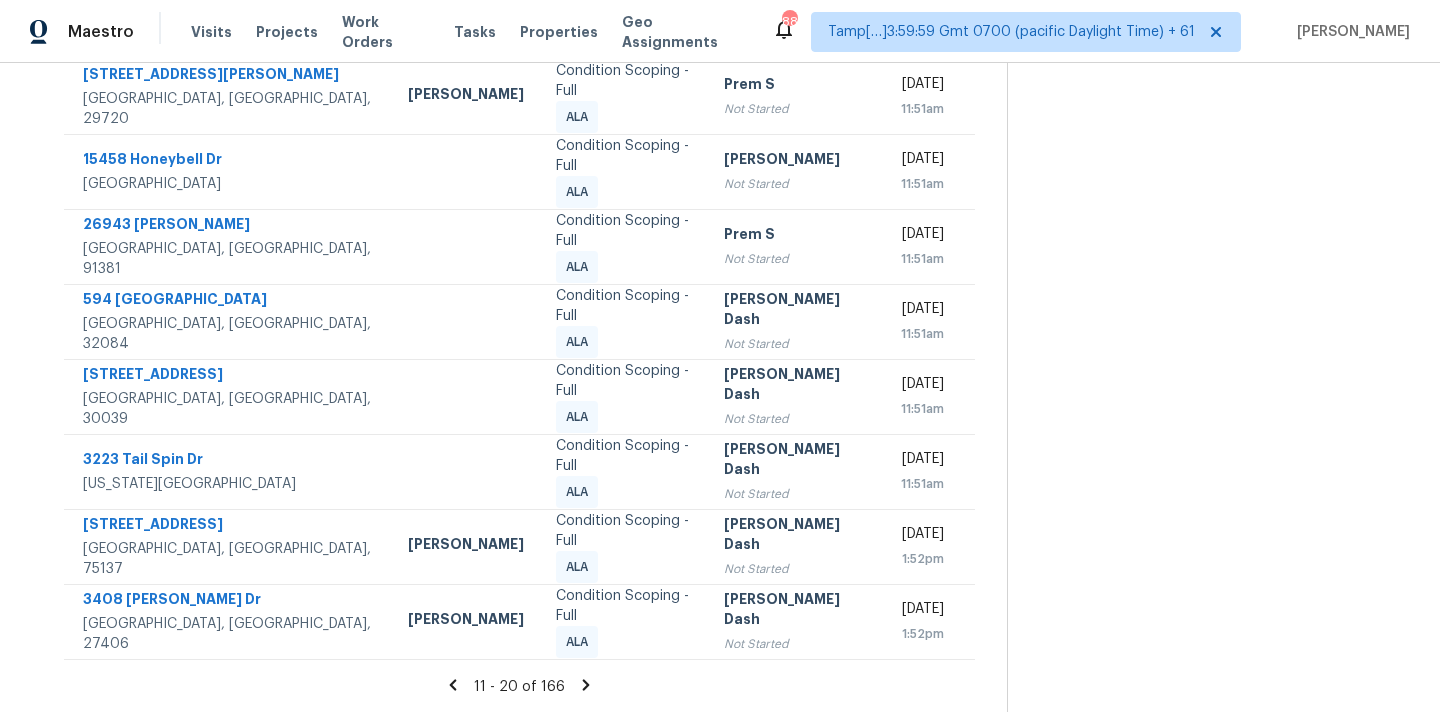 click 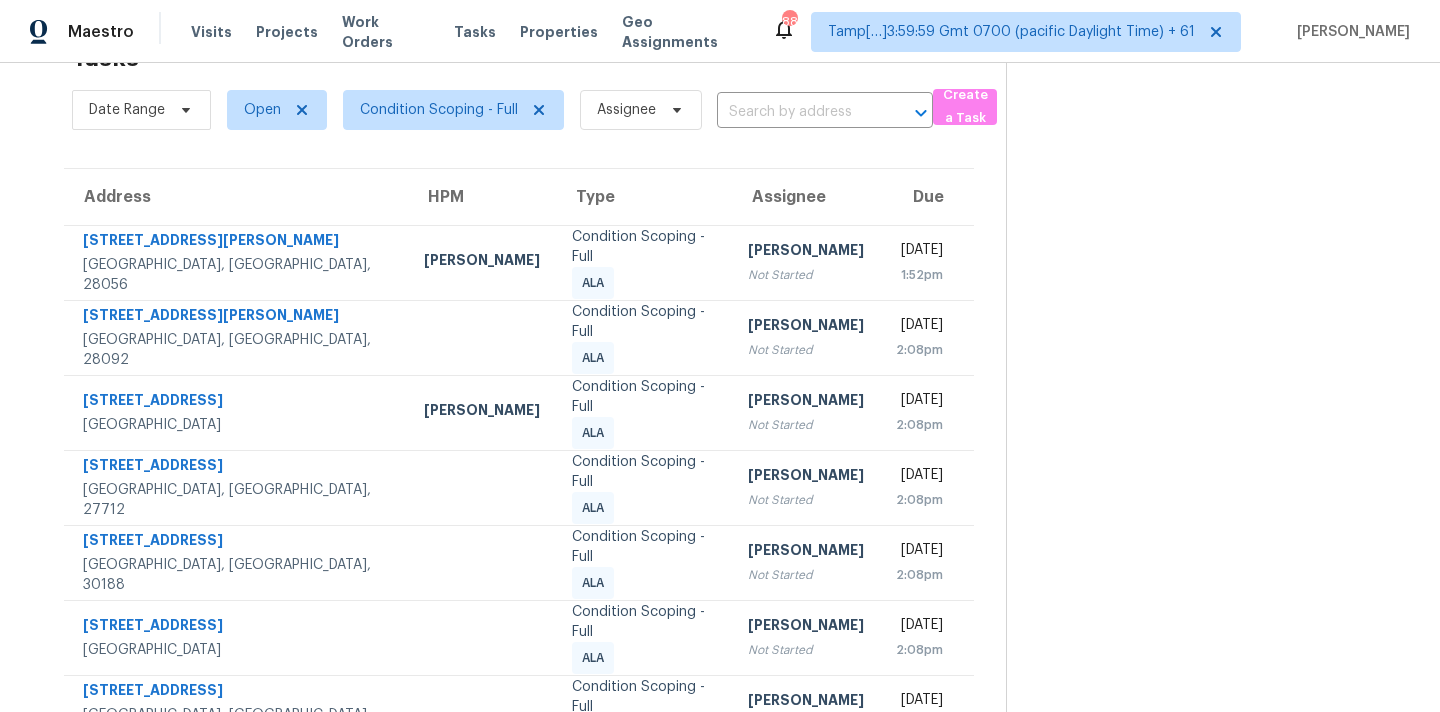 scroll, scrollTop: 329, scrollLeft: 0, axis: vertical 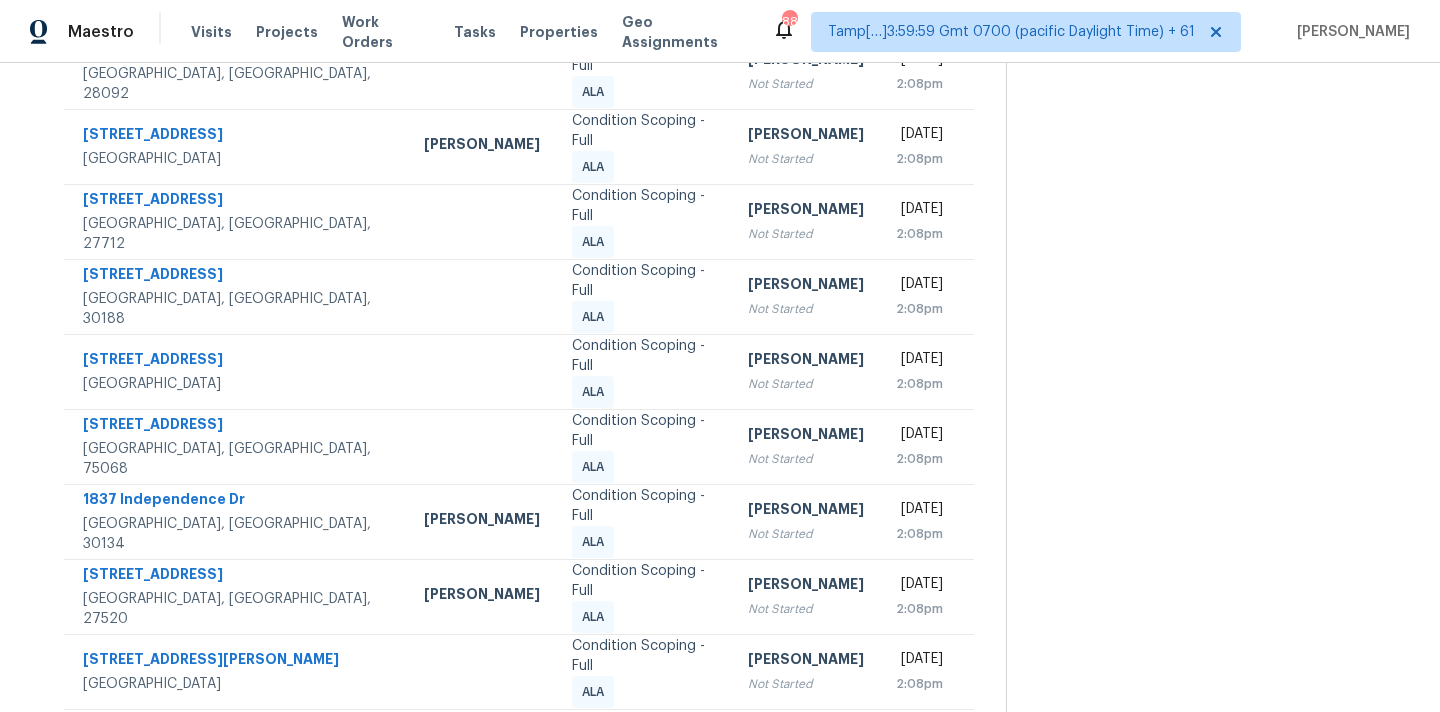 click 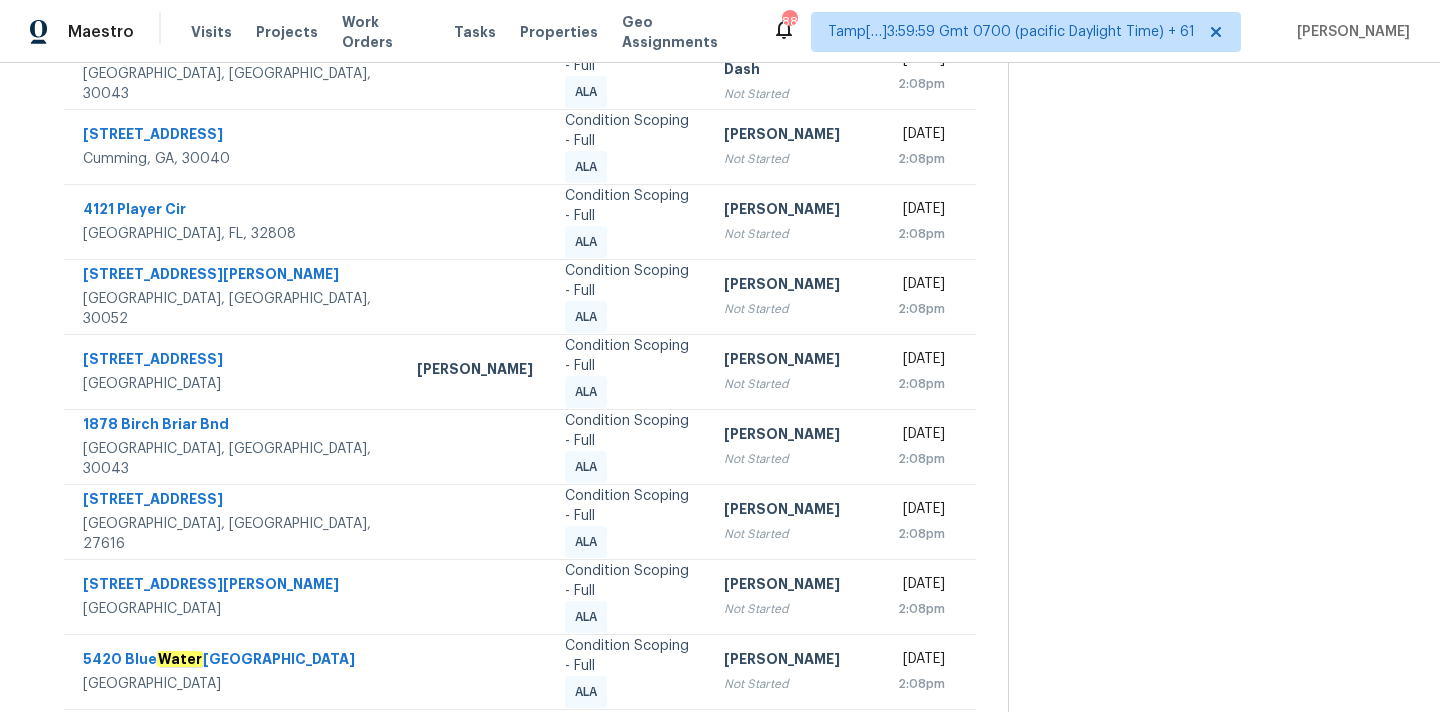 click 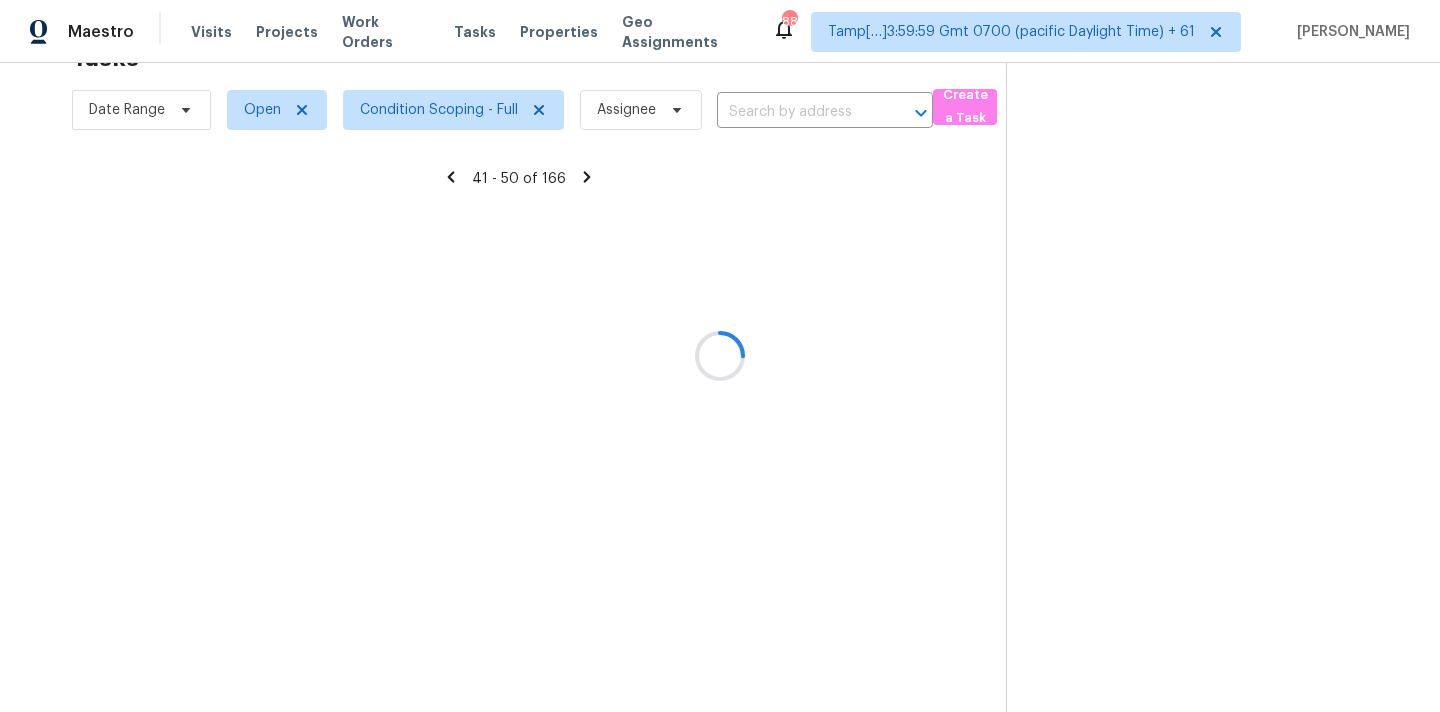 scroll, scrollTop: 329, scrollLeft: 0, axis: vertical 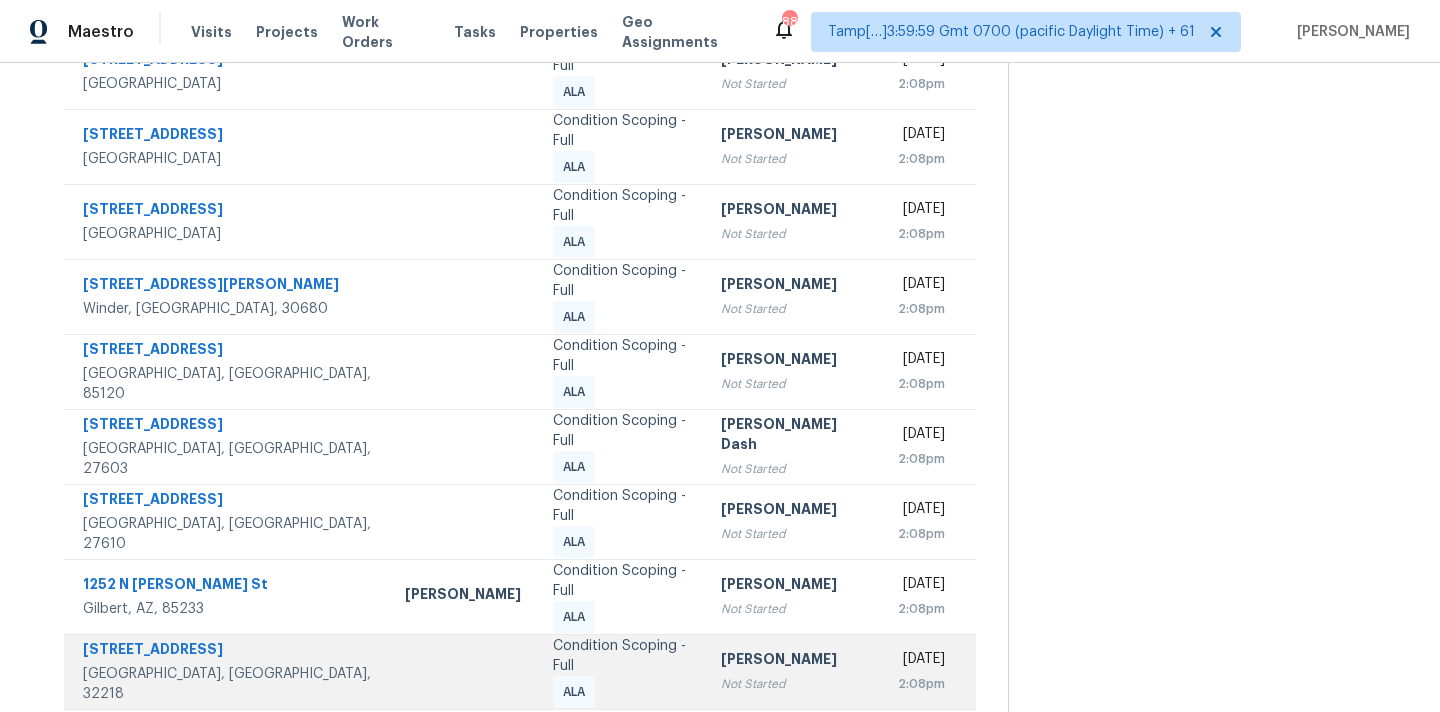 click on "Condition Scoping - Full ALA" at bounding box center [621, 671] 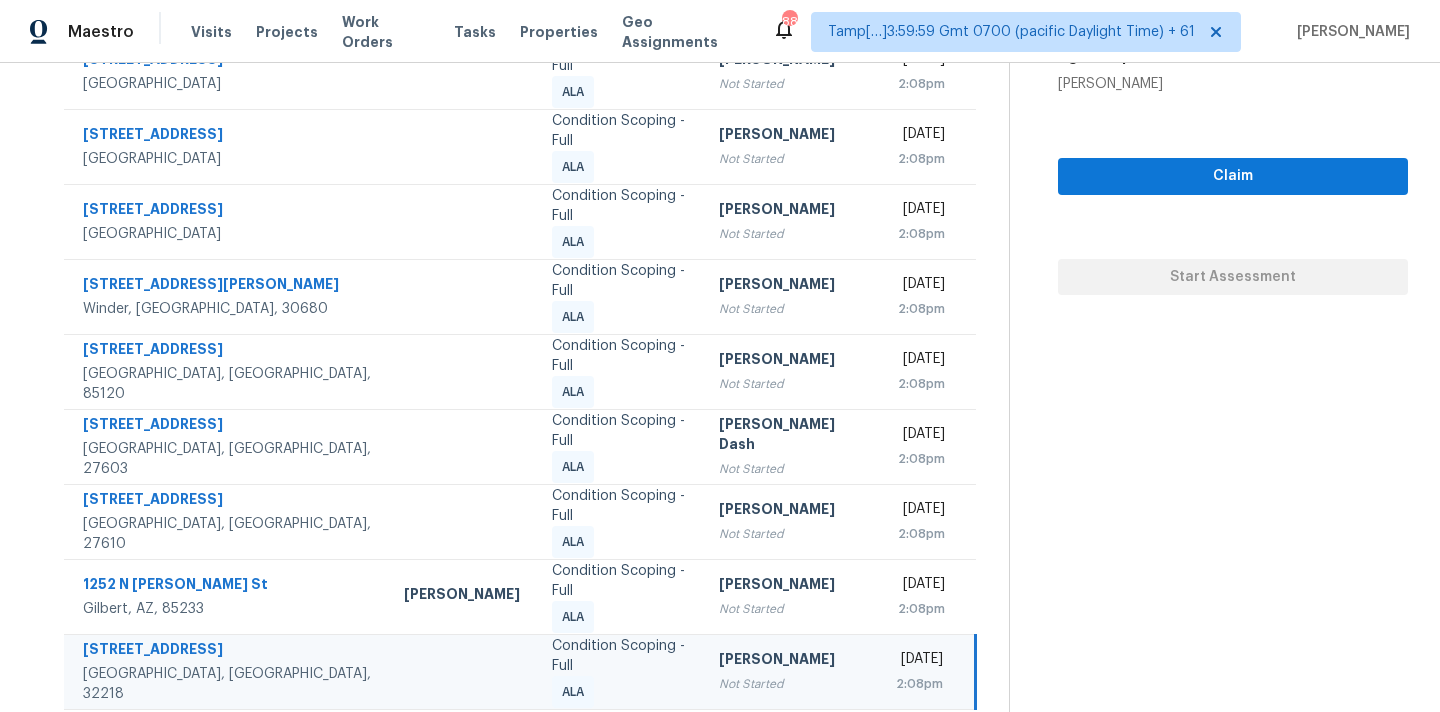 click on "Rajesh M Not Started" at bounding box center [791, 671] 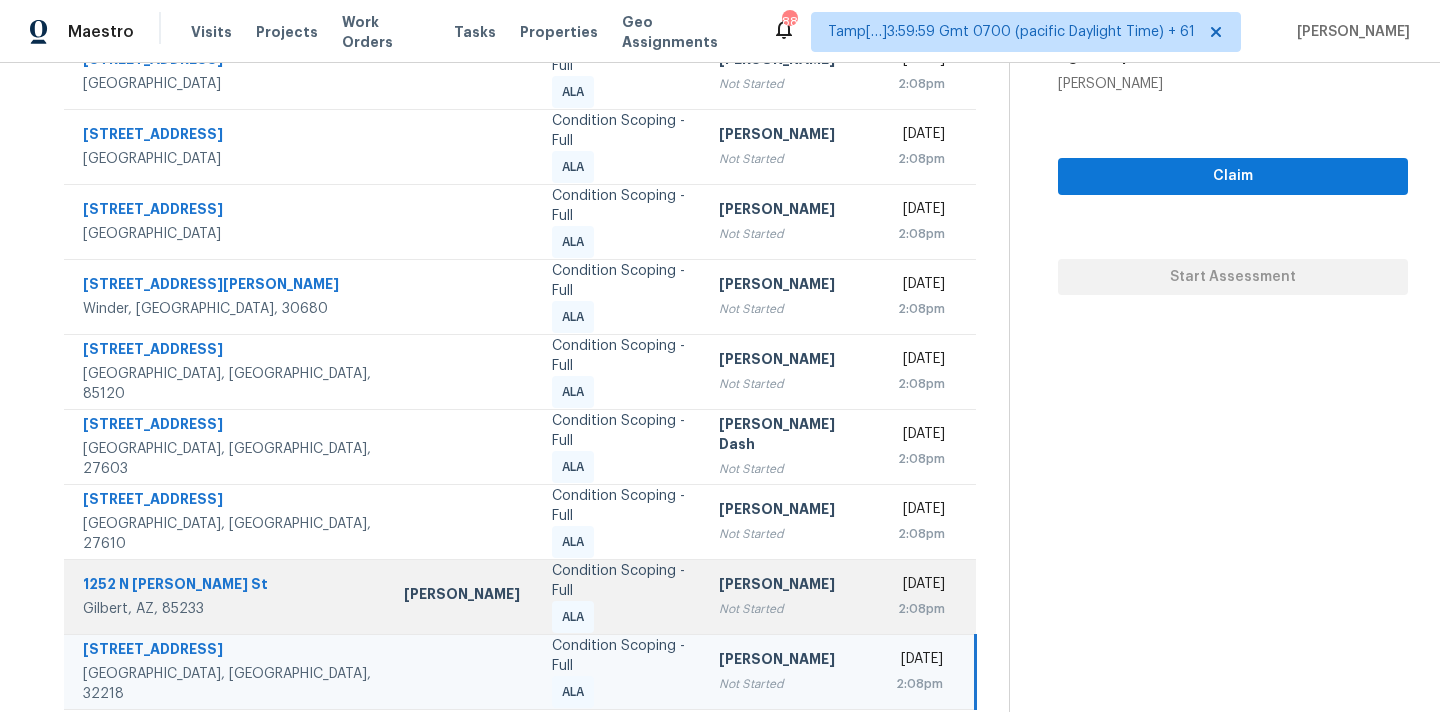 click on "Rajesh M" at bounding box center [791, 586] 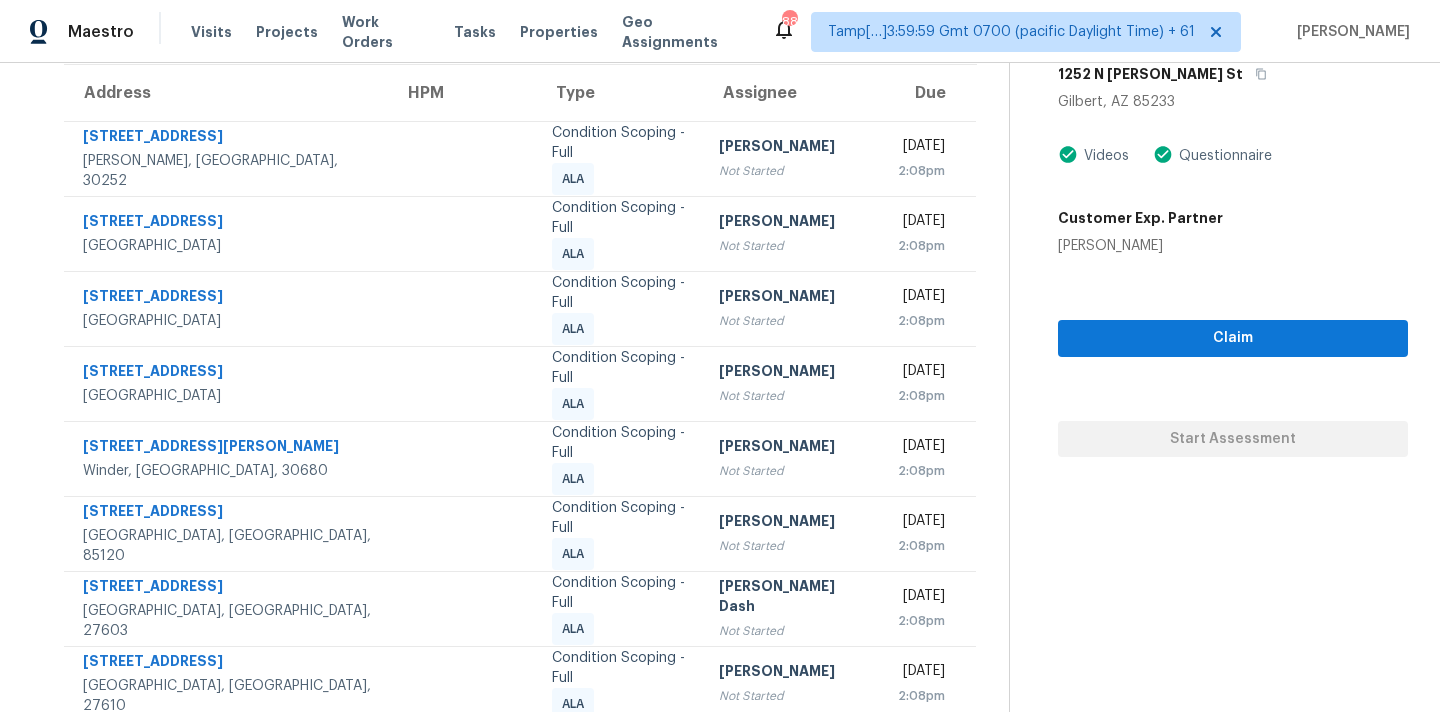 scroll, scrollTop: 161, scrollLeft: 0, axis: vertical 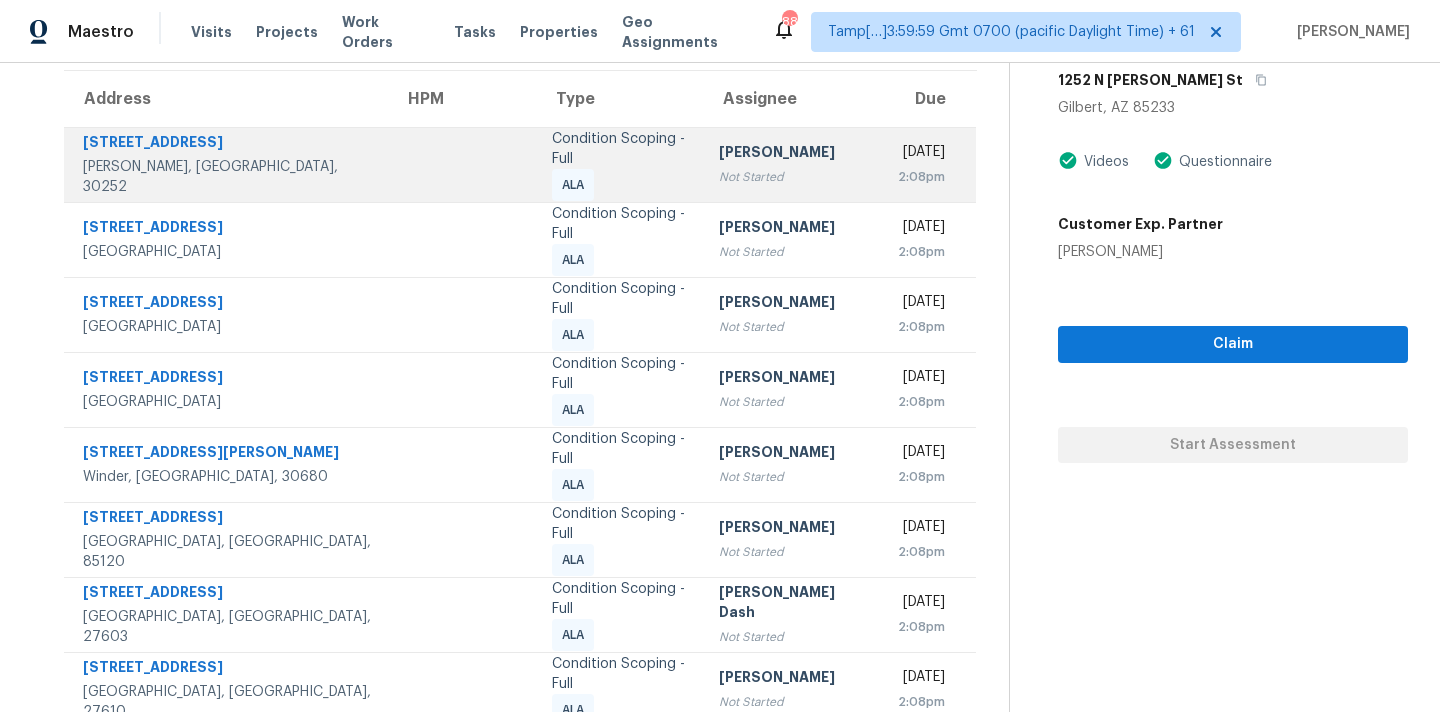 click on "2:08pm" at bounding box center (920, 177) 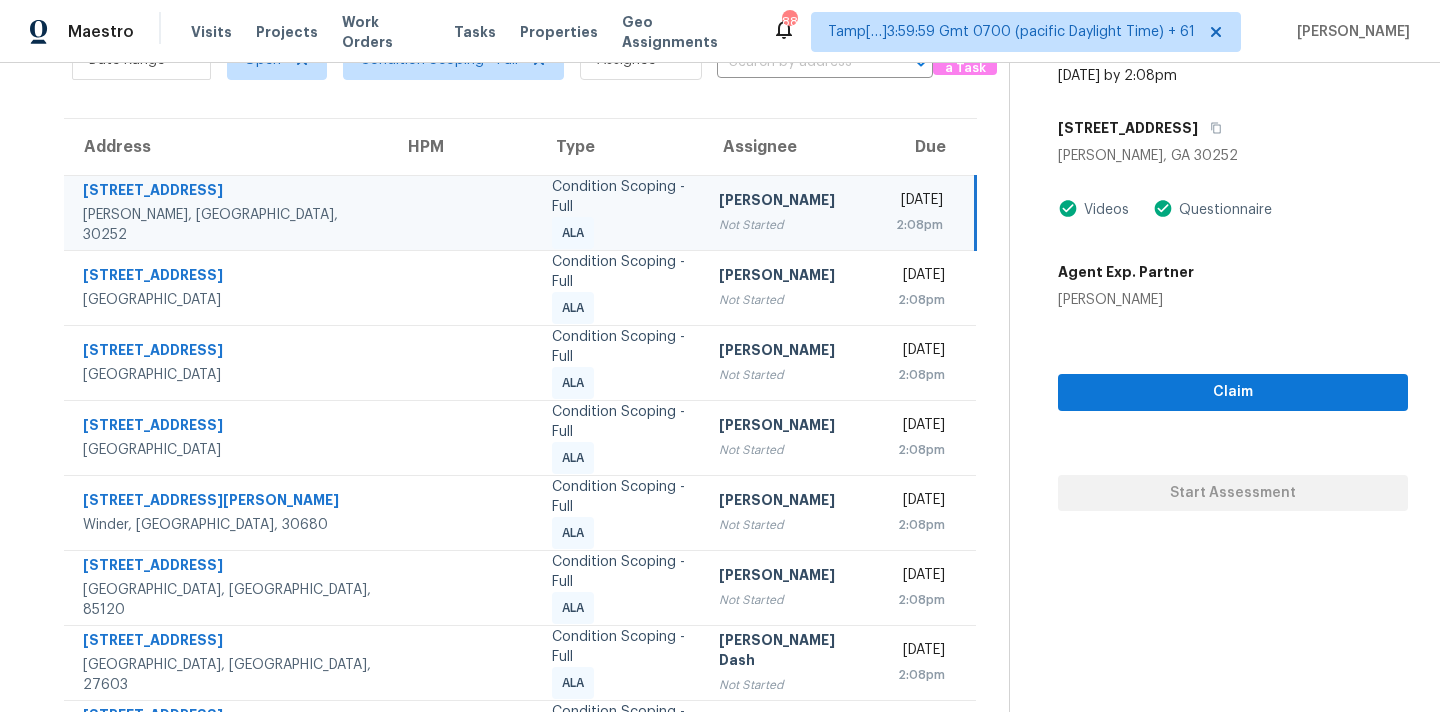scroll, scrollTop: 111, scrollLeft: 0, axis: vertical 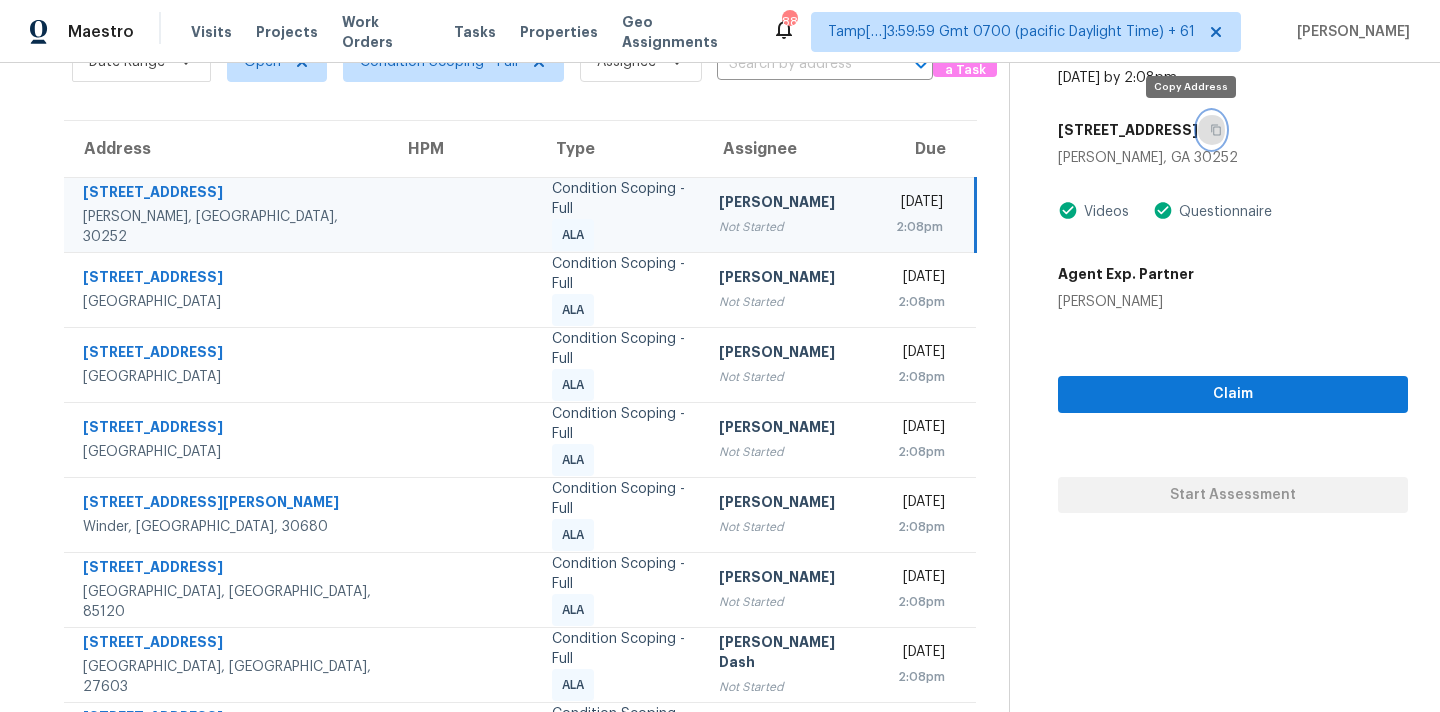 click 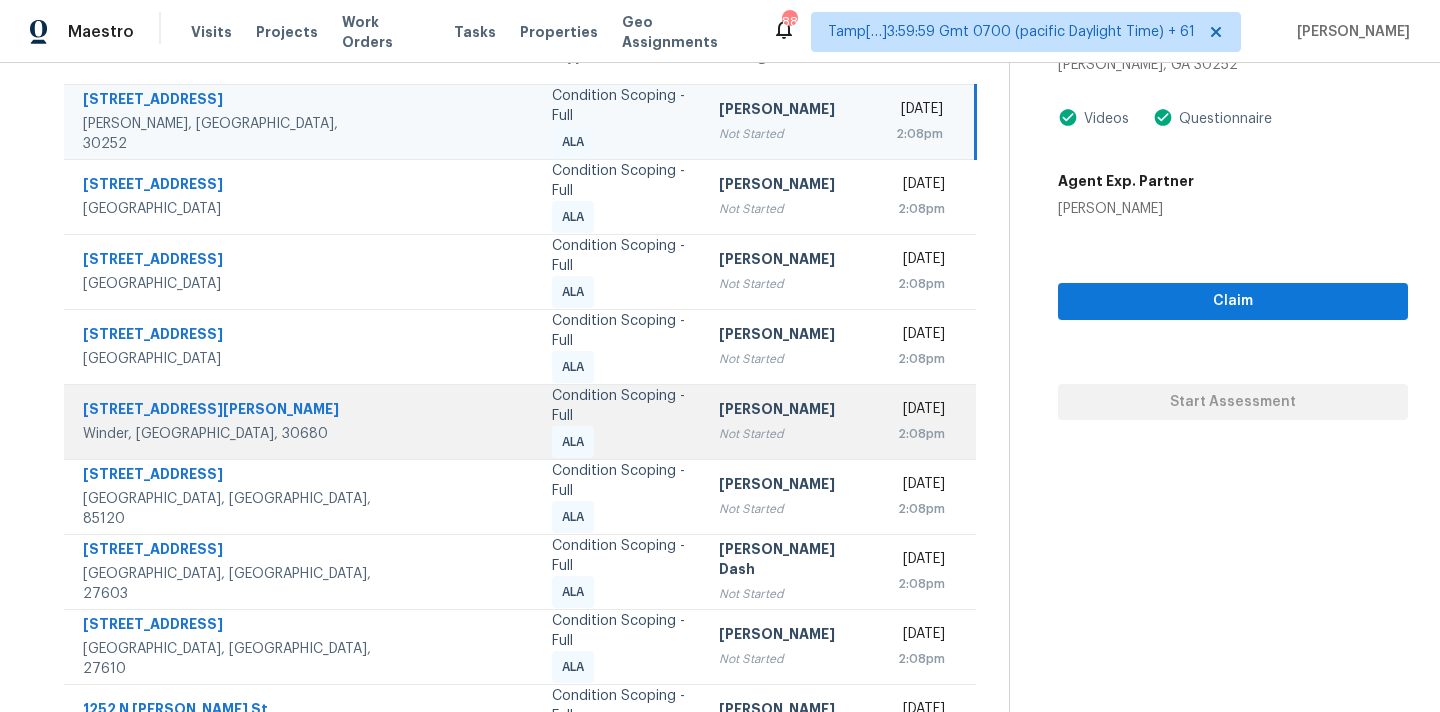 scroll, scrollTop: 278, scrollLeft: 0, axis: vertical 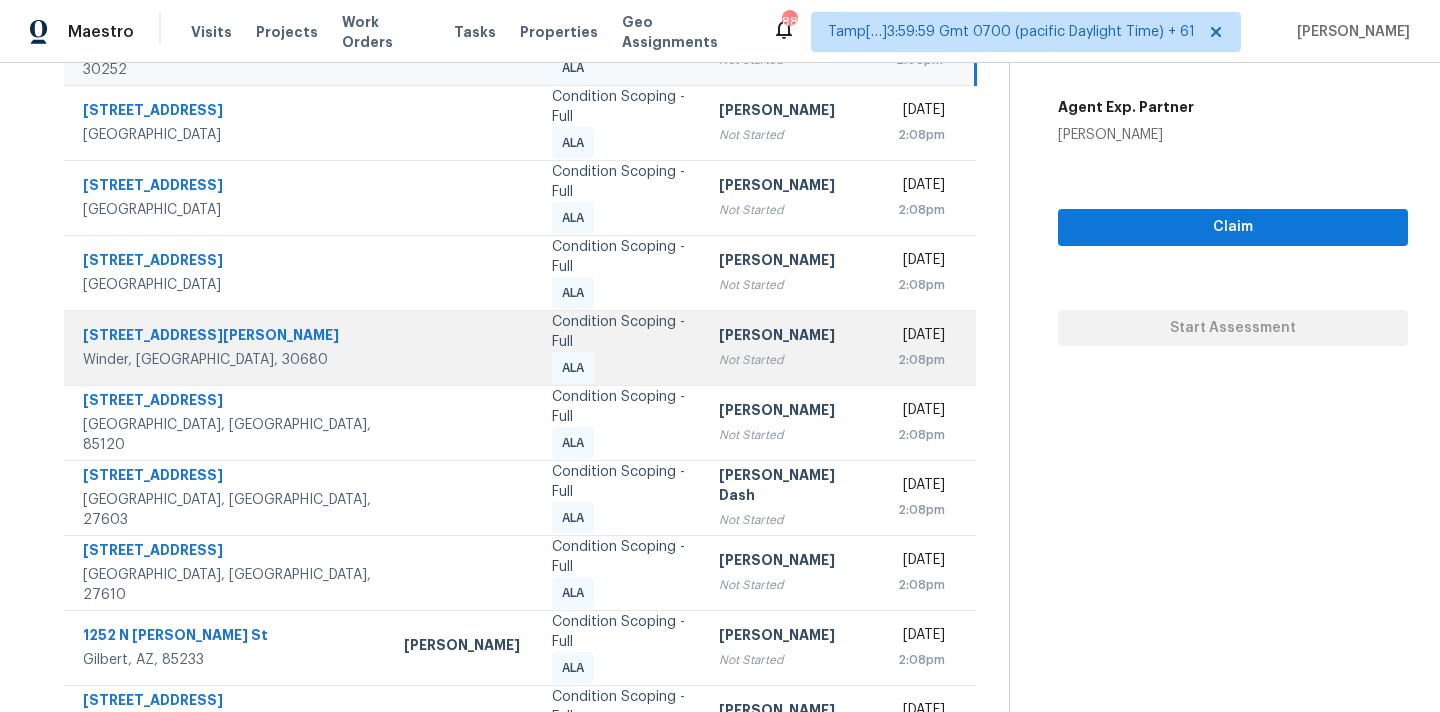 click on "Rajesh M" at bounding box center (791, 337) 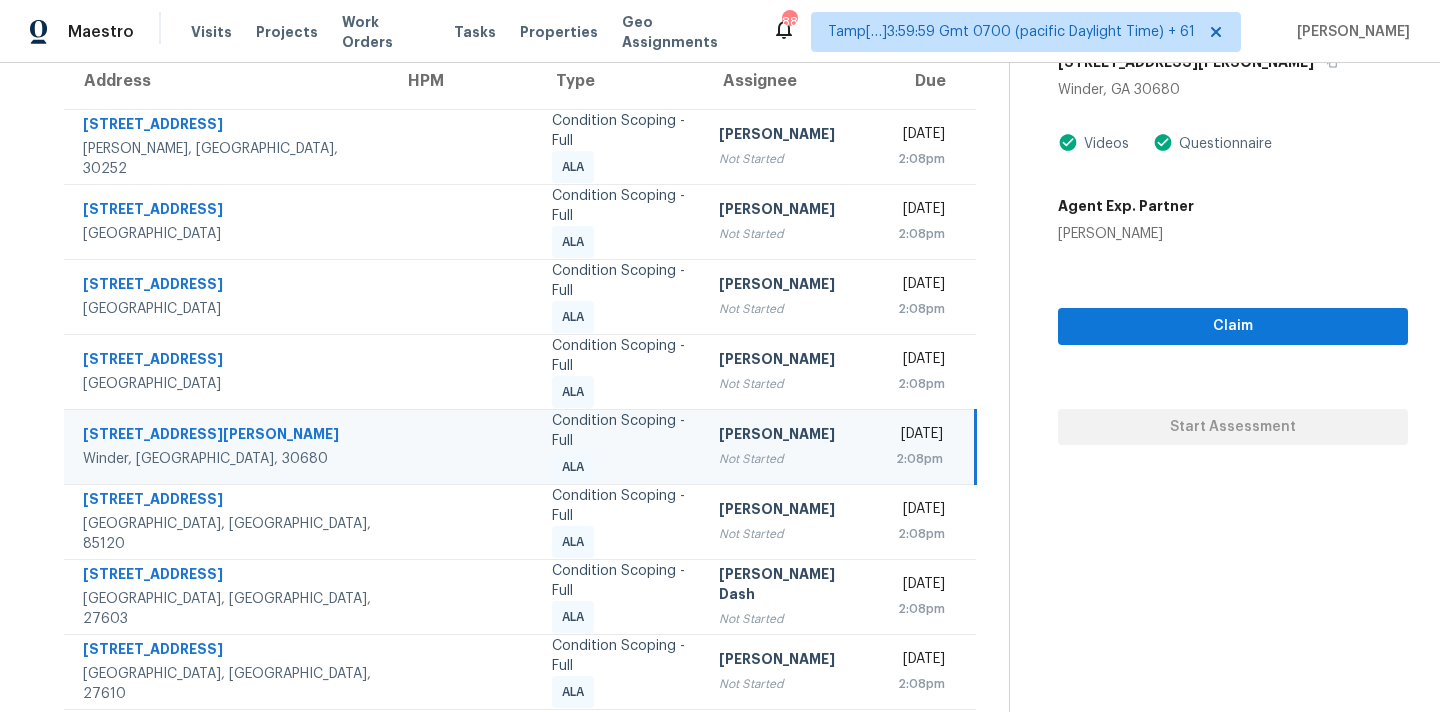 scroll, scrollTop: 171, scrollLeft: 0, axis: vertical 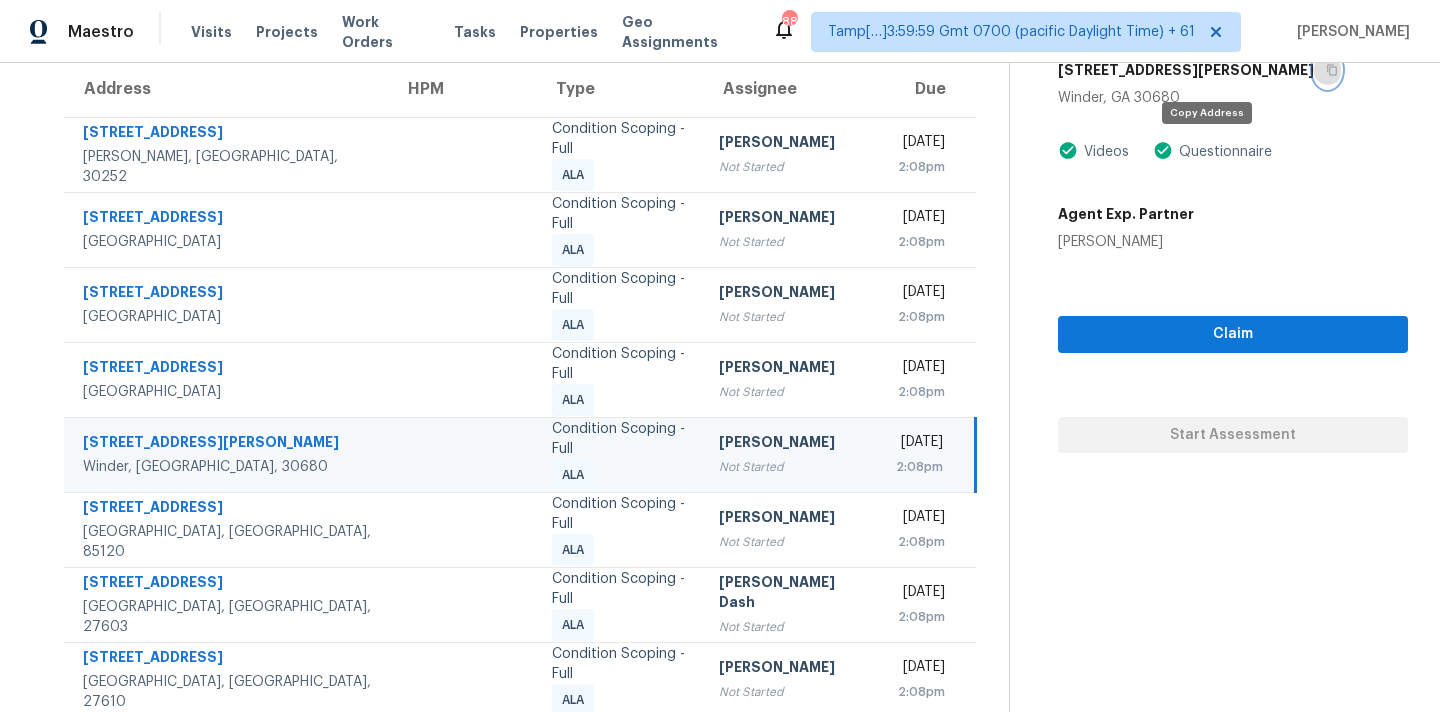 click at bounding box center [1327, 70] 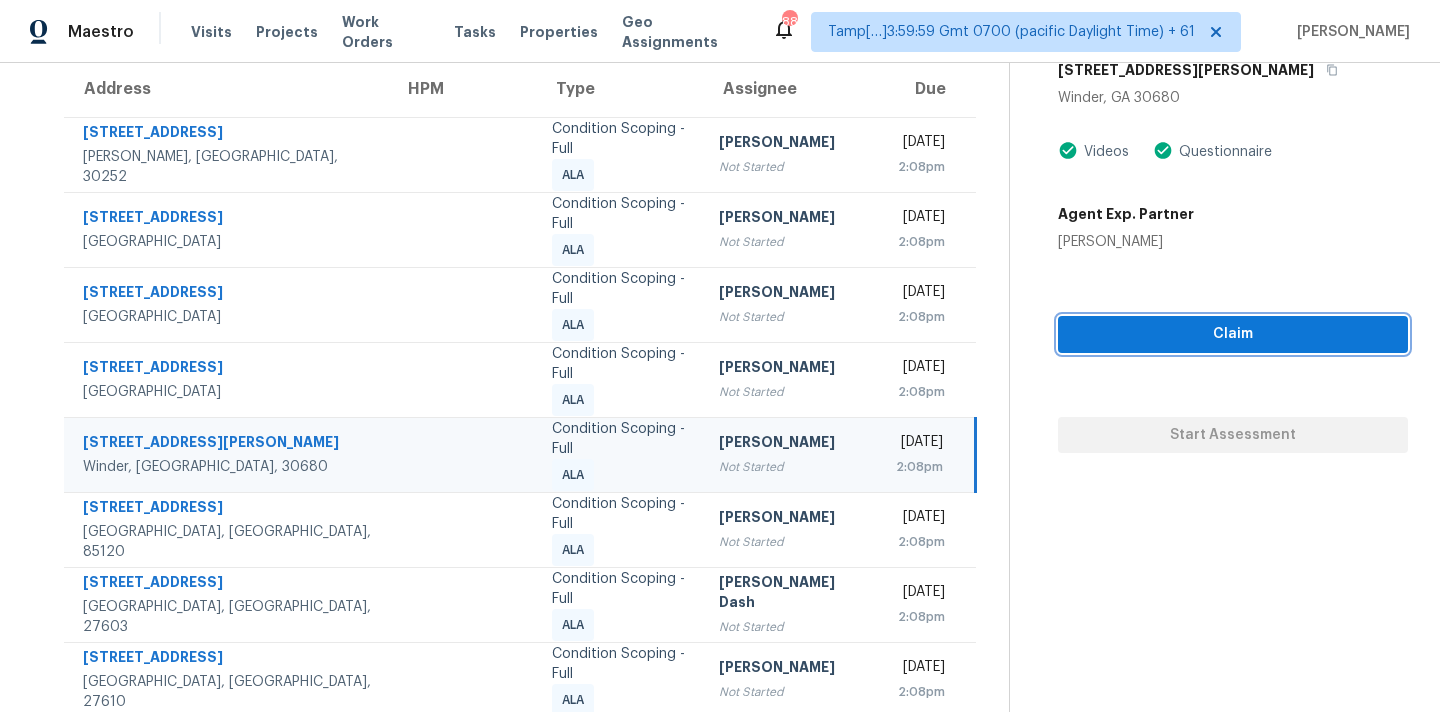 click on "Claim" at bounding box center (1233, 334) 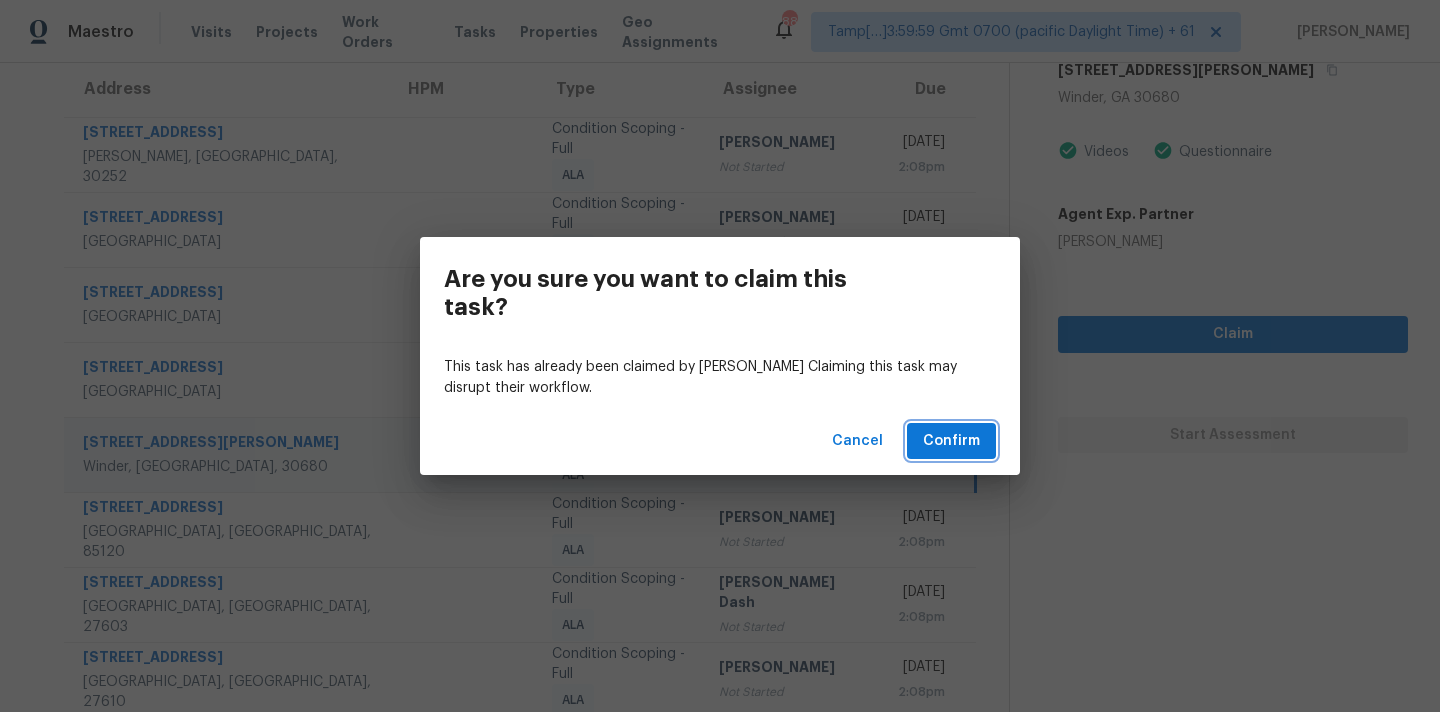 click on "Confirm" at bounding box center (951, 441) 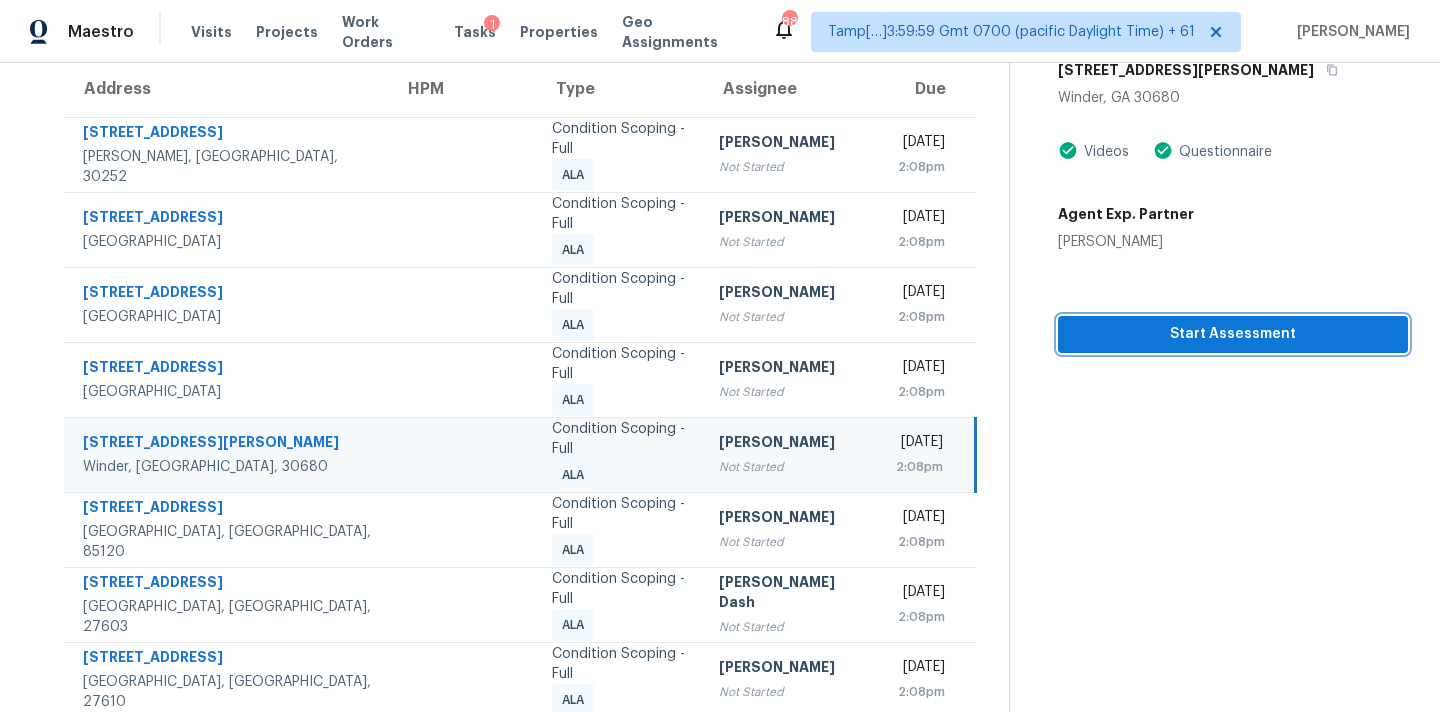 click on "Start Assessment" at bounding box center (1233, 334) 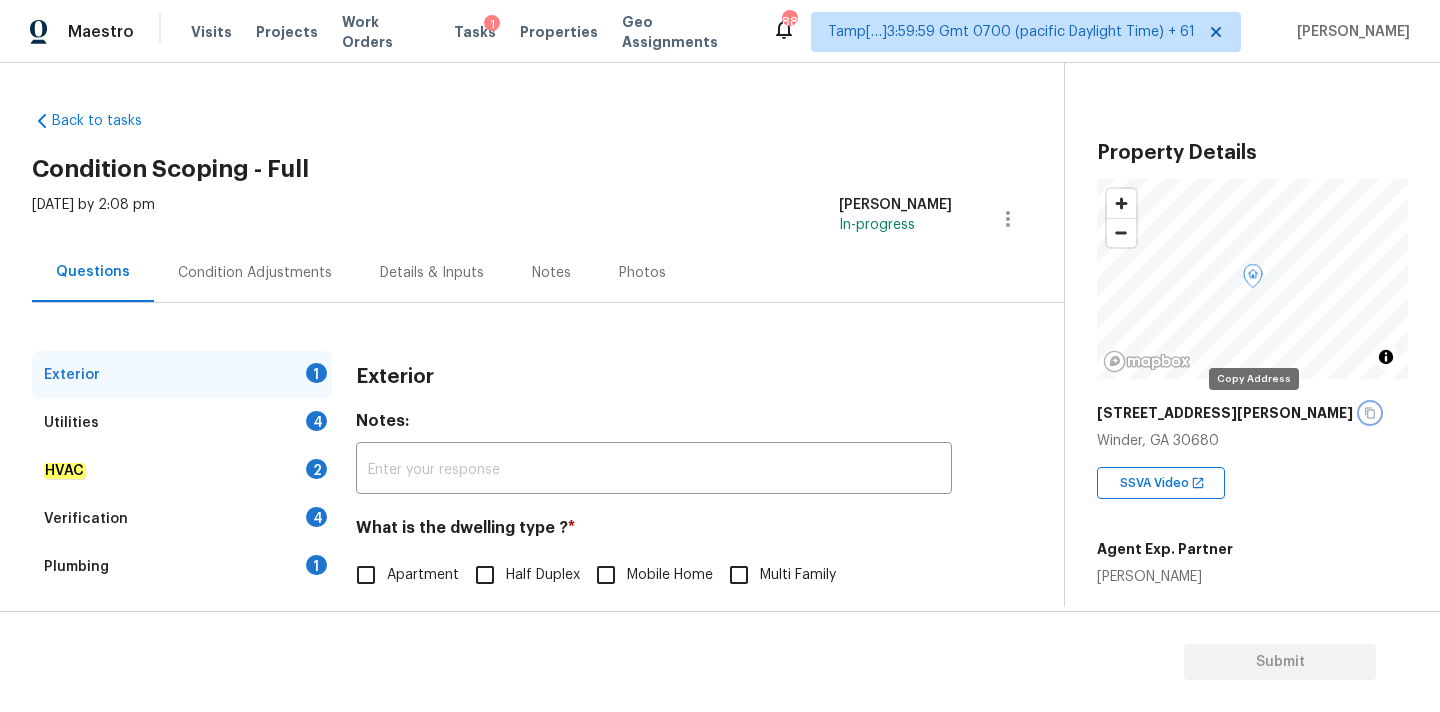 click 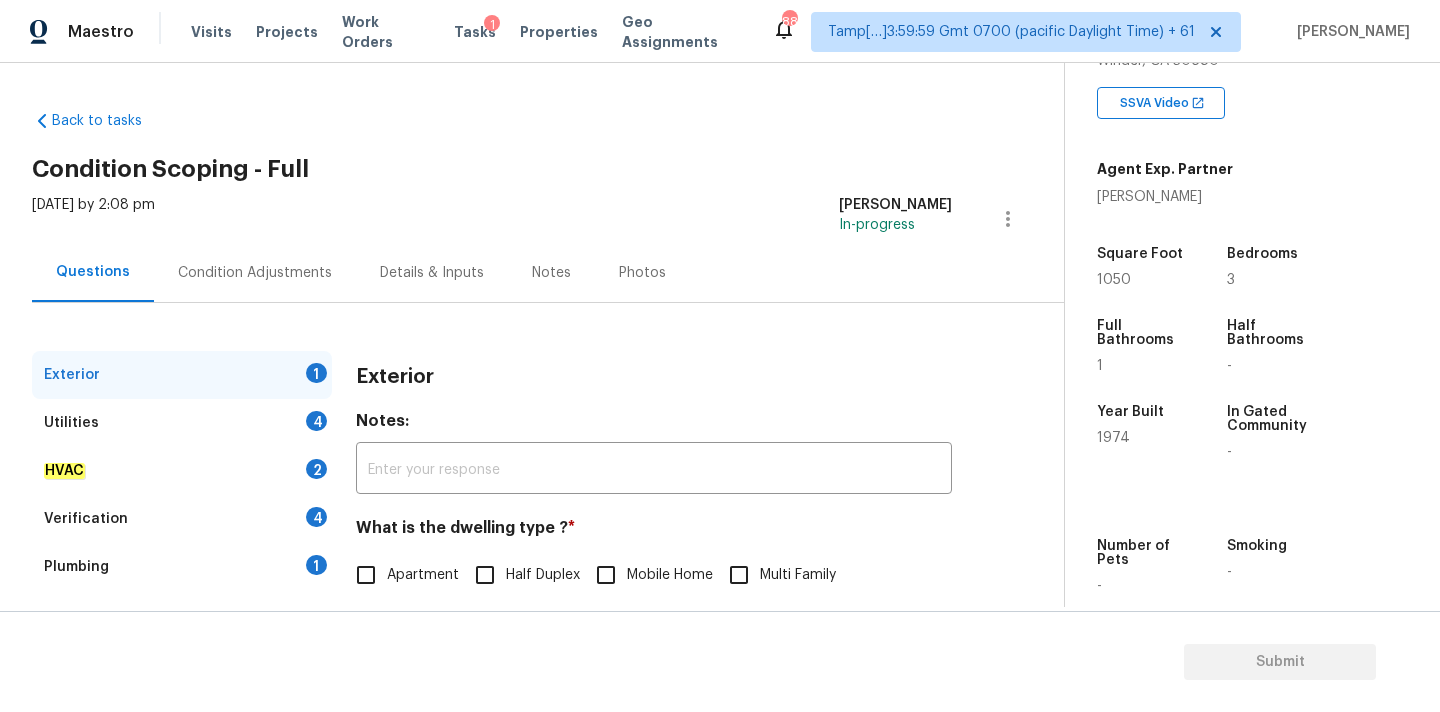 scroll, scrollTop: 382, scrollLeft: 0, axis: vertical 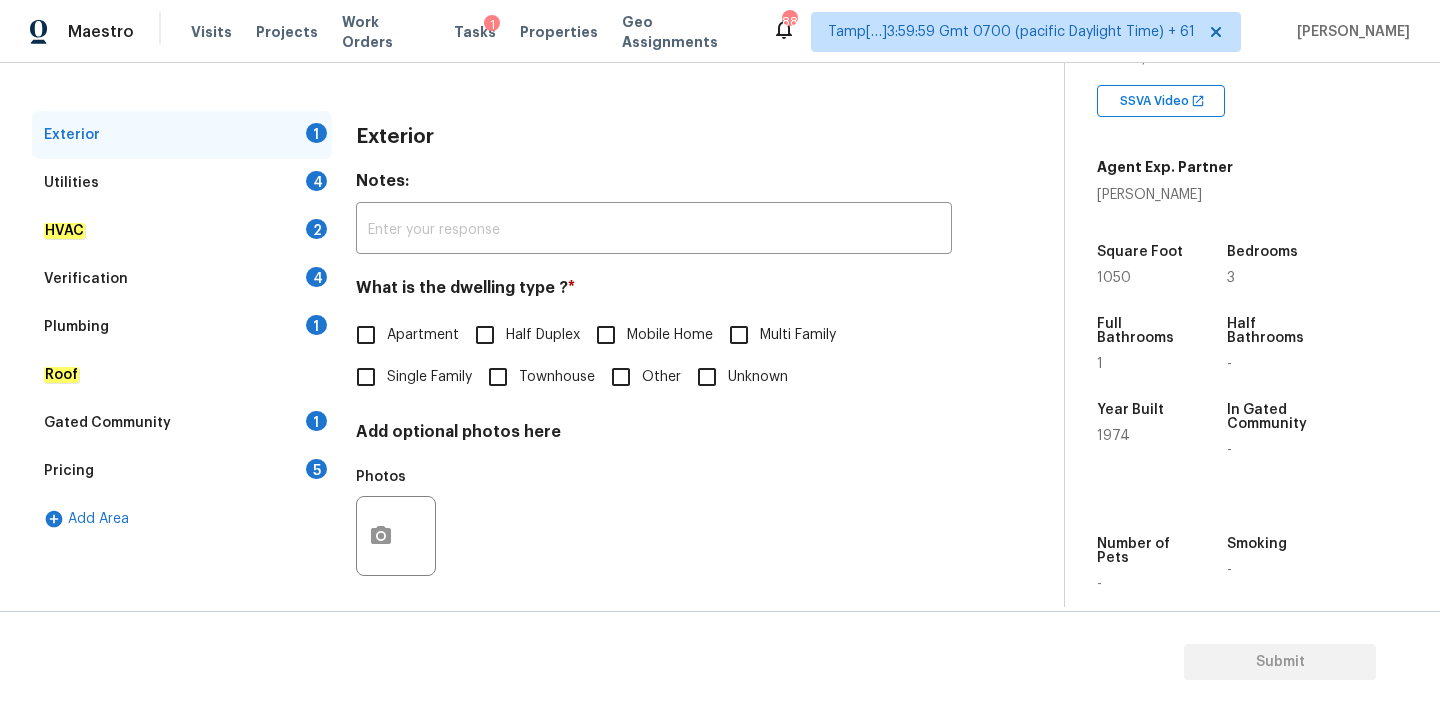 click on "Single Family" at bounding box center [429, 377] 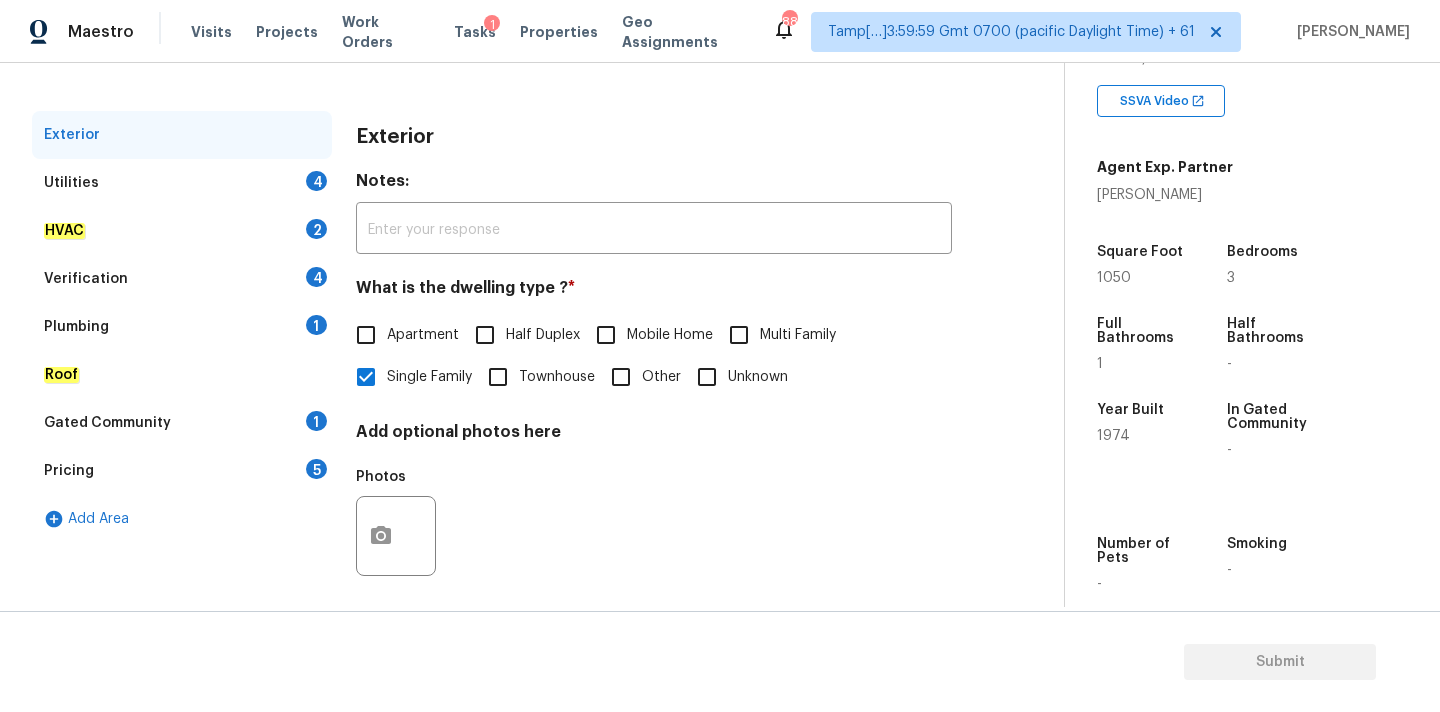scroll, scrollTop: 165, scrollLeft: 0, axis: vertical 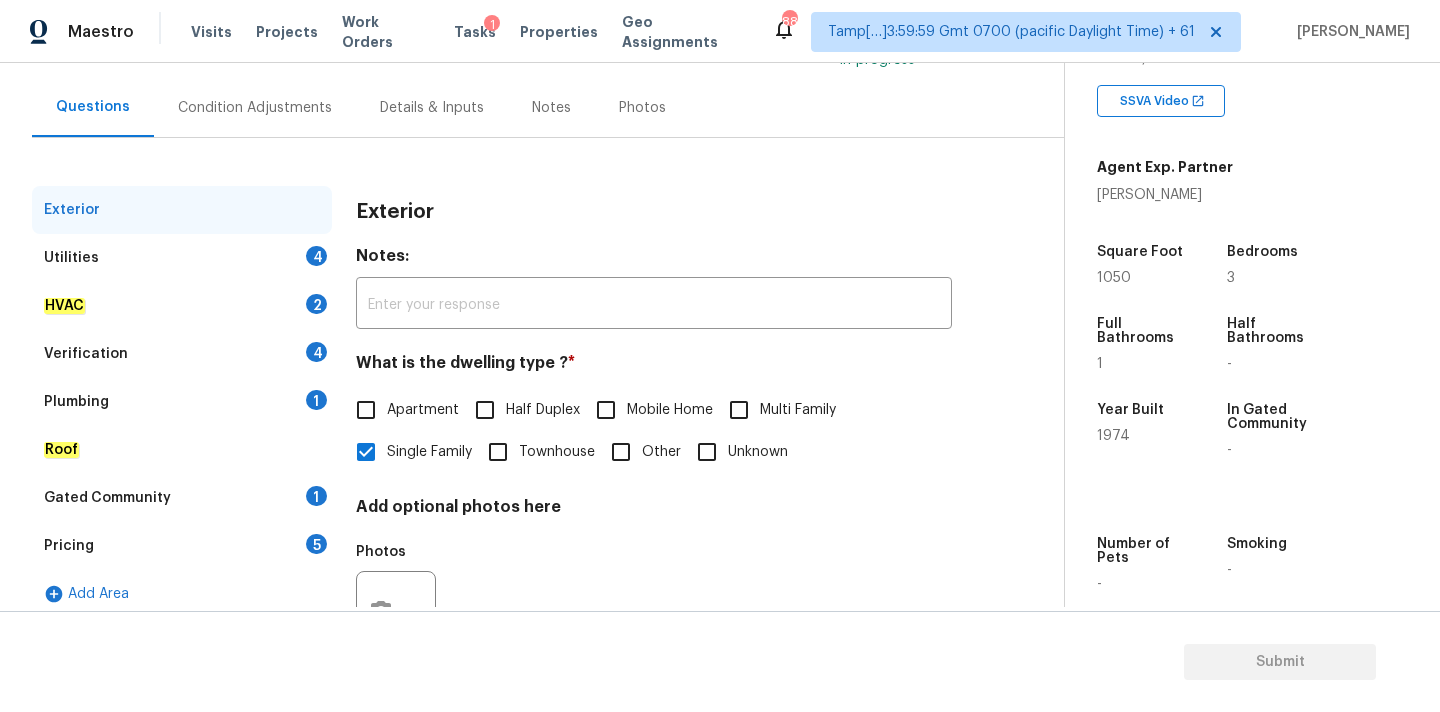 click on "Condition Adjustments" at bounding box center (255, 108) 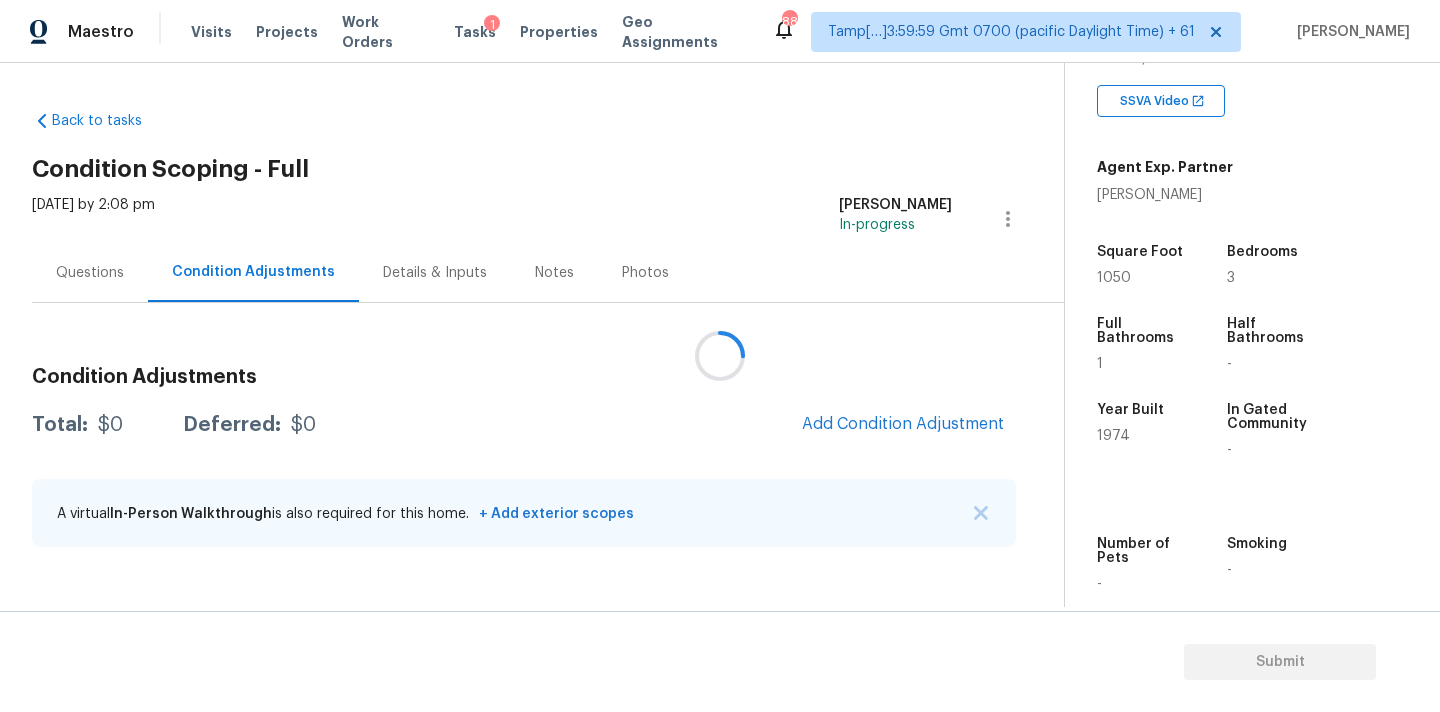 scroll, scrollTop: 0, scrollLeft: 0, axis: both 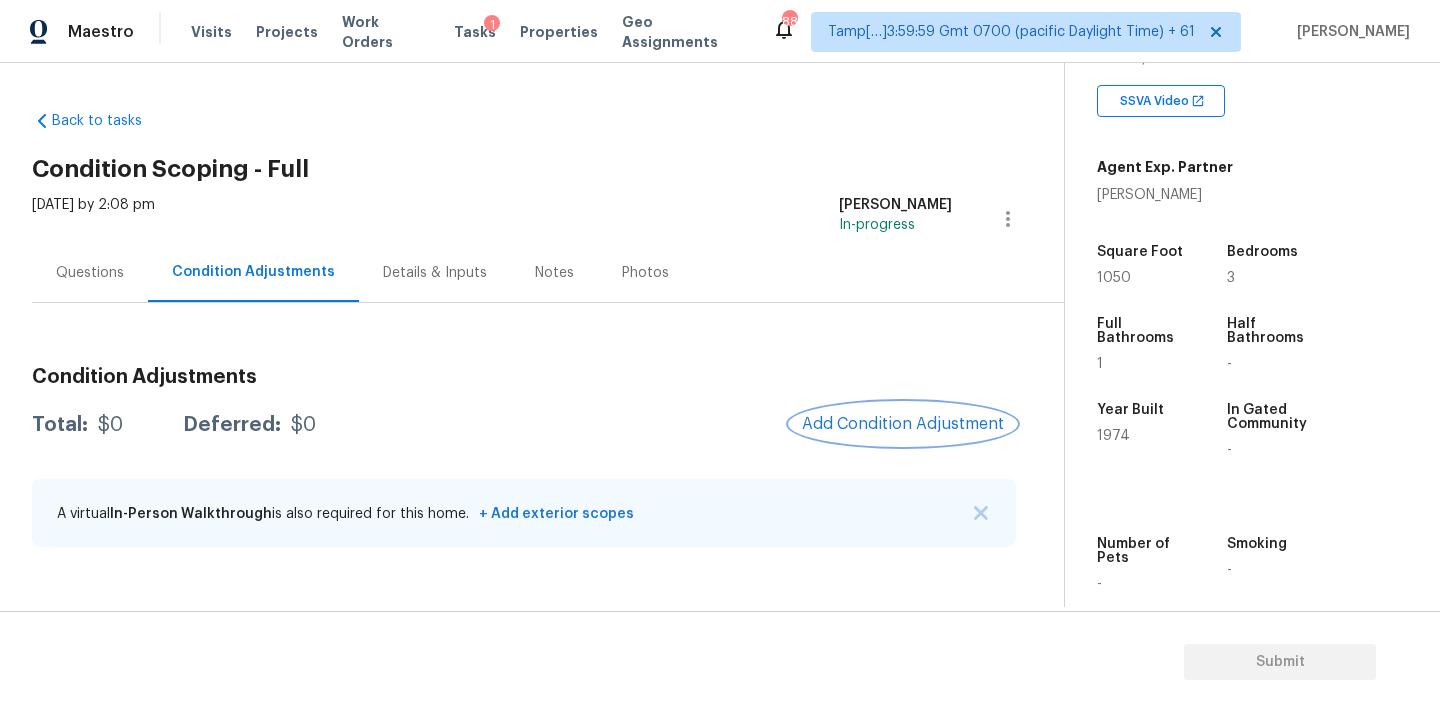 click on "Add Condition Adjustment" at bounding box center [903, 424] 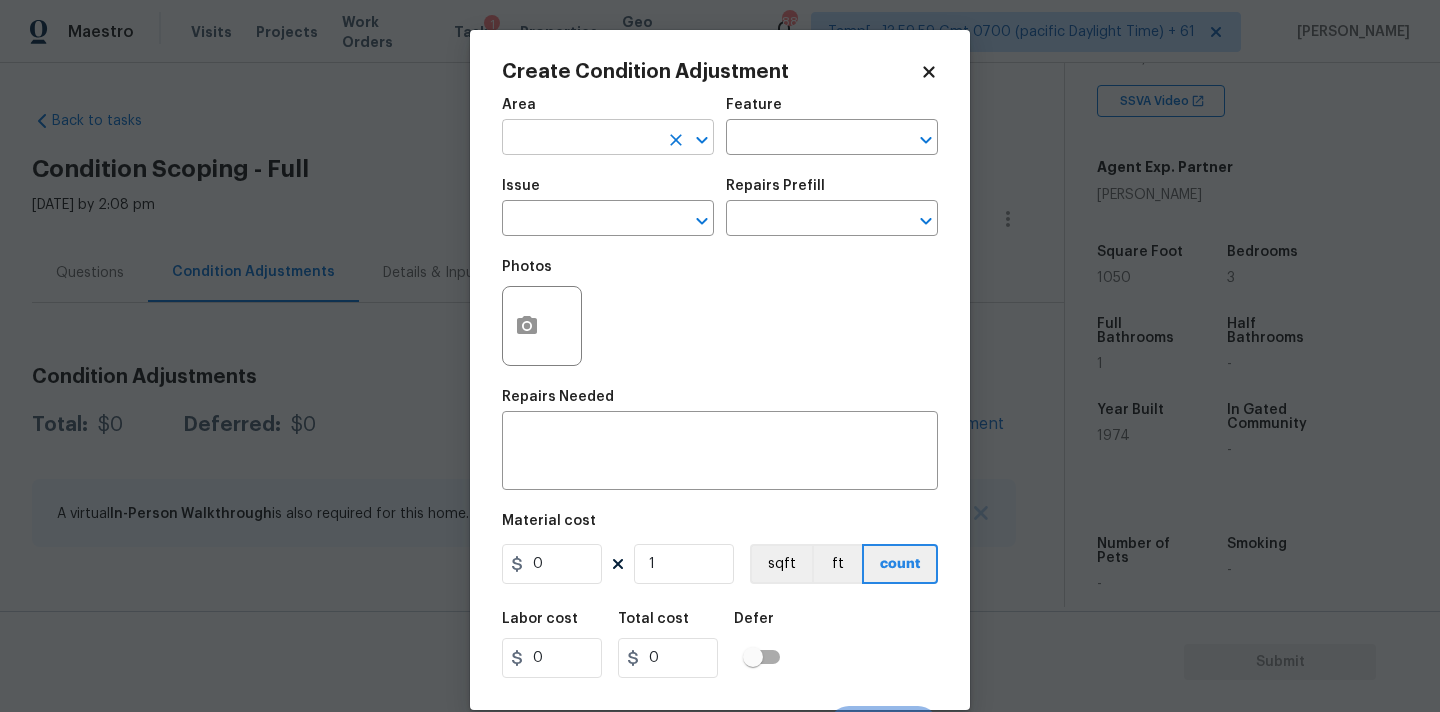 click at bounding box center (580, 139) 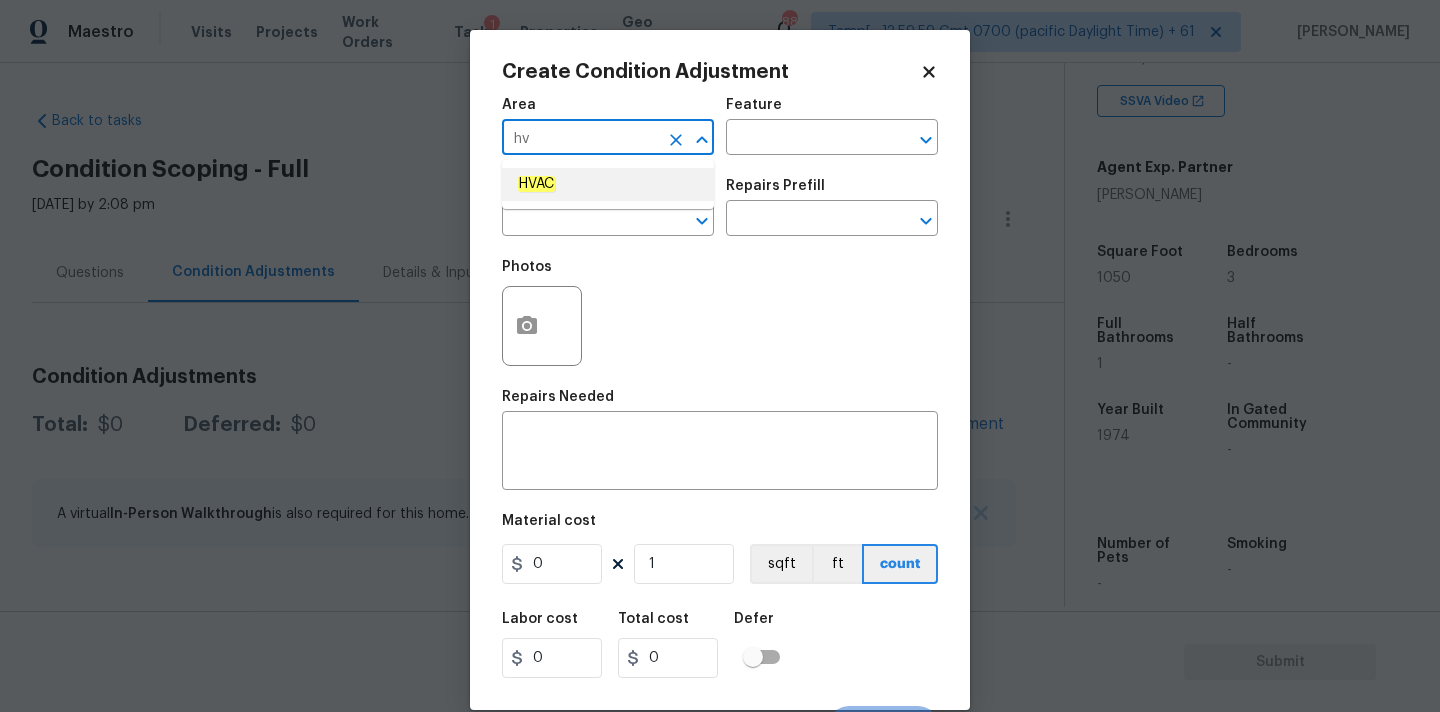 click on "HVAC" at bounding box center [608, 184] 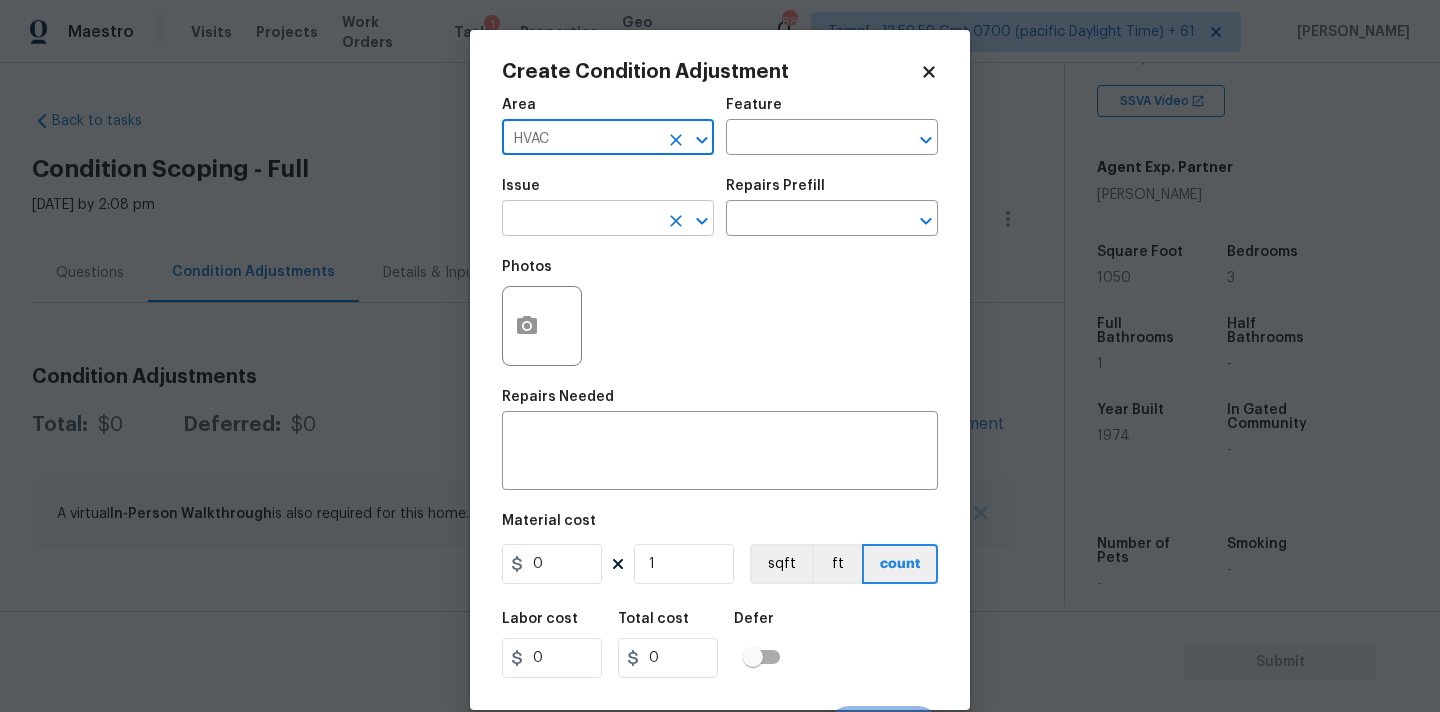 type on "HVAC" 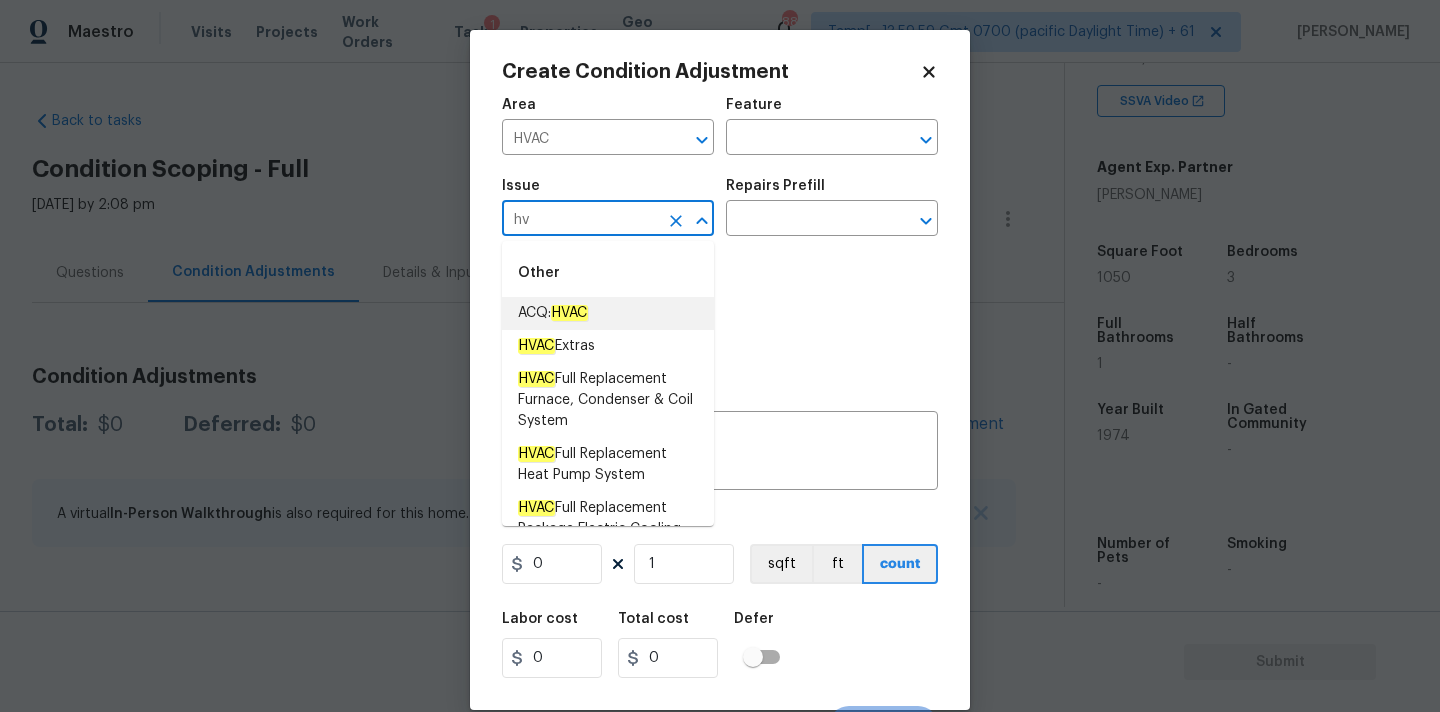 click on "HVAC" at bounding box center (569, 313) 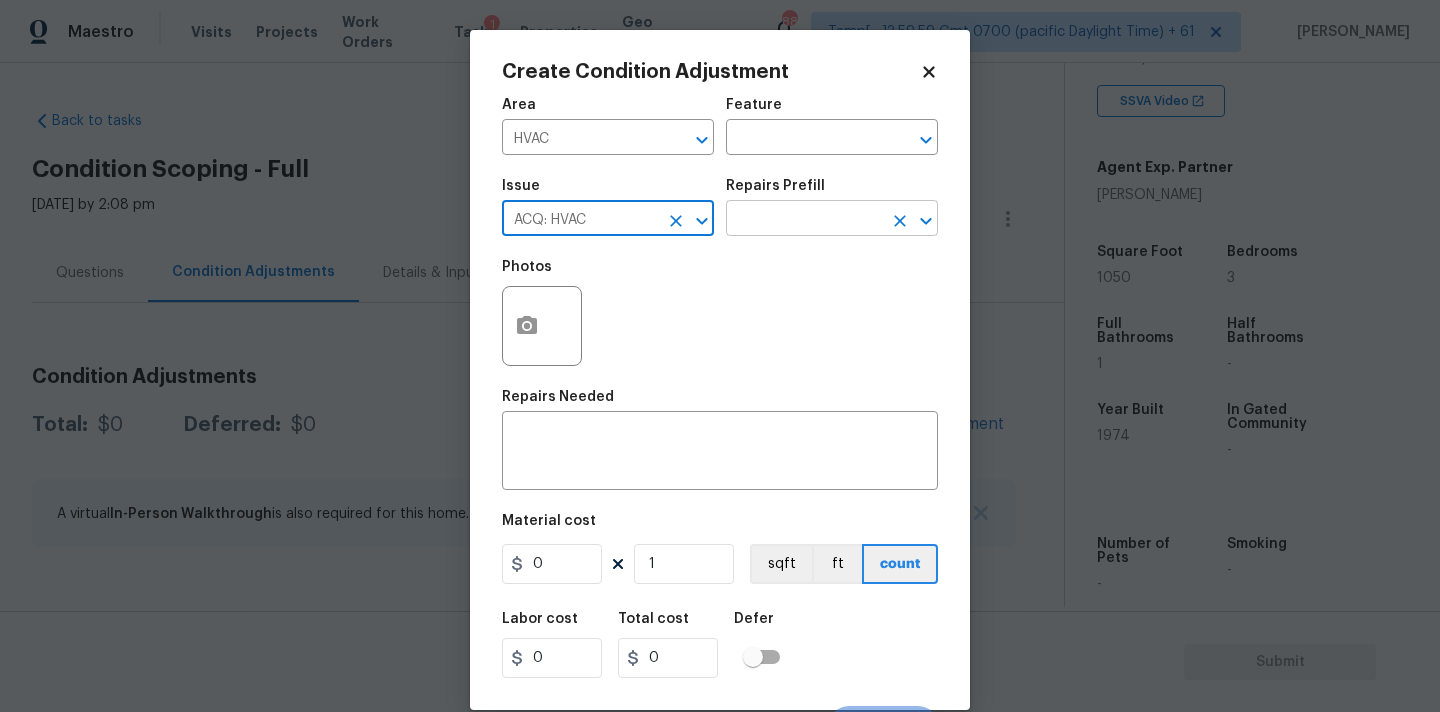 type on "ACQ: HVAC" 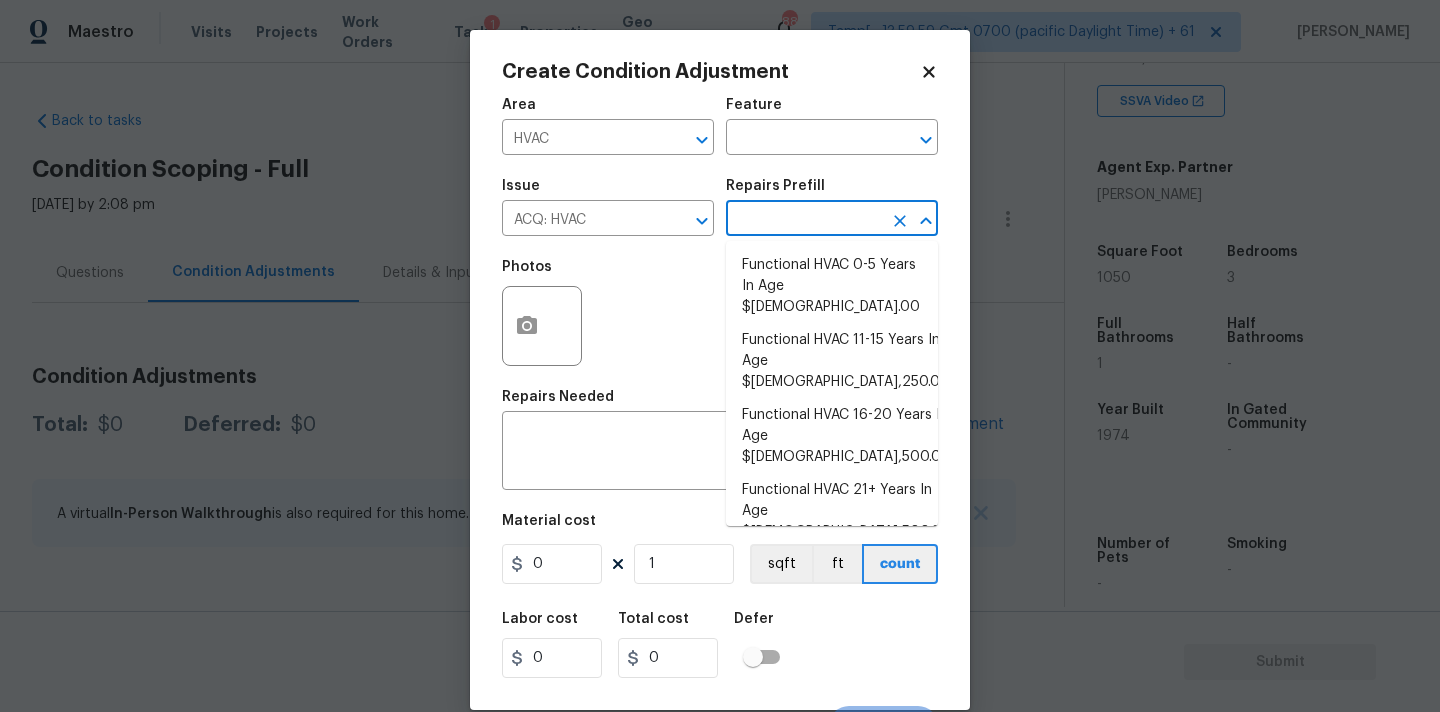click at bounding box center [804, 220] 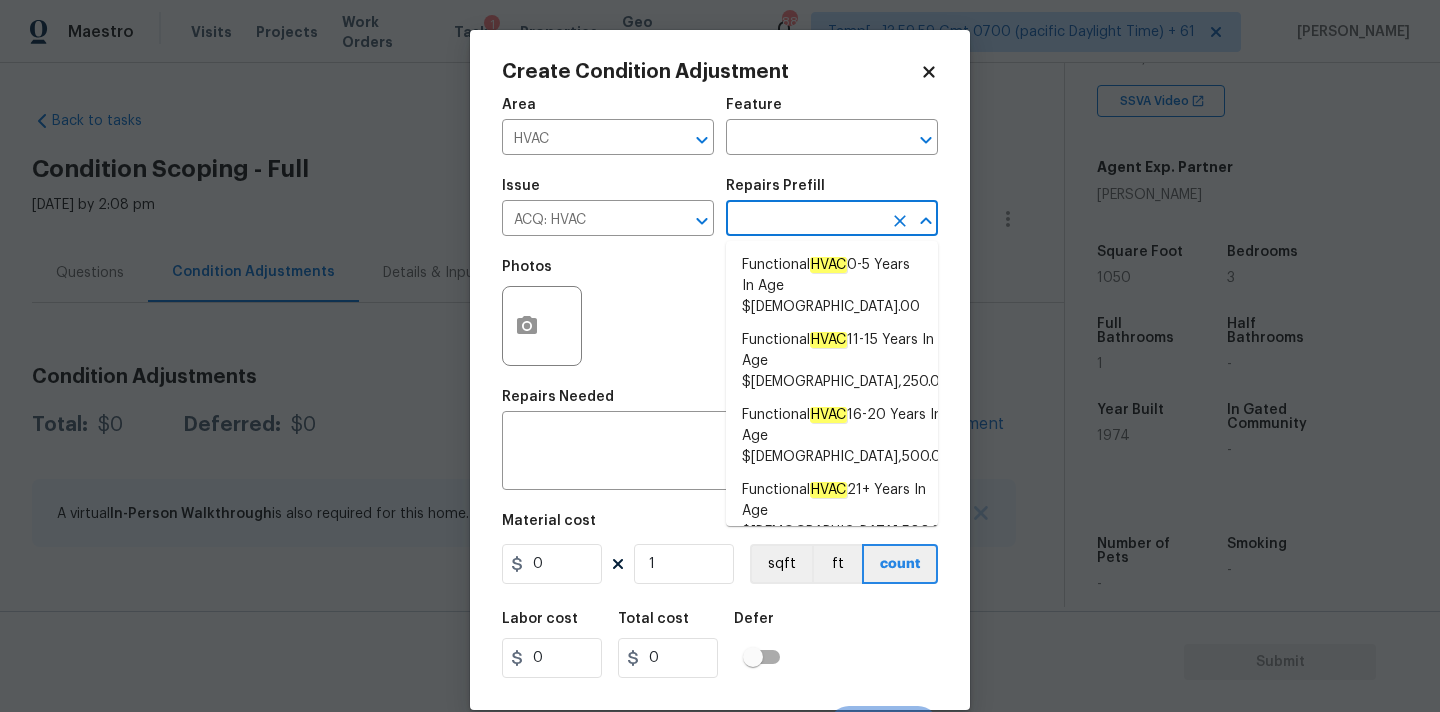 click on "Functional  HVAC  6-10 Years In Age $500.00" at bounding box center [832, 576] 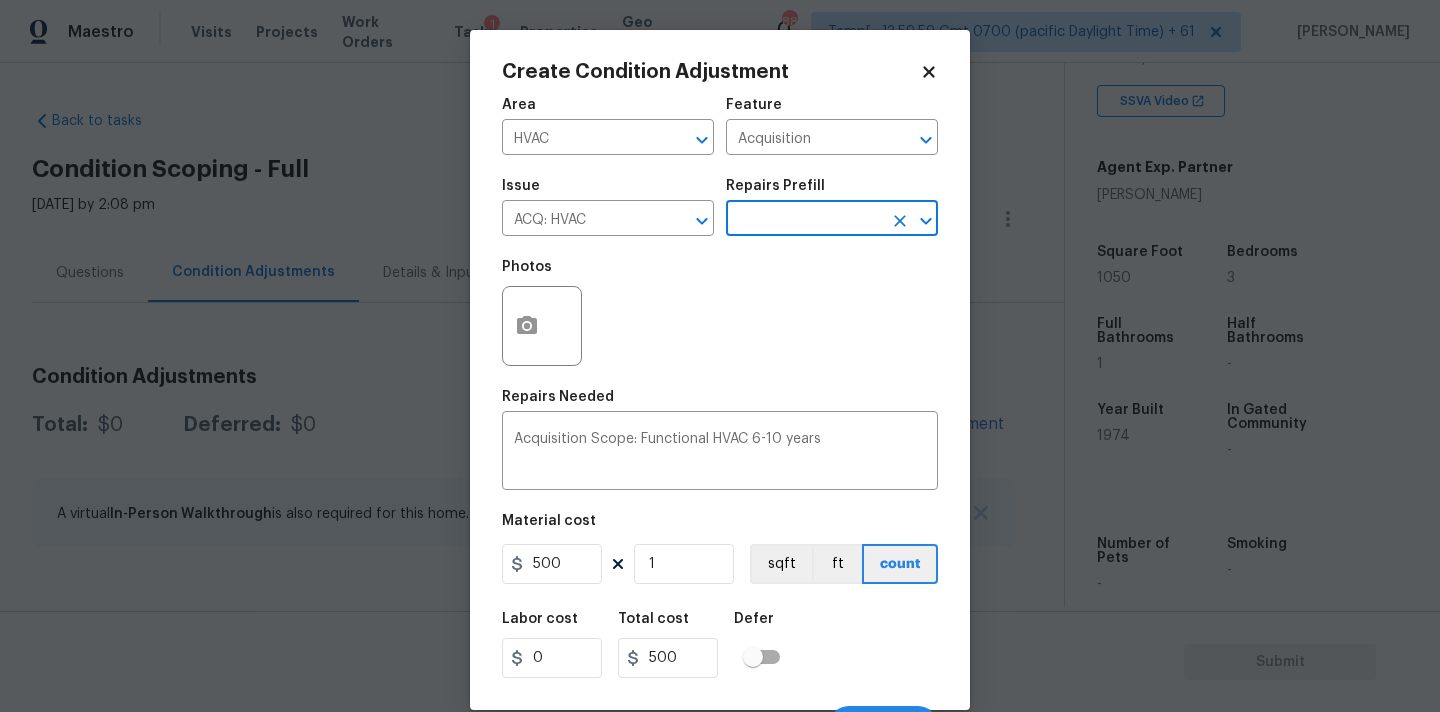 scroll, scrollTop: 35, scrollLeft: 0, axis: vertical 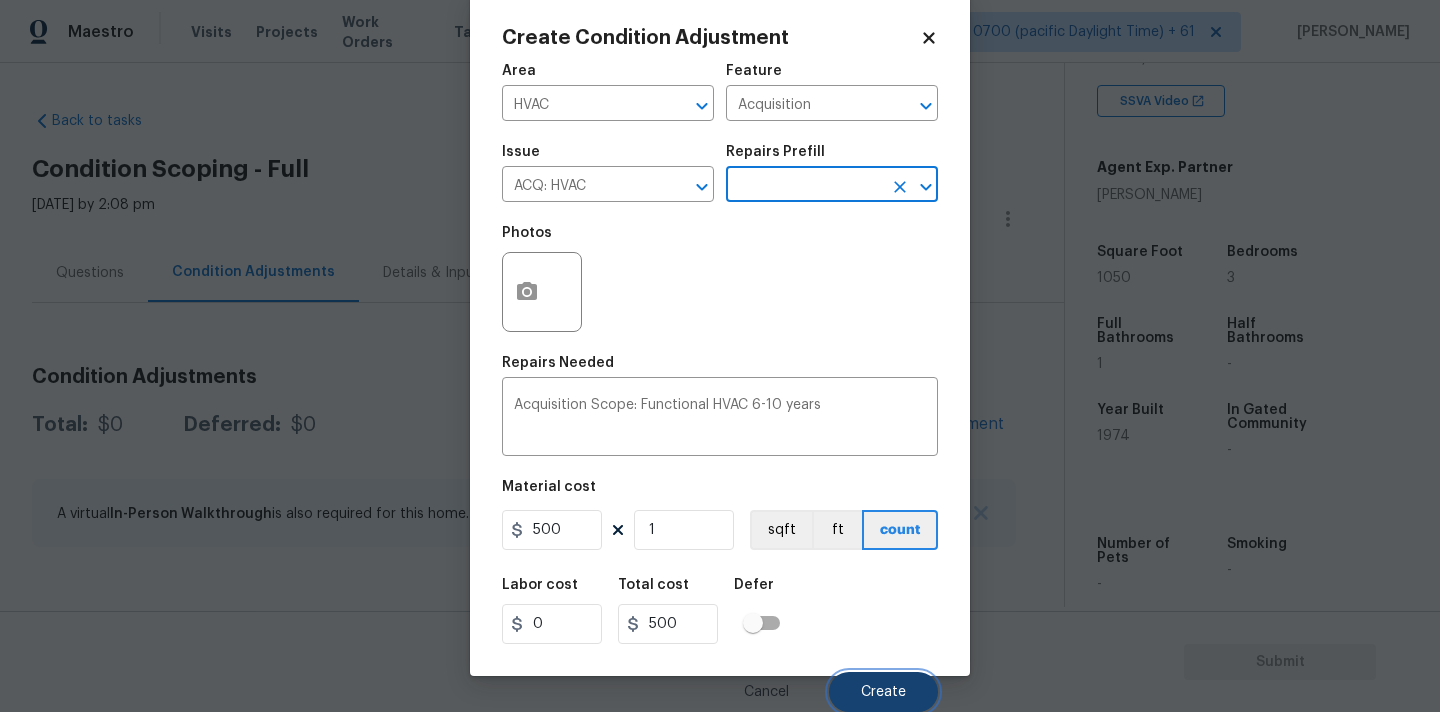 click on "Create" at bounding box center [883, 692] 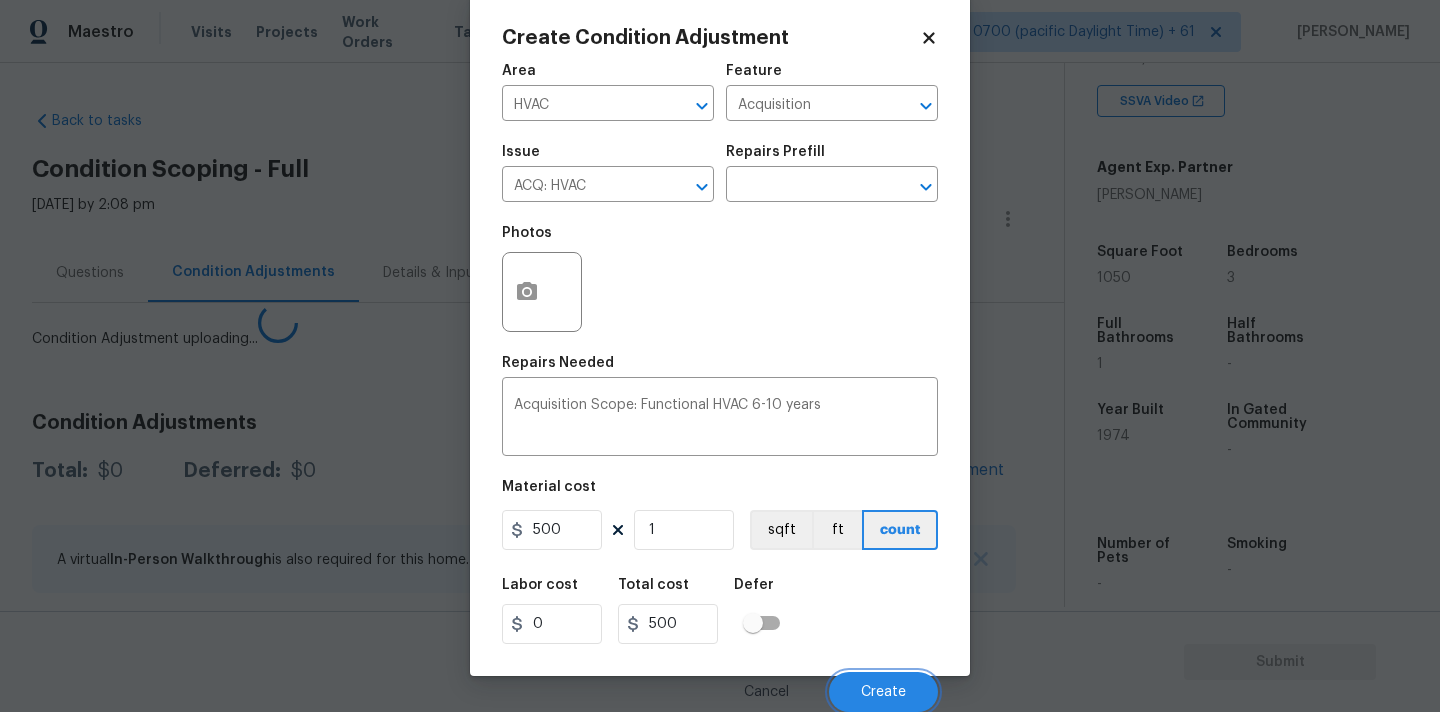 scroll, scrollTop: 28, scrollLeft: 0, axis: vertical 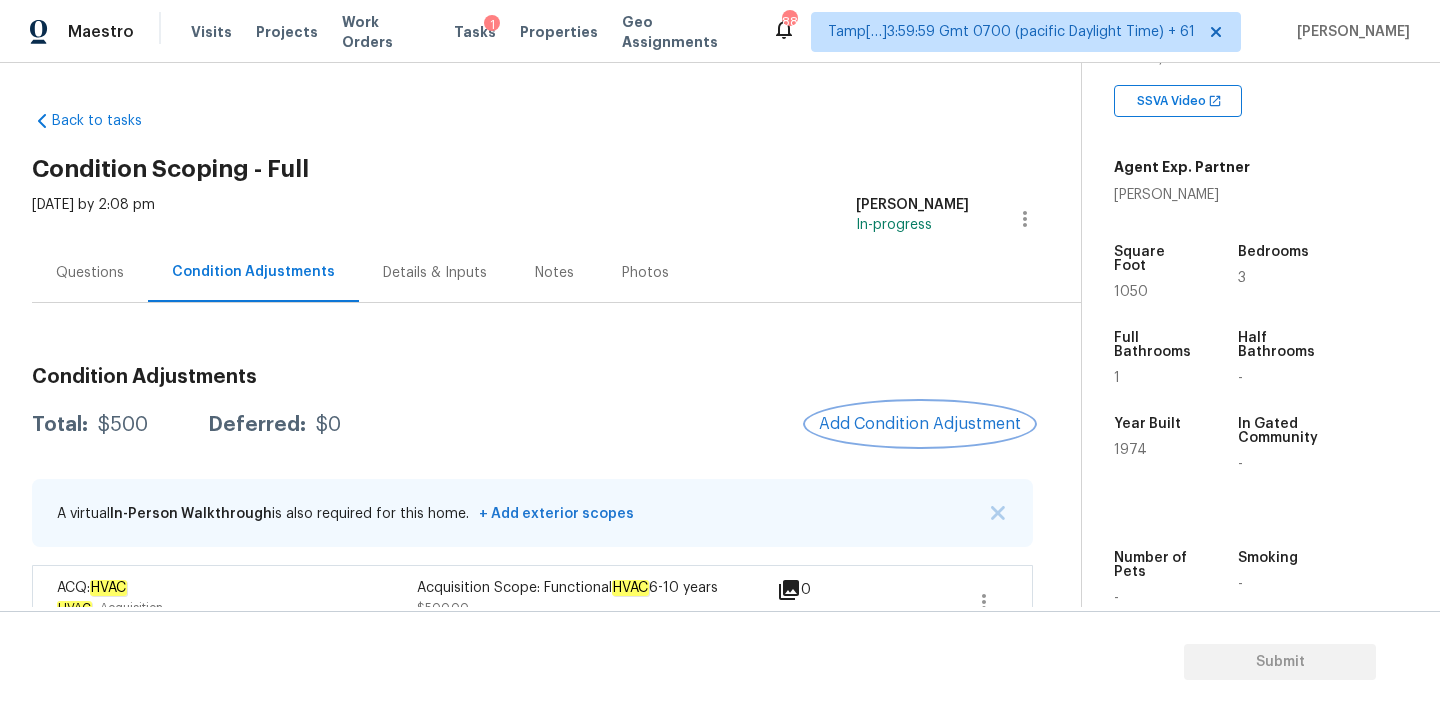 click on "Add Condition Adjustment" at bounding box center [920, 424] 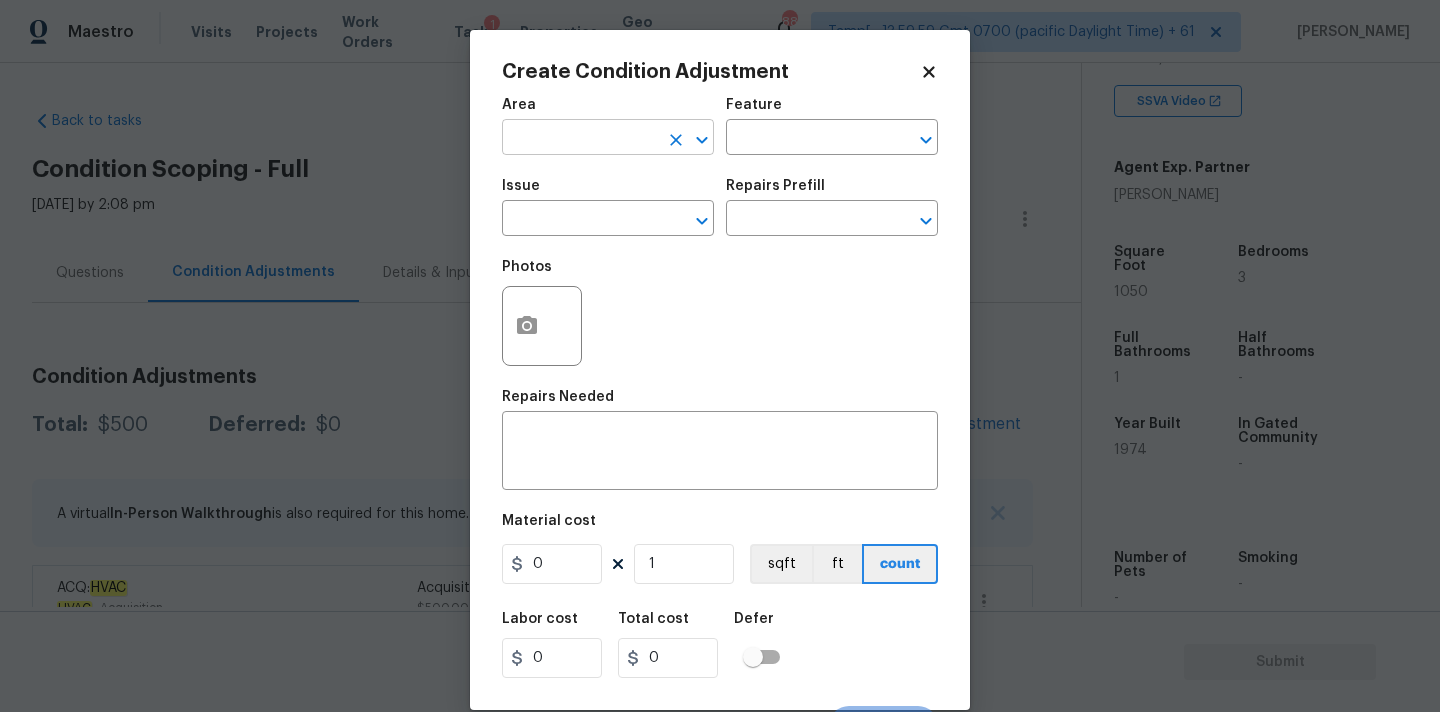 click at bounding box center (580, 139) 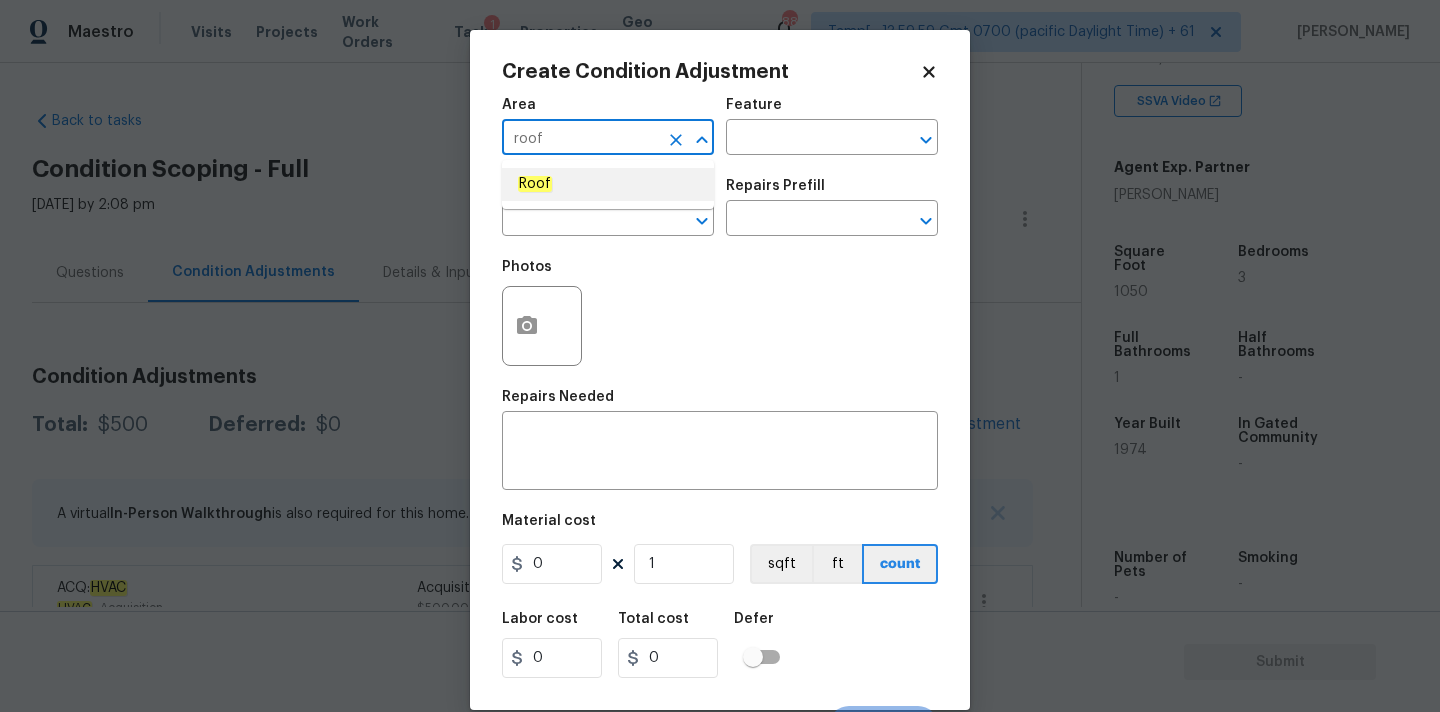 click on "Roof" at bounding box center [608, 184] 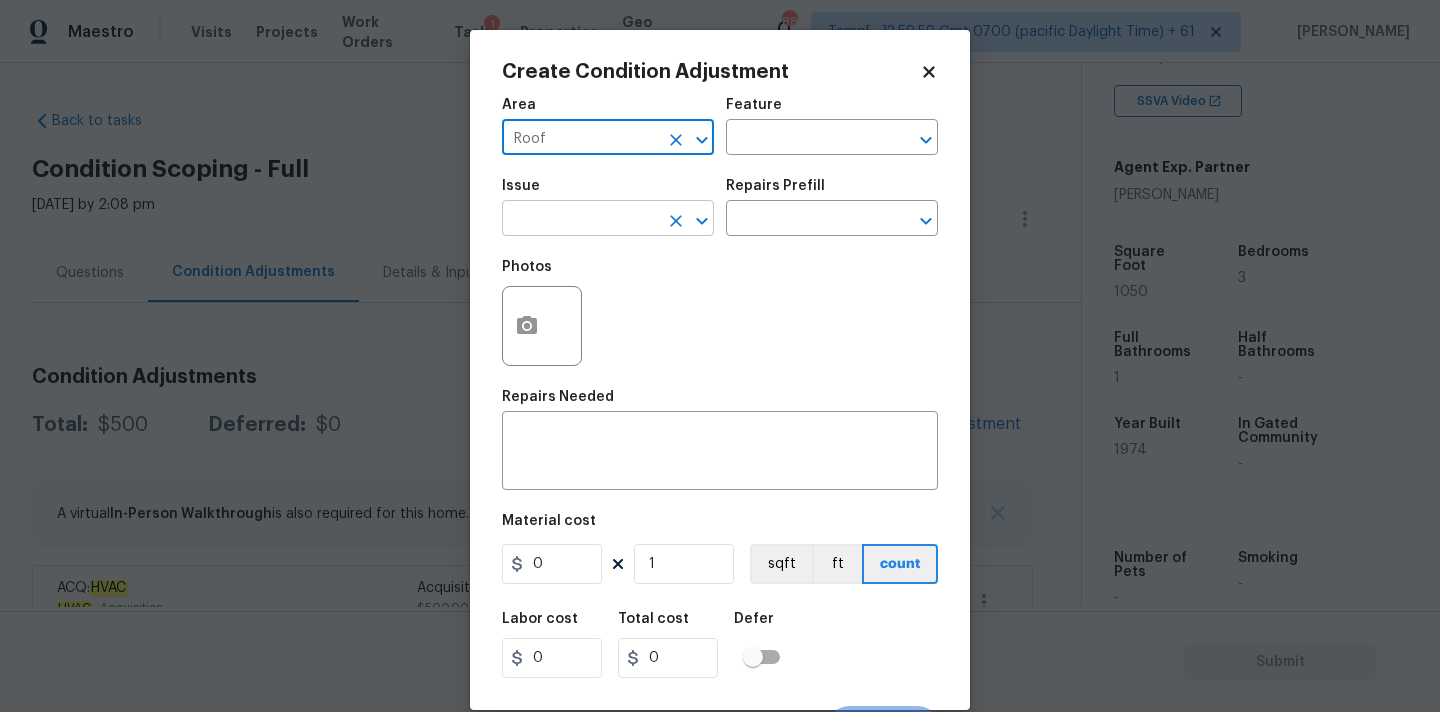 type on "Roof" 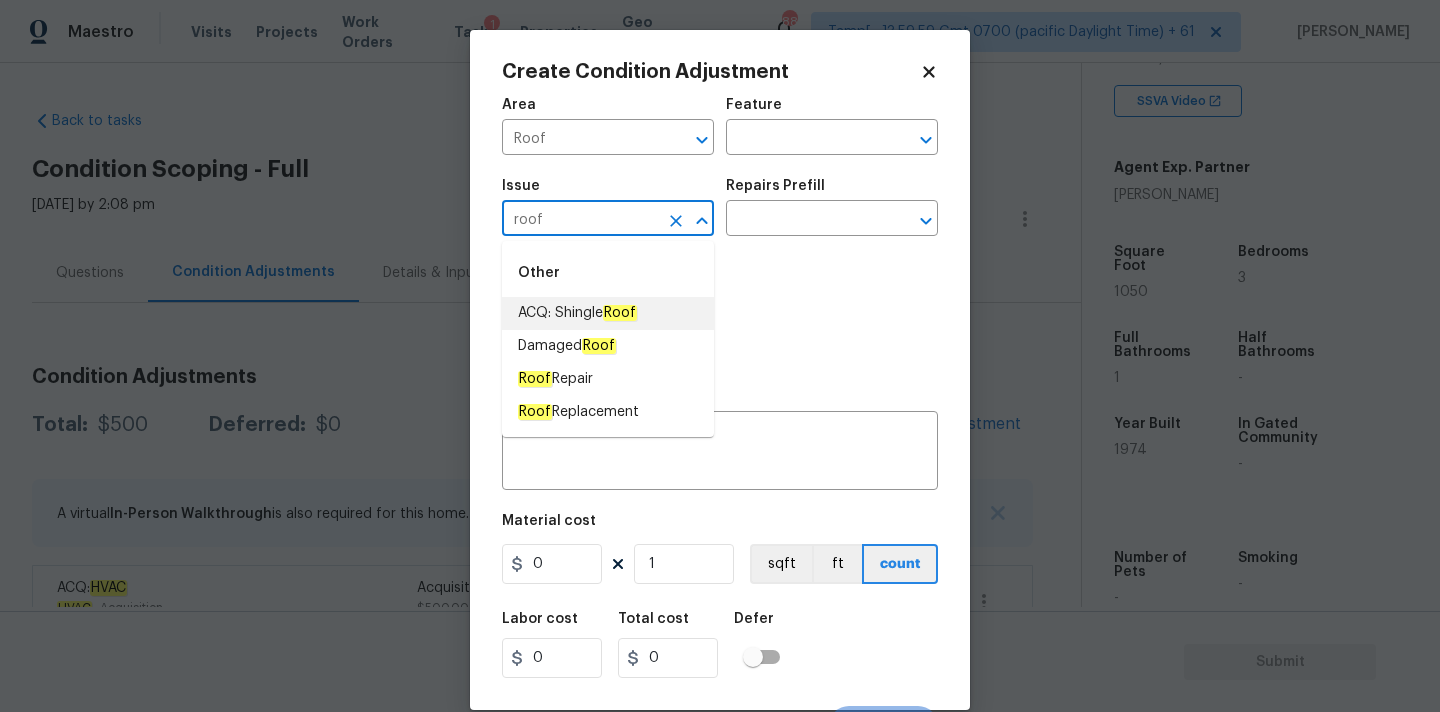 click on "ACQ: Shingle  Roof" at bounding box center (577, 313) 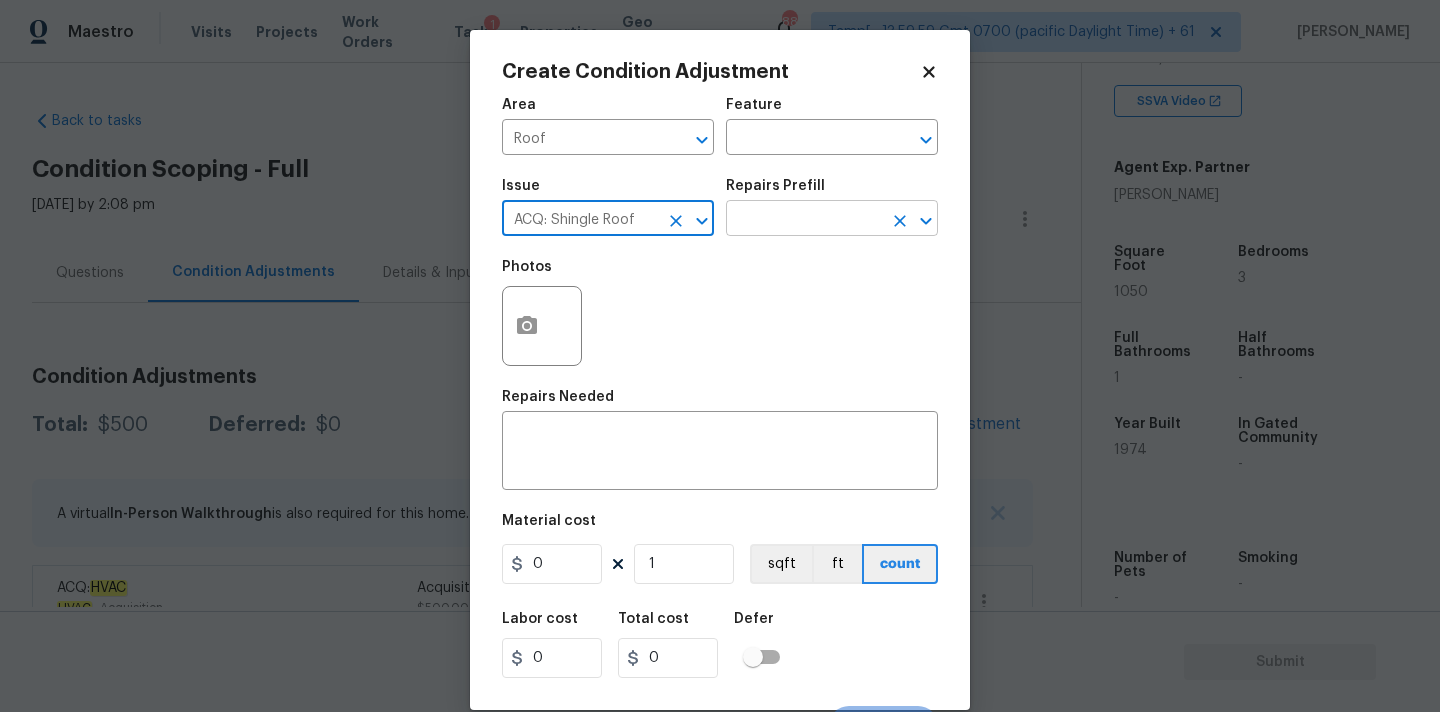 type on "ACQ: Shingle Roof" 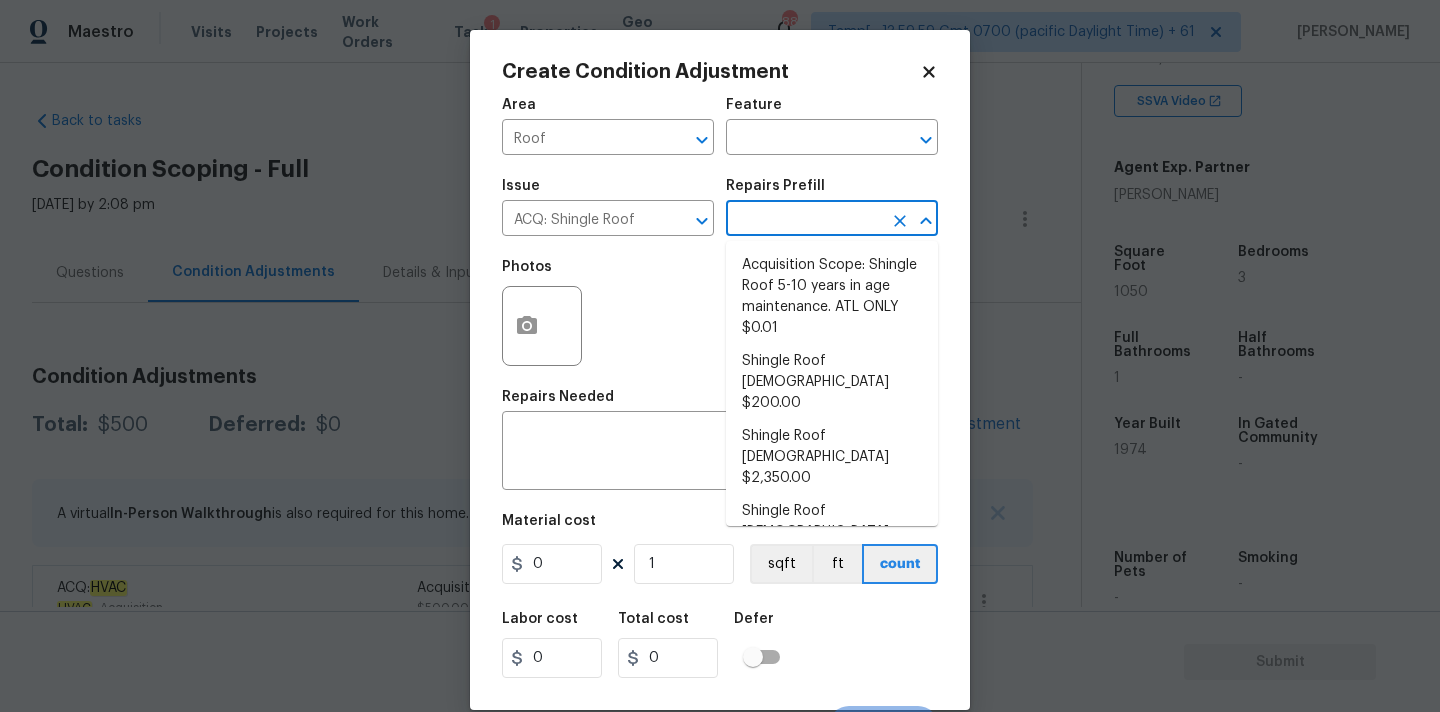 click at bounding box center (804, 220) 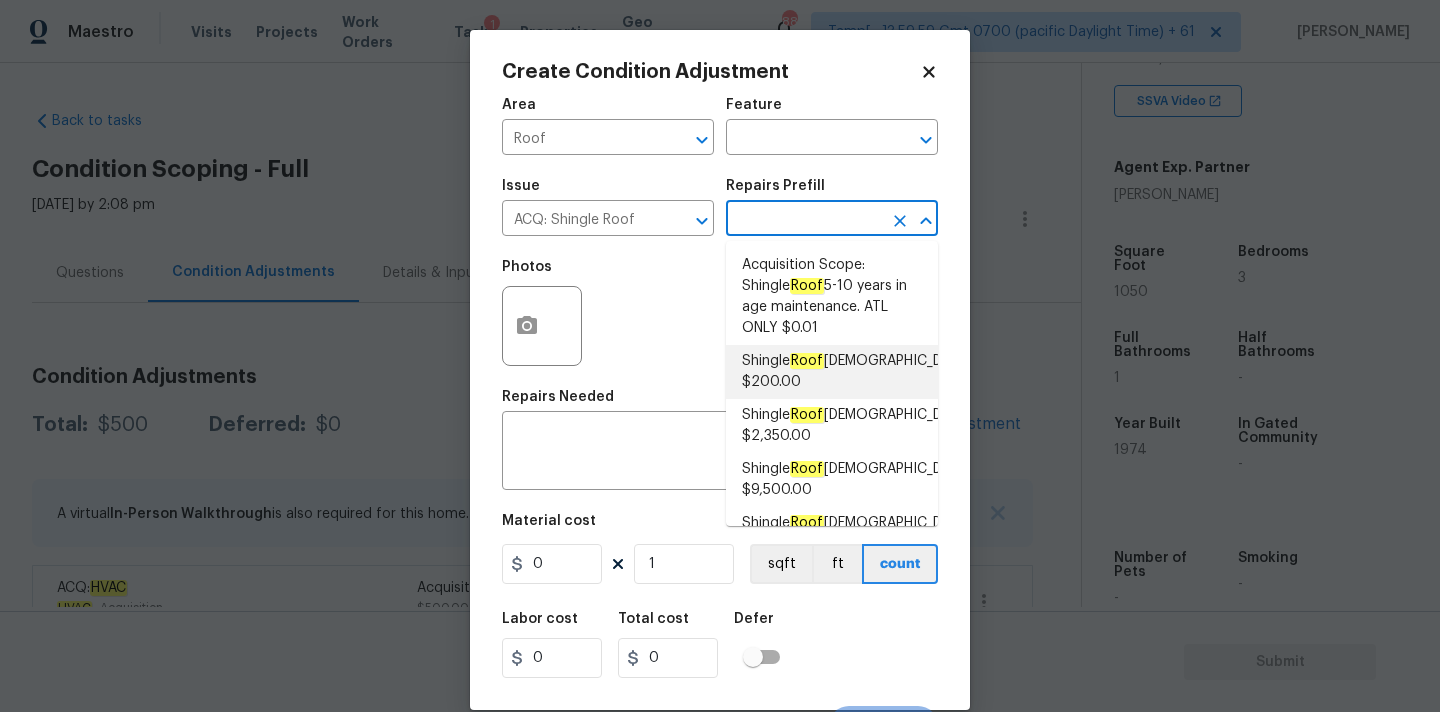 click on "Shingle  Roof  0-10 Years Old $200.00" at bounding box center (856, 372) 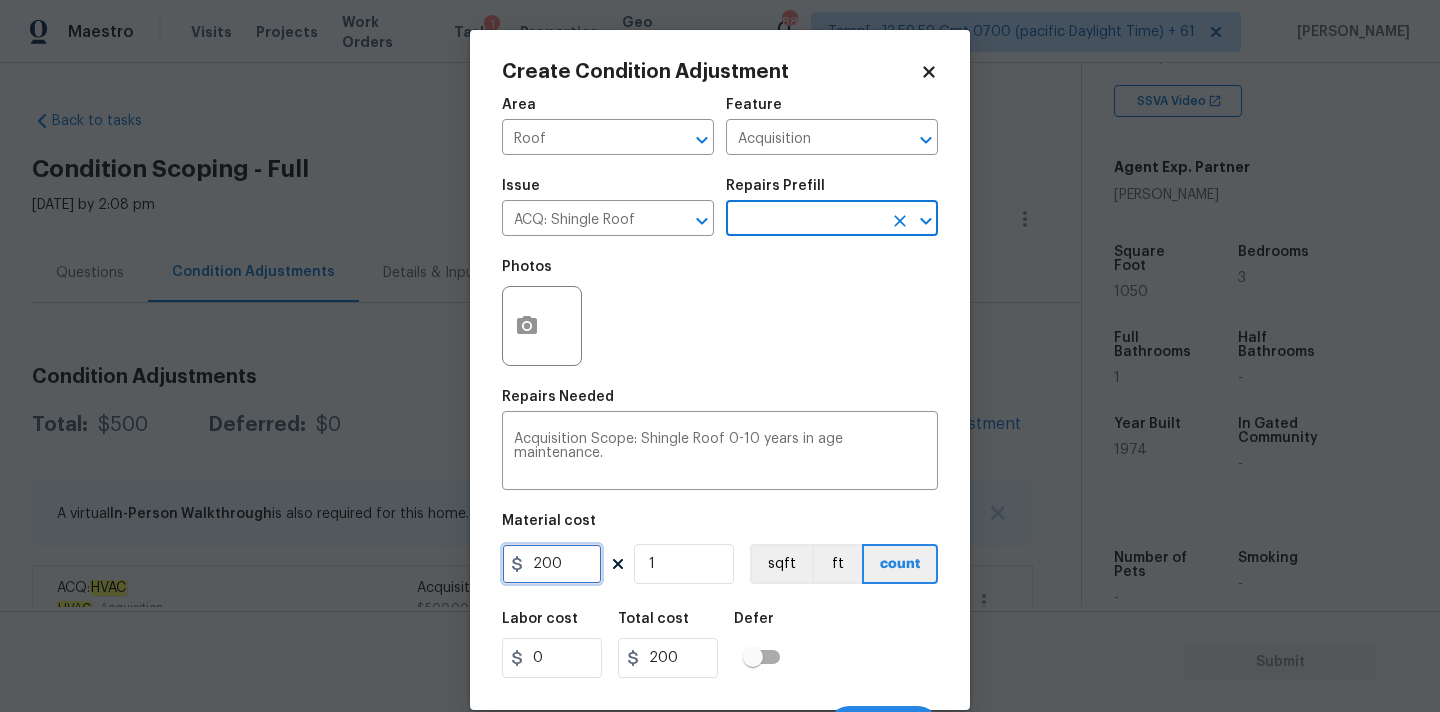 click on "200" at bounding box center [552, 564] 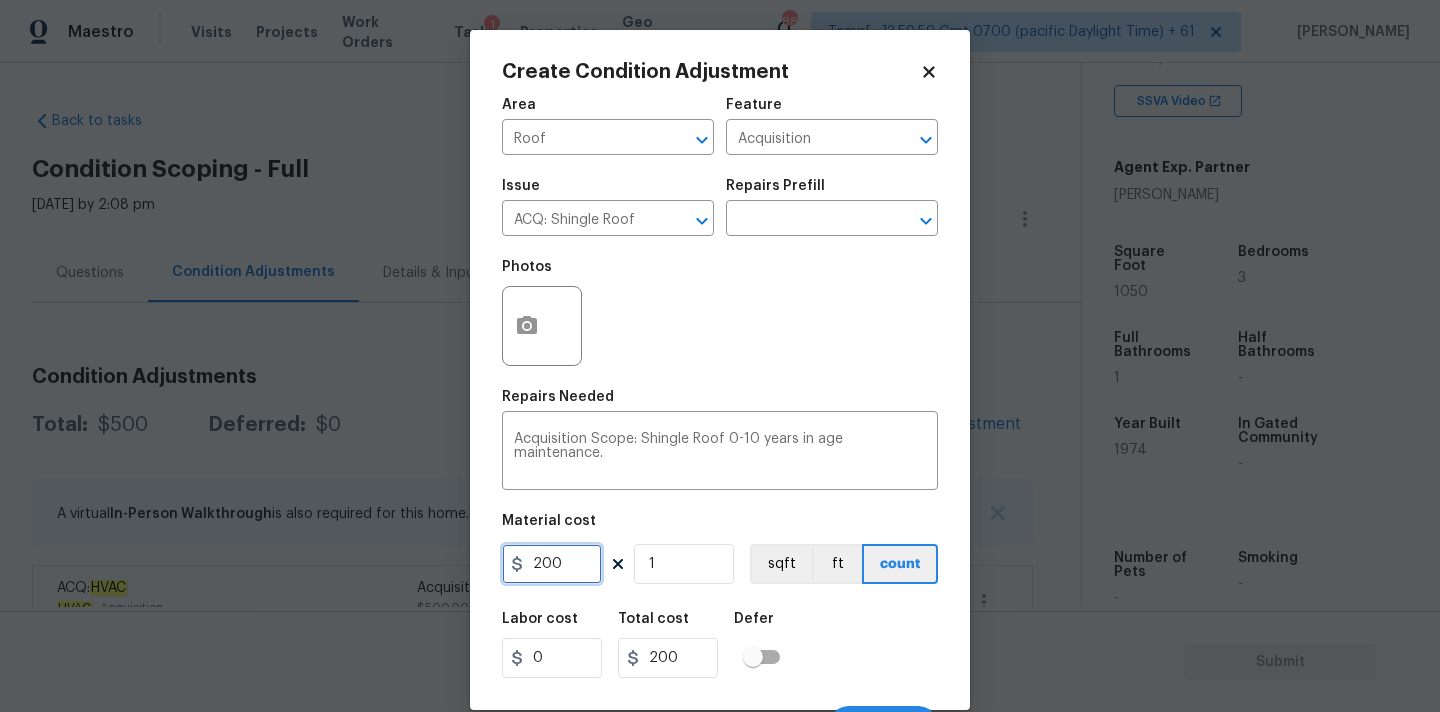 click on "200" at bounding box center (552, 564) 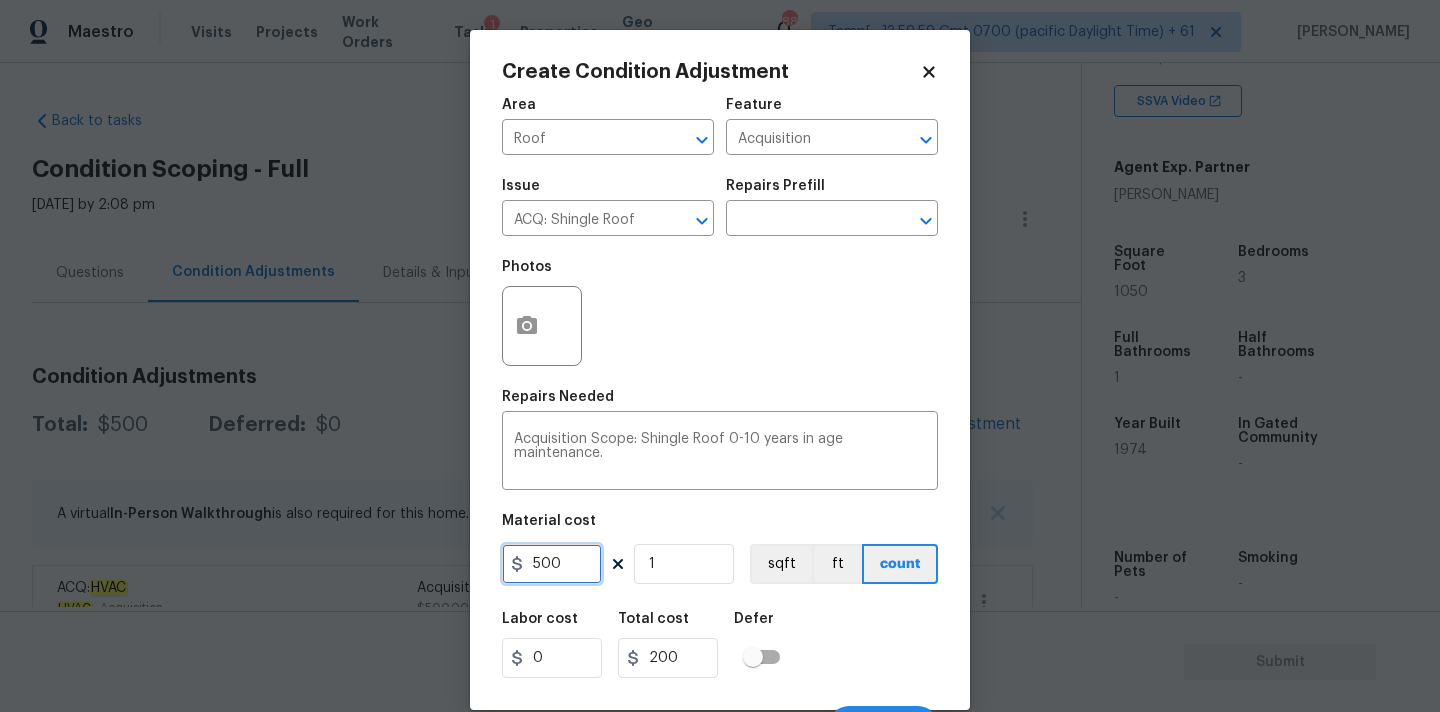 type on "500" 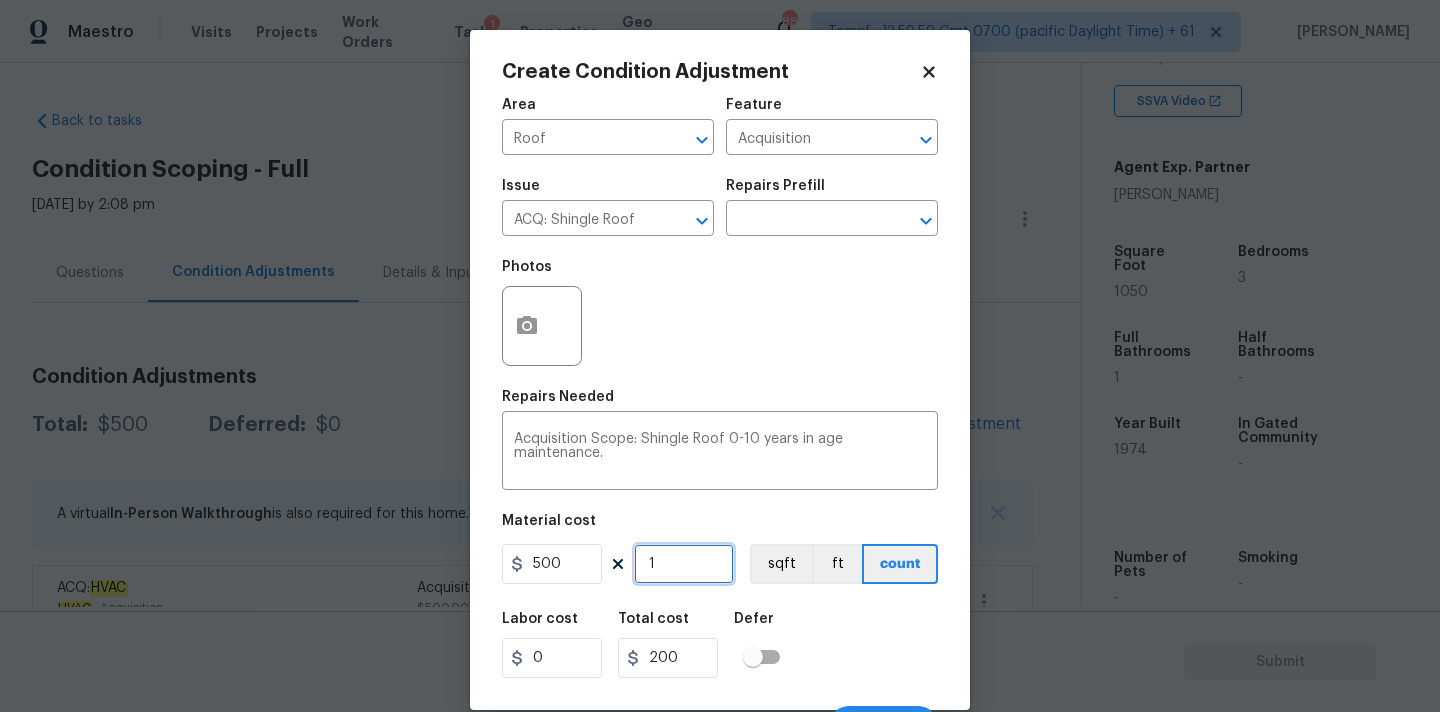 type on "500" 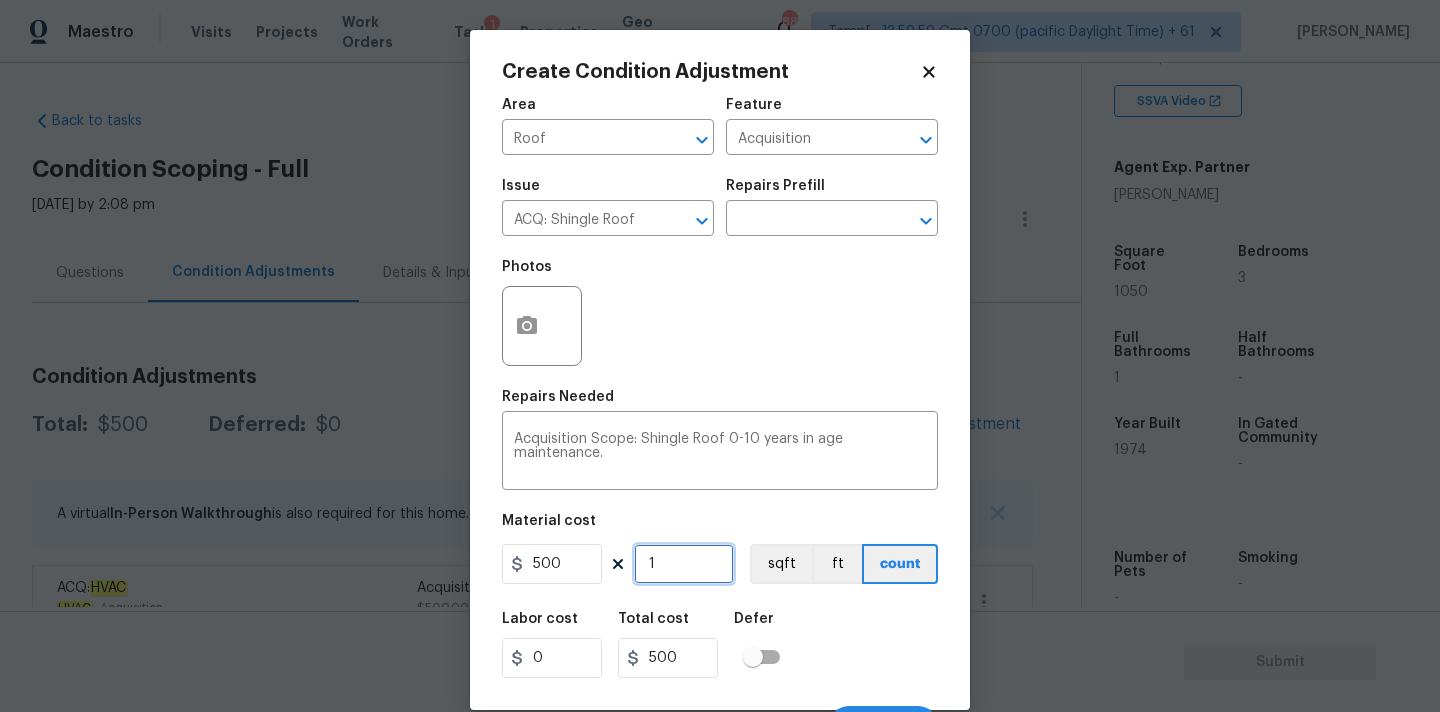 scroll, scrollTop: 35, scrollLeft: 0, axis: vertical 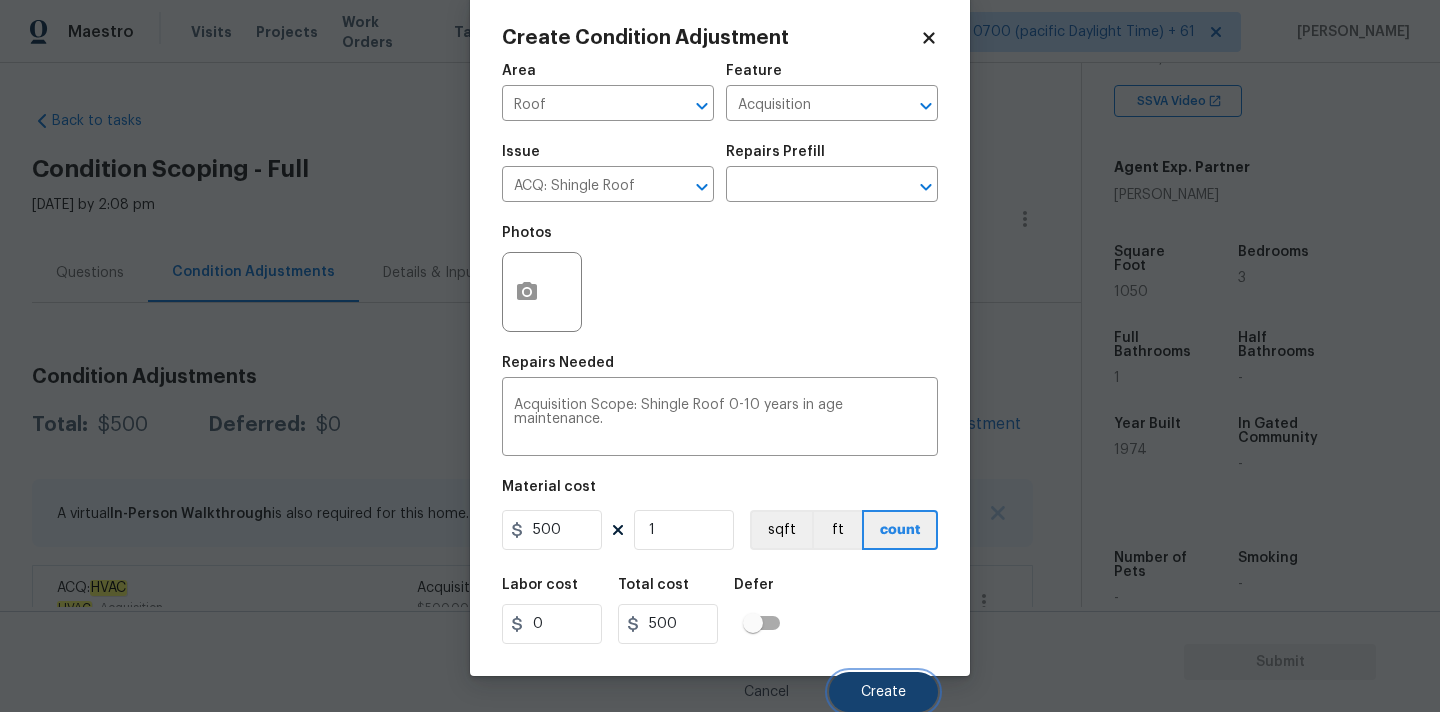 click on "Create" at bounding box center [883, 692] 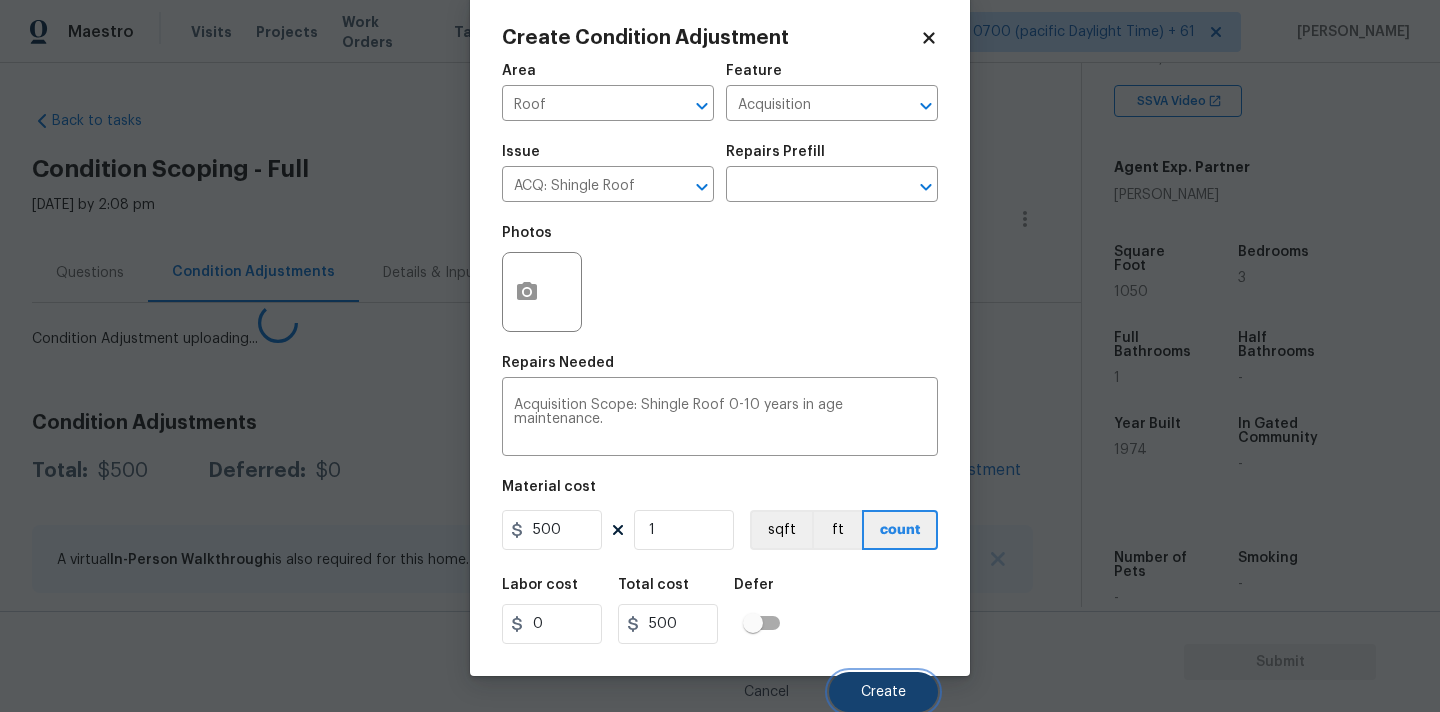 scroll, scrollTop: 28, scrollLeft: 0, axis: vertical 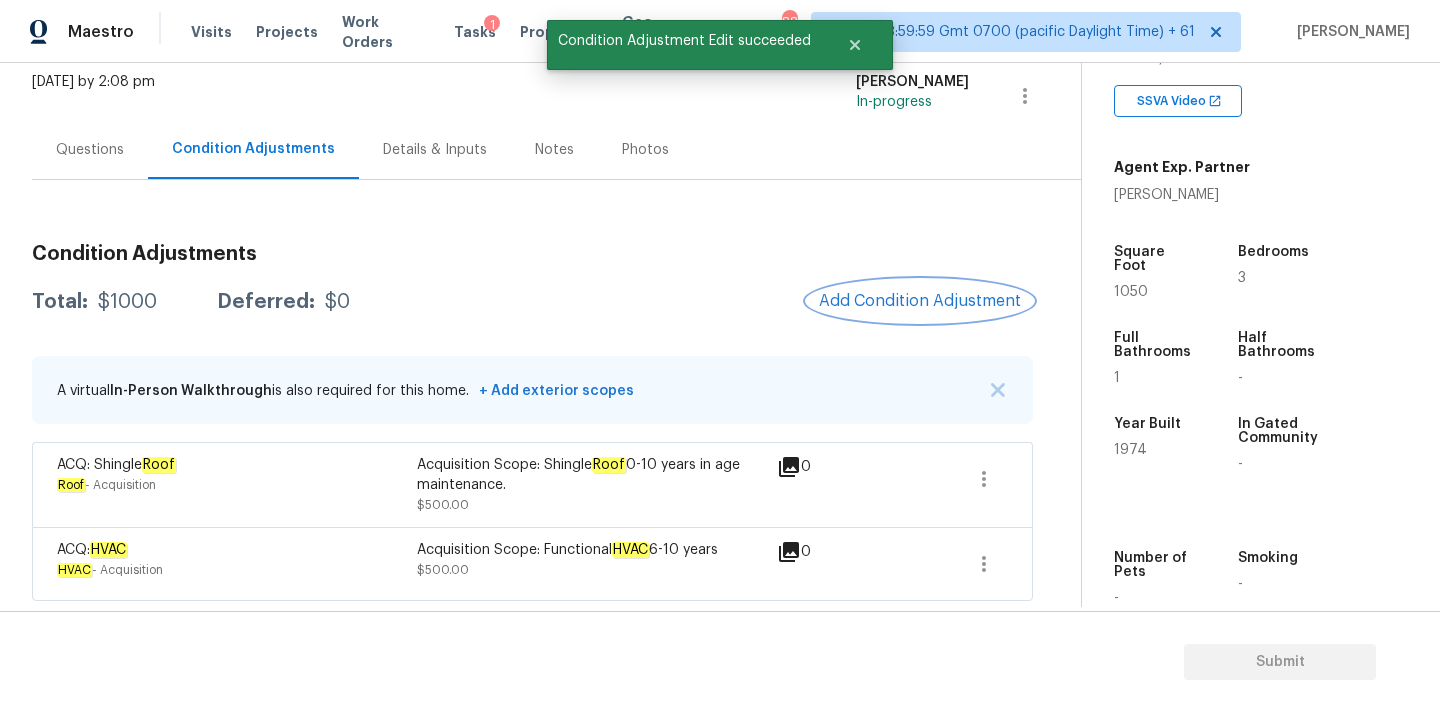 click on "Add Condition Adjustment" at bounding box center [920, 301] 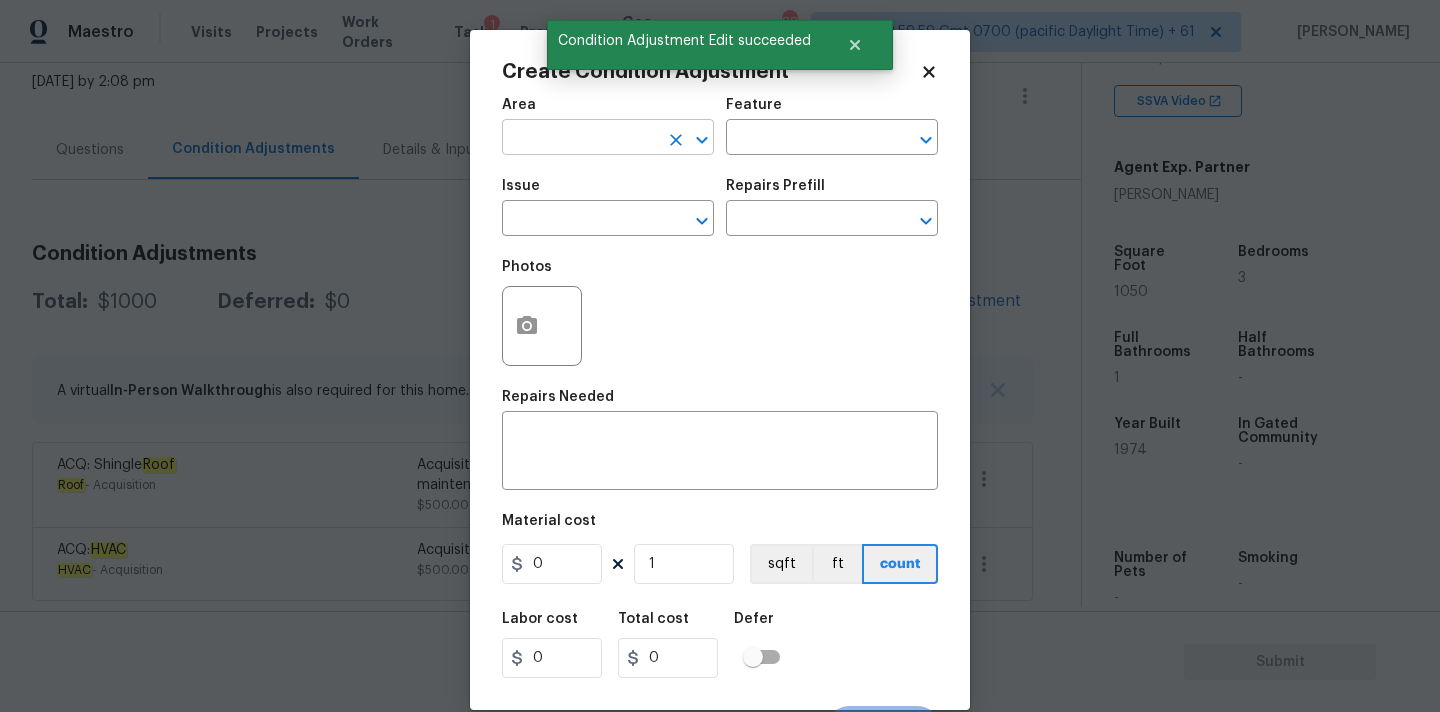 click at bounding box center [580, 139] 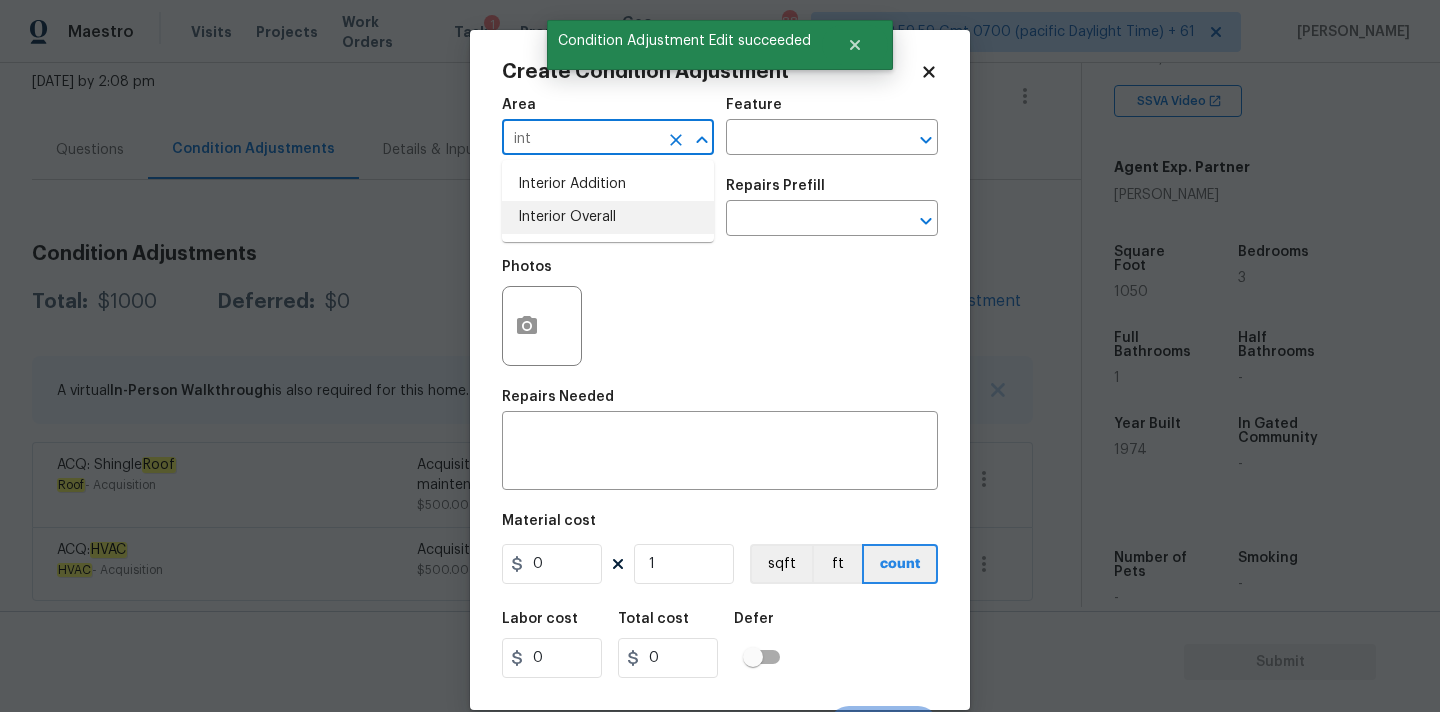 click on "Interior Overall" at bounding box center (608, 217) 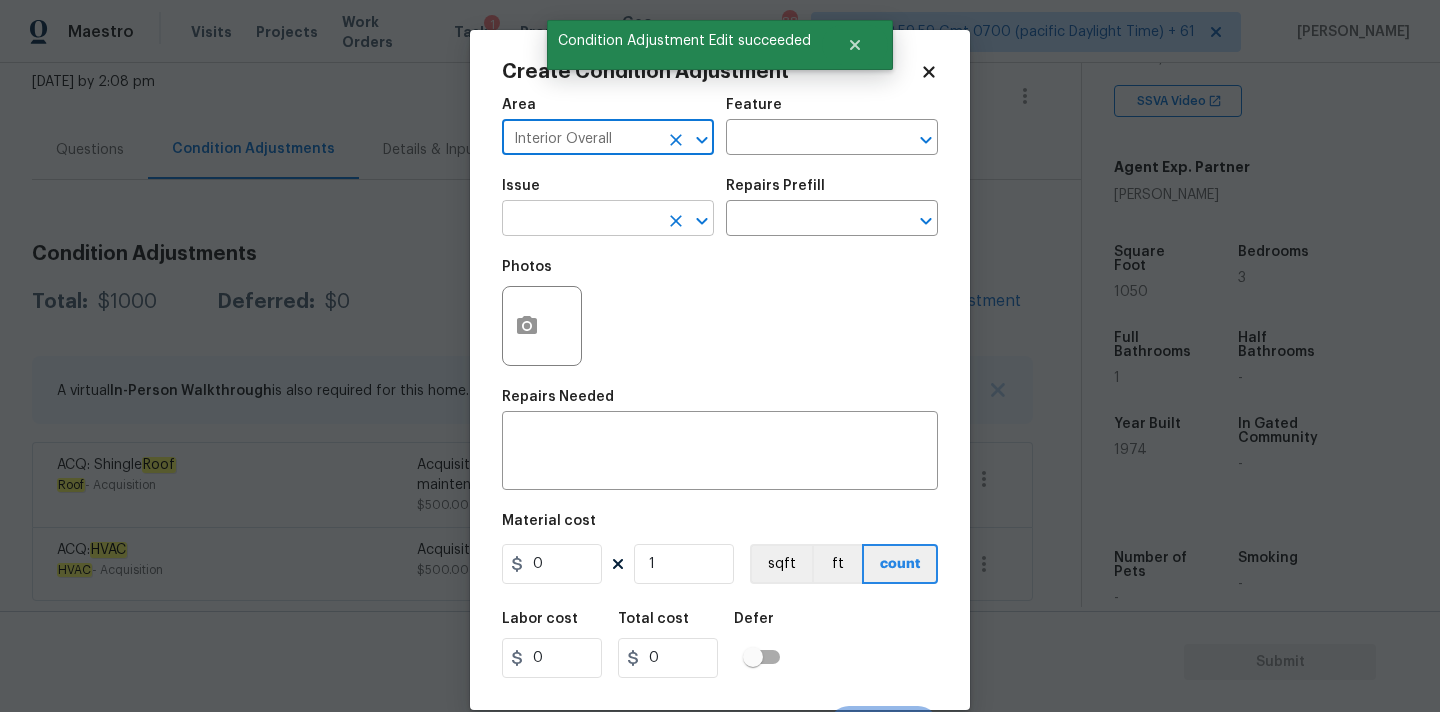 type on "Interior Overall" 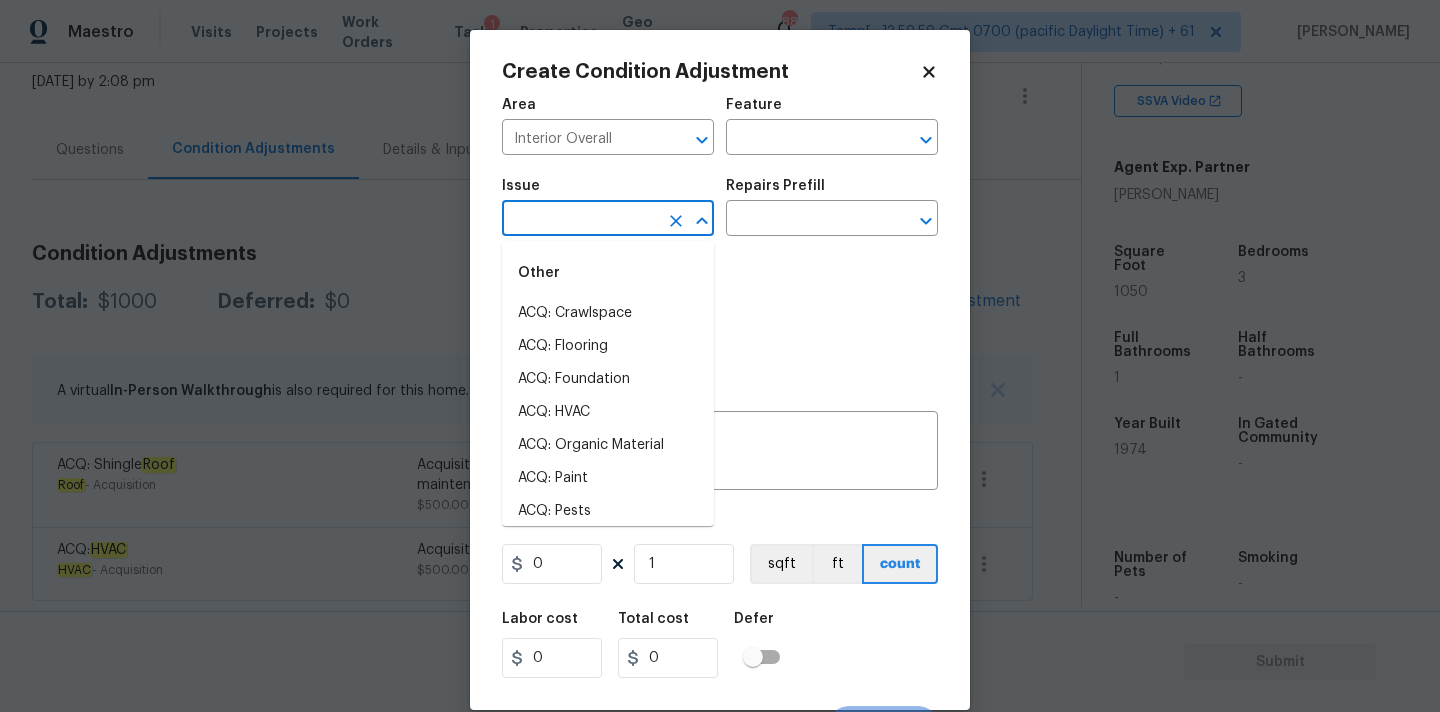 click at bounding box center [580, 220] 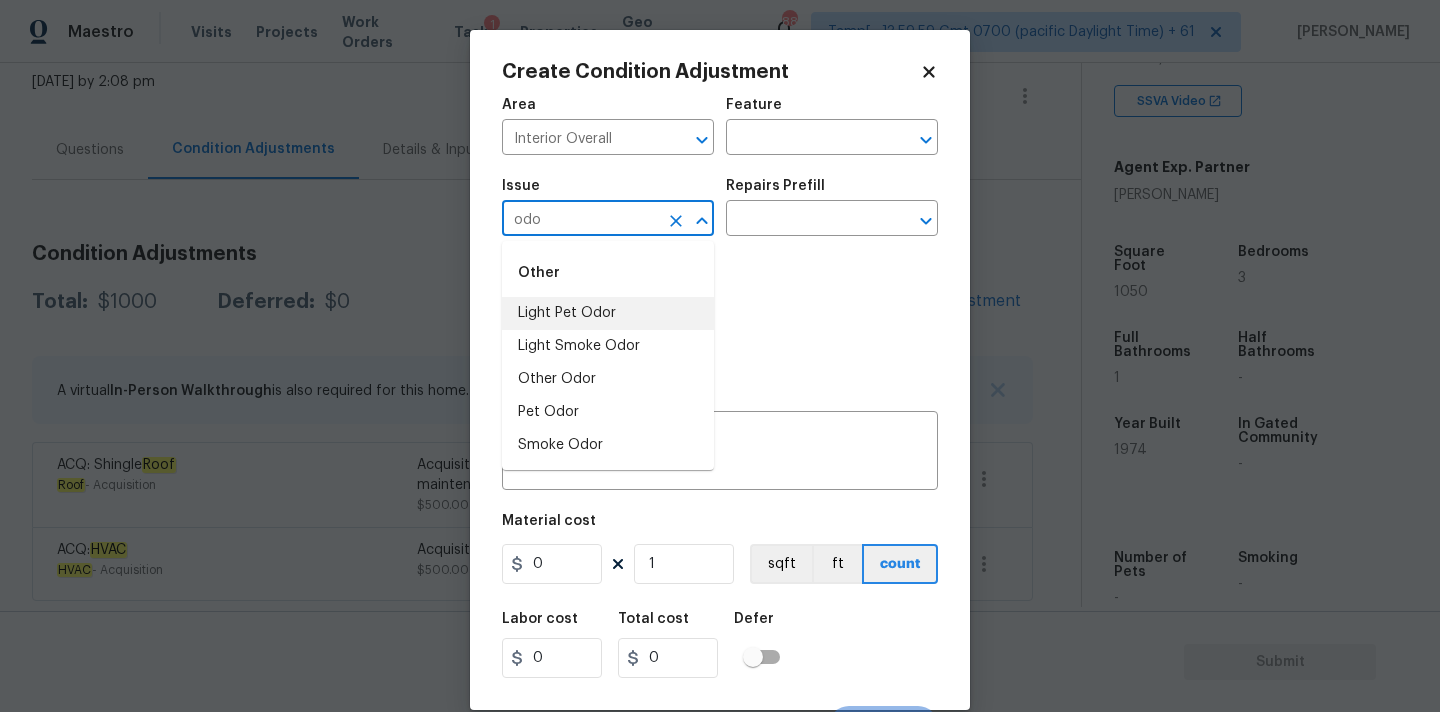 click on "Light Pet Odor" at bounding box center [608, 313] 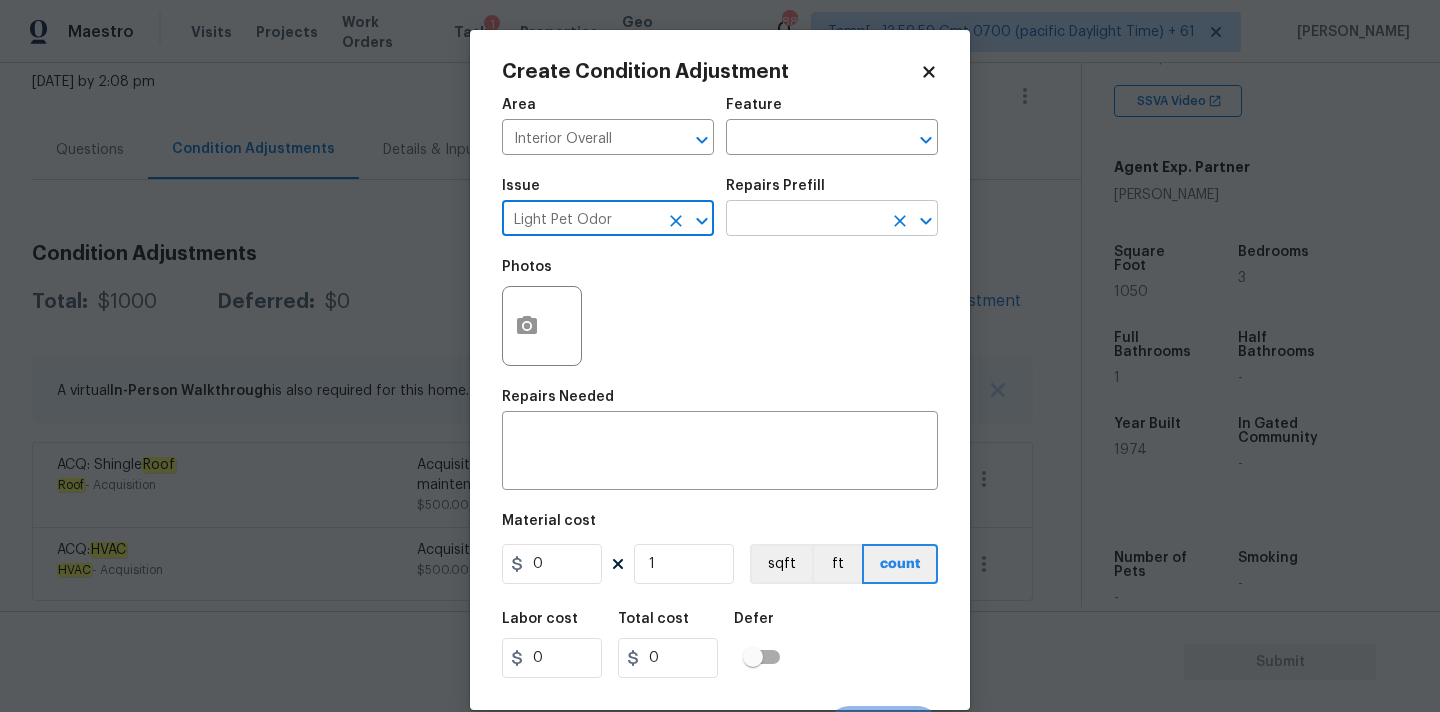 type on "Light Pet Odor" 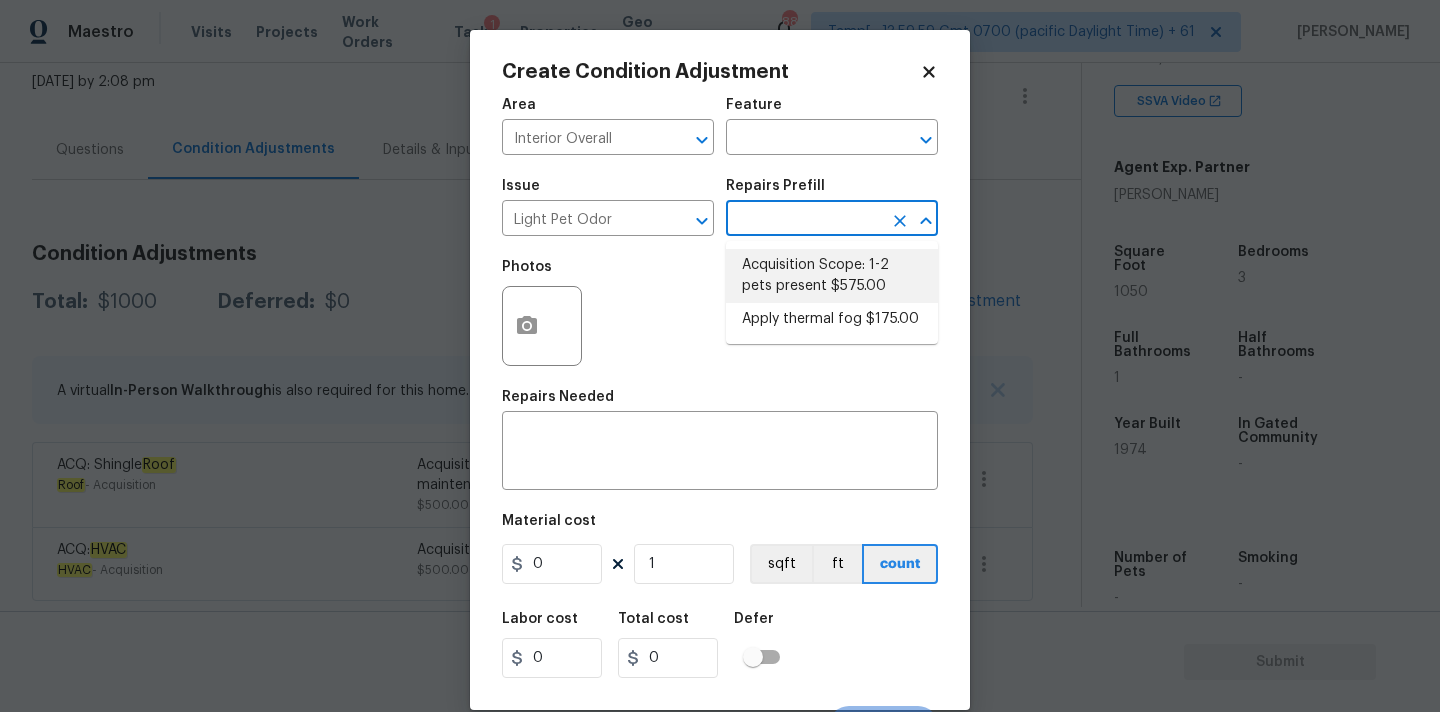 click on "Acquisition Scope: 1-2 pets present $575.00" at bounding box center [832, 276] 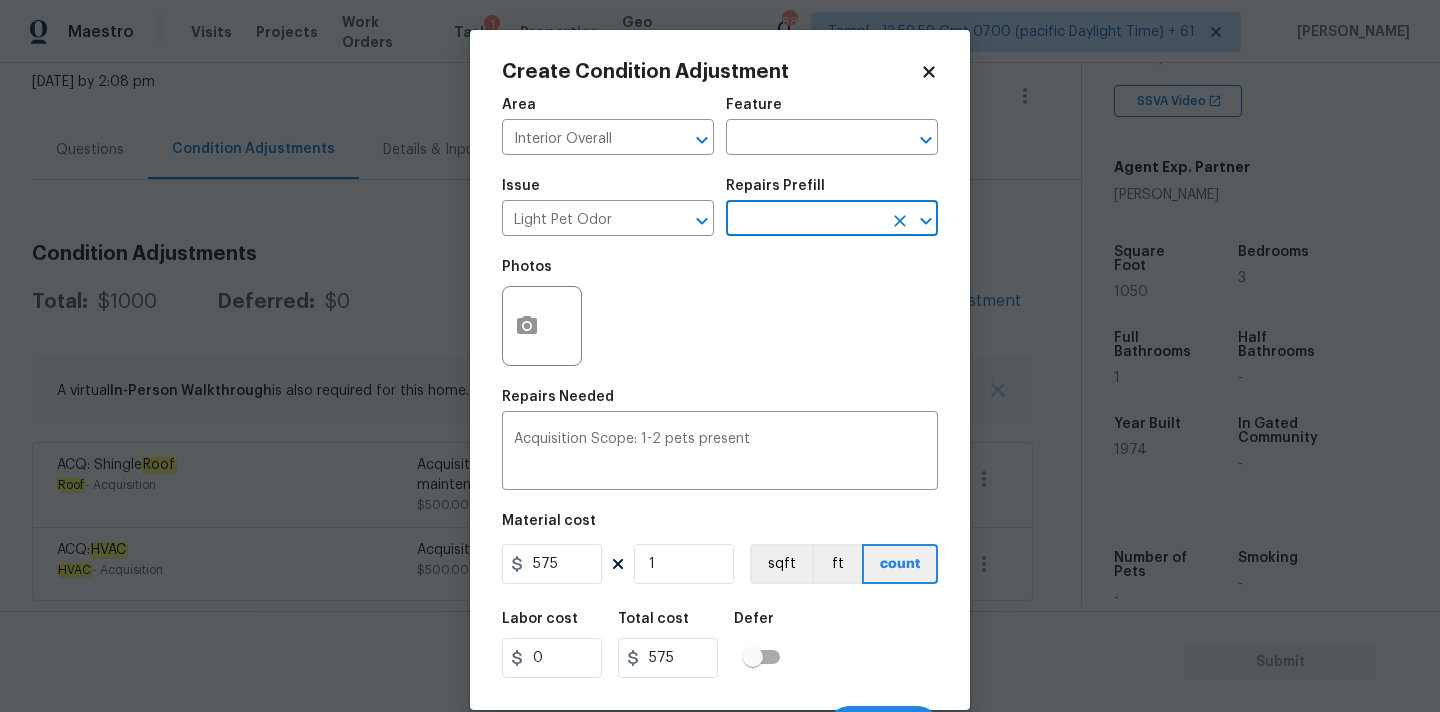 scroll, scrollTop: 35, scrollLeft: 0, axis: vertical 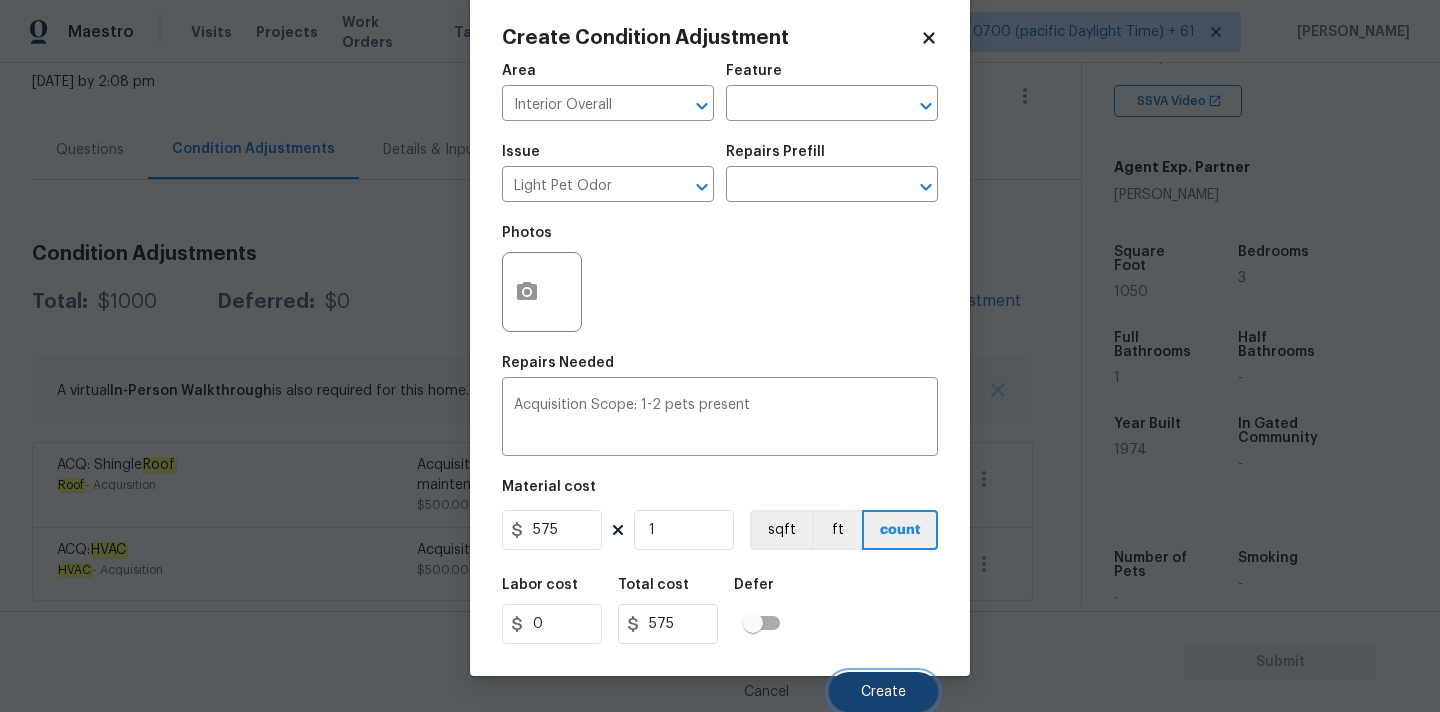 click on "Create" at bounding box center (883, 692) 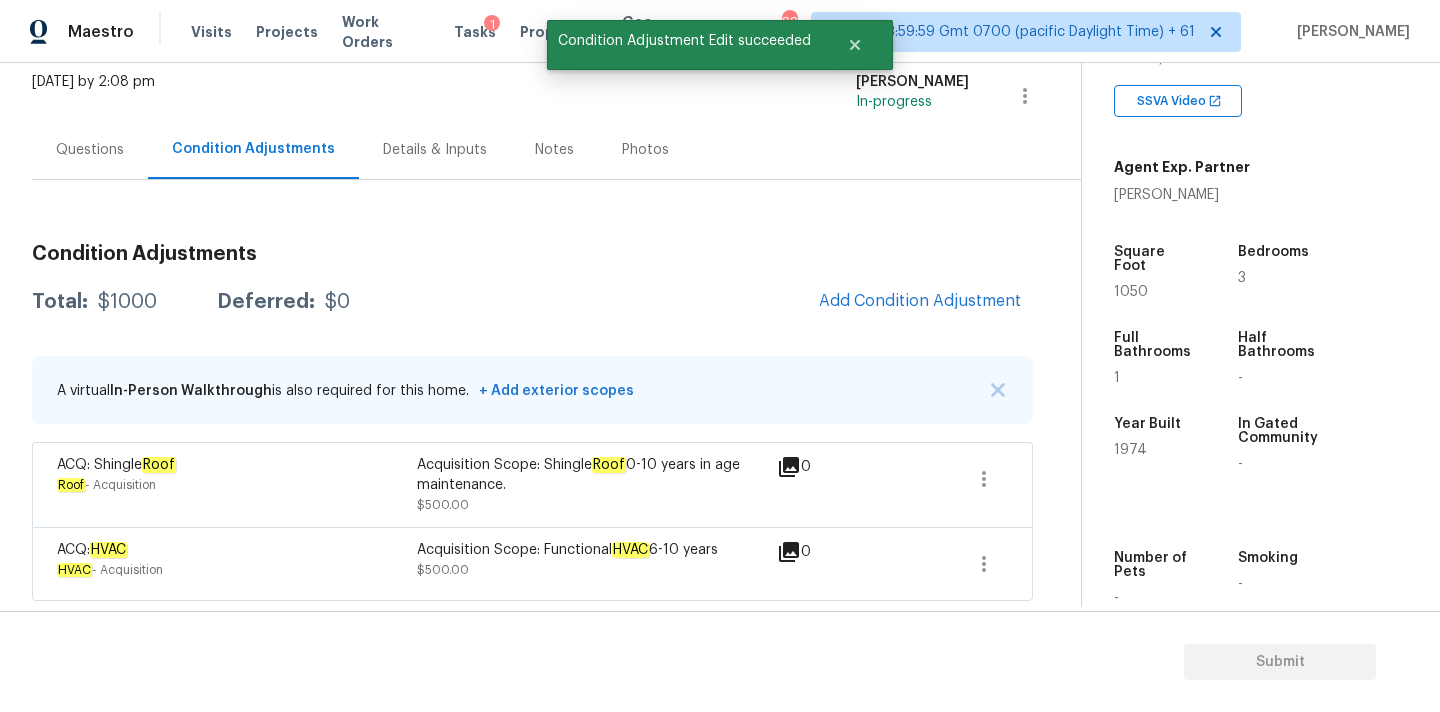 scroll, scrollTop: 28, scrollLeft: 0, axis: vertical 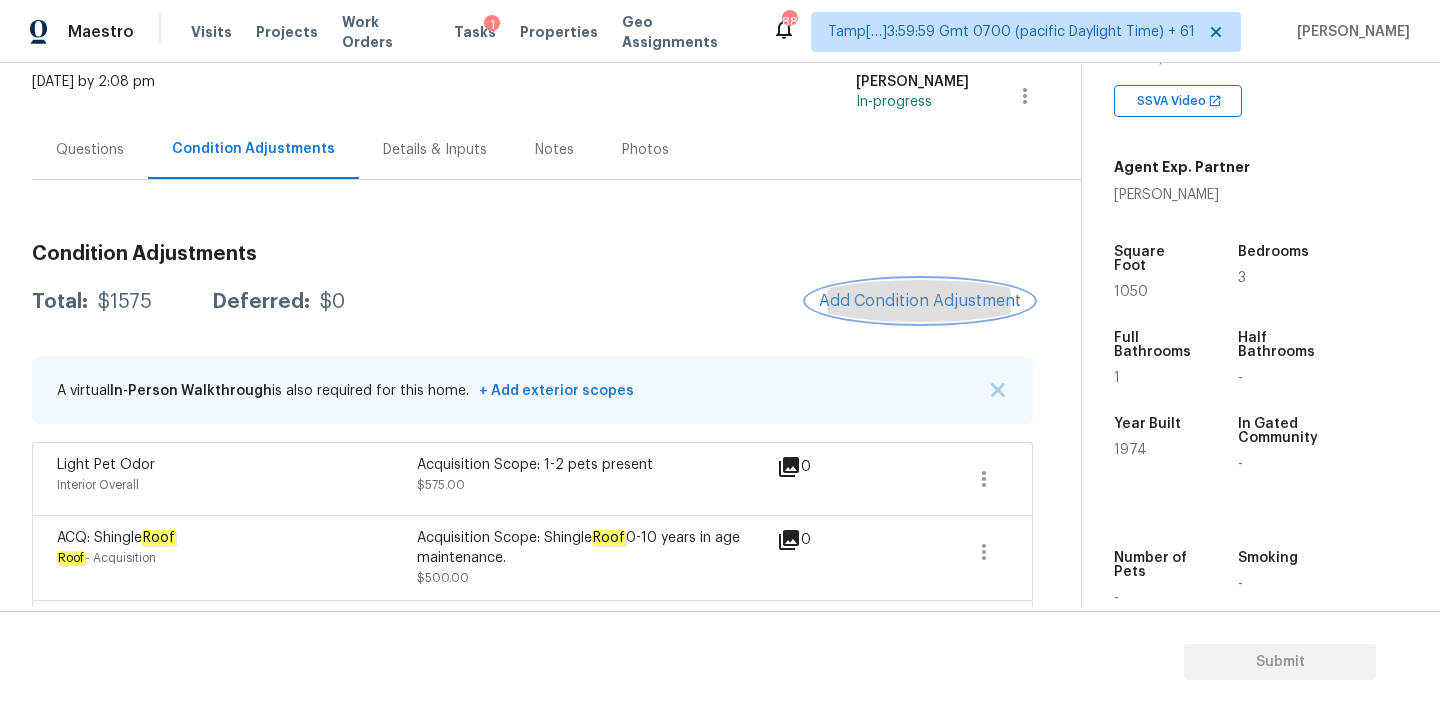 click on "Add Condition Adjustment" at bounding box center [920, 301] 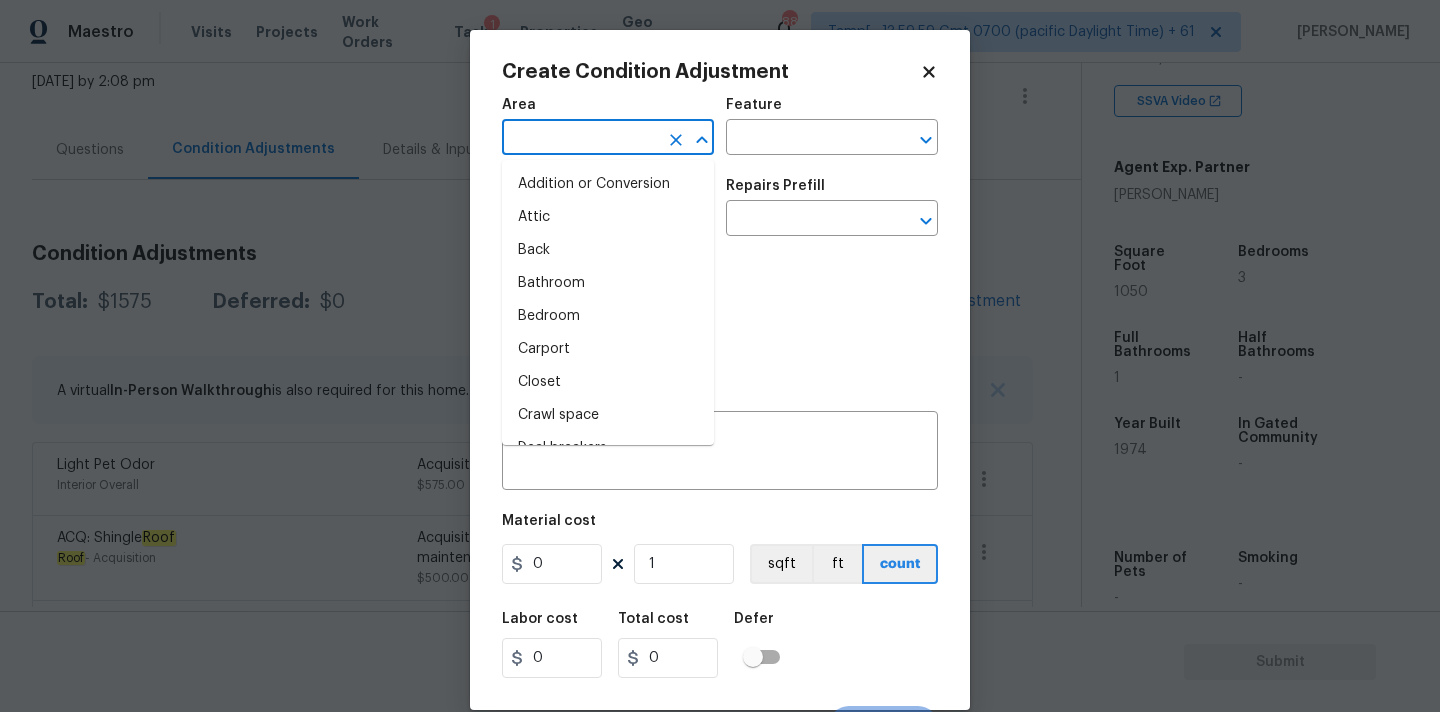 click at bounding box center (580, 139) 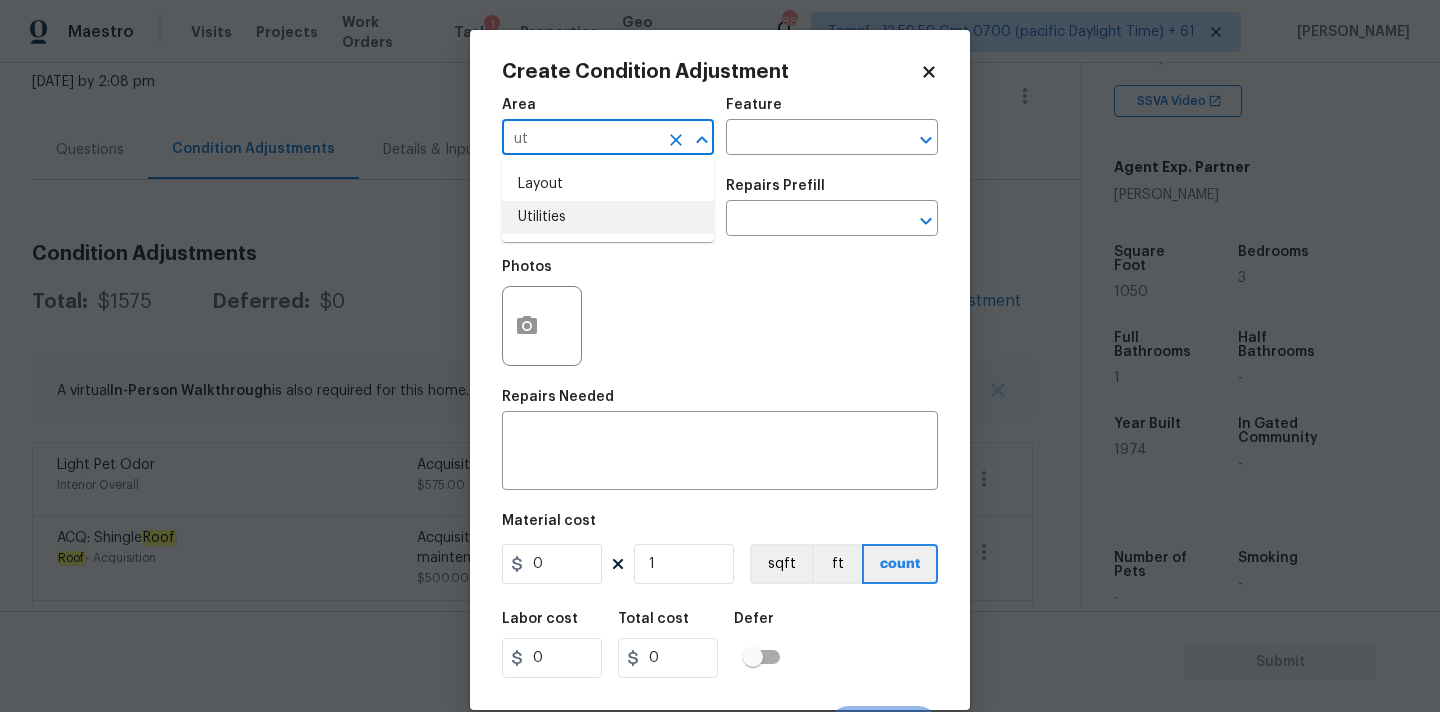 click on "Utilities" at bounding box center [608, 217] 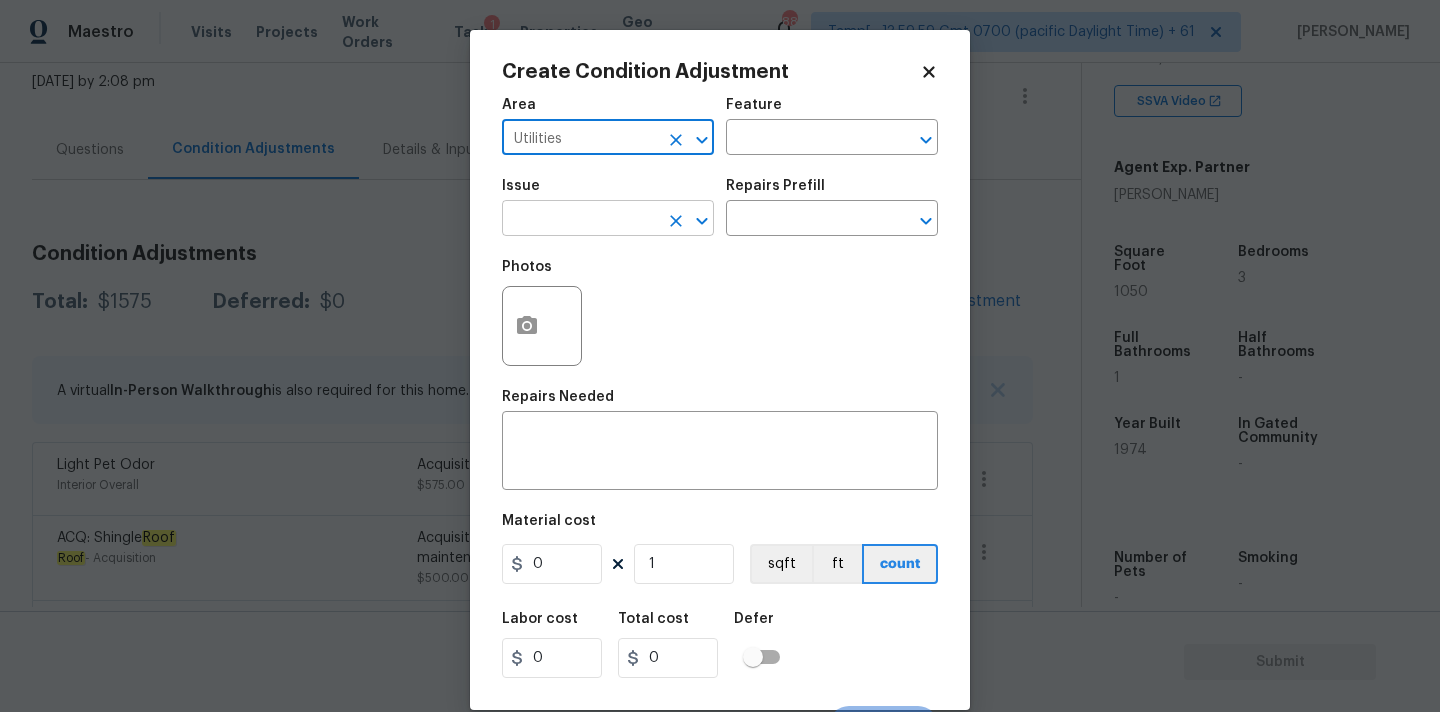 type on "Utilities" 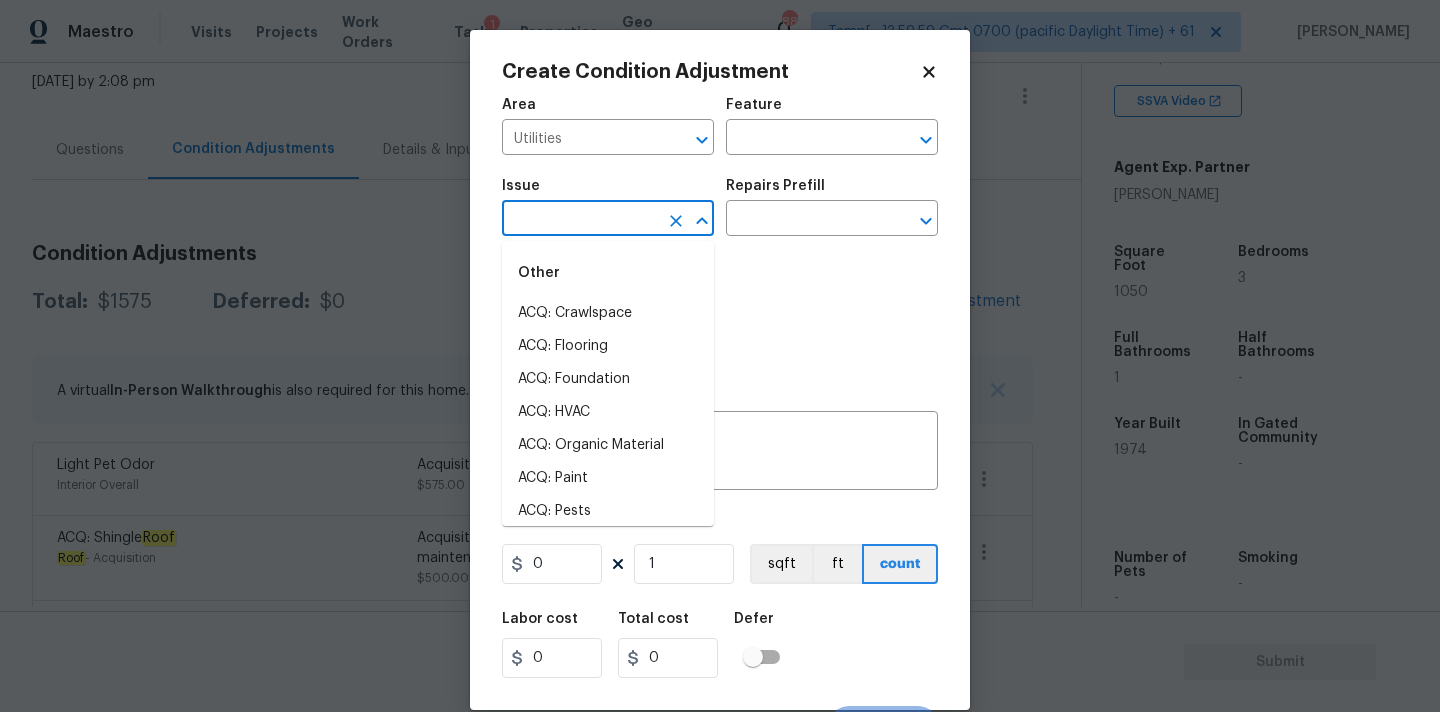 click at bounding box center [580, 220] 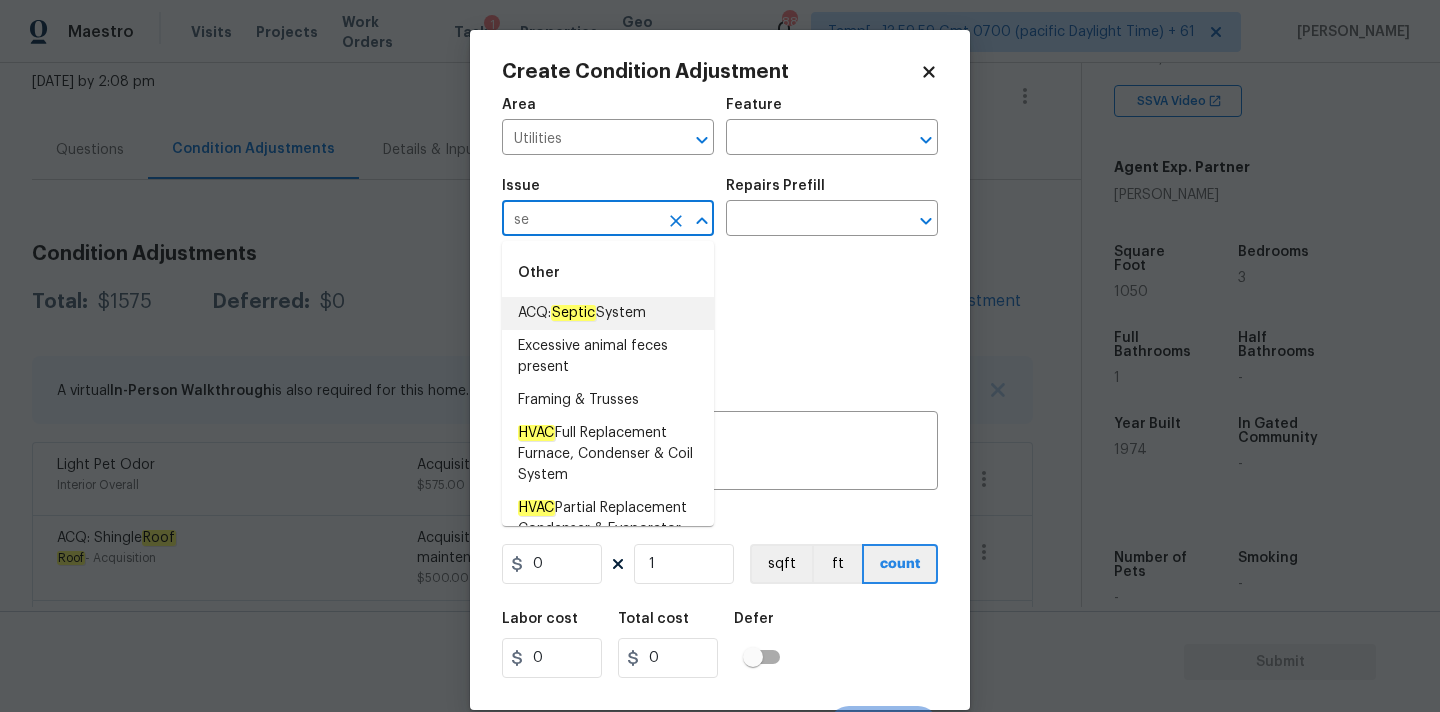 click on "Septic" at bounding box center [573, 313] 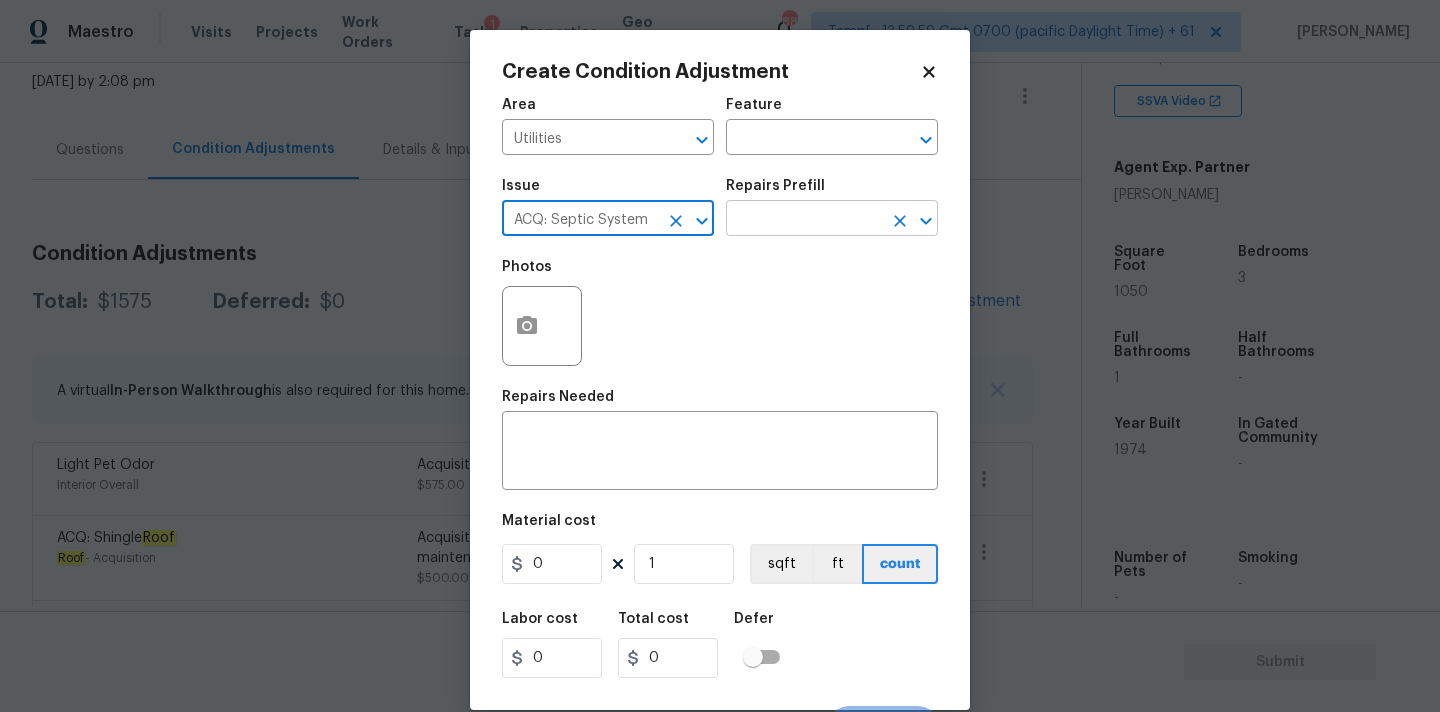 type on "ACQ: Septic System" 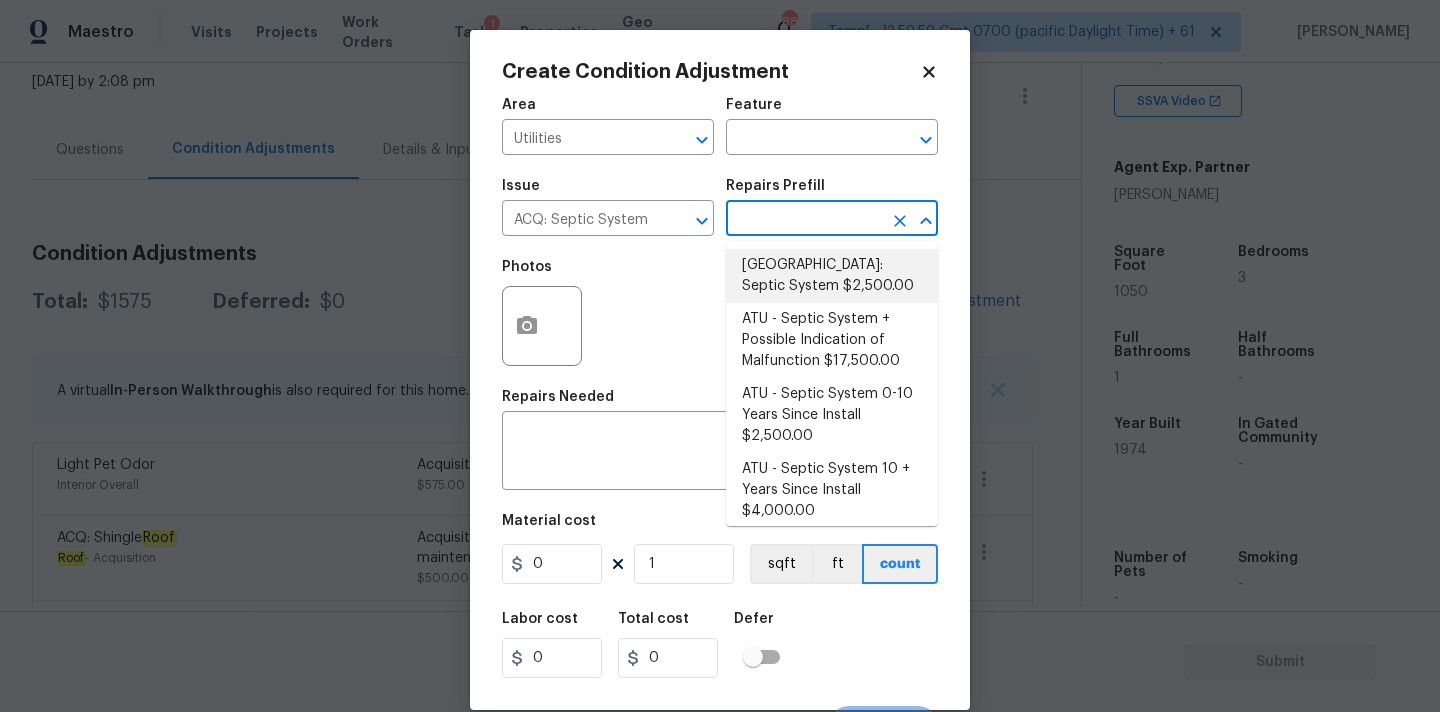 click on "Atlanta: Septic System $2,500.00" at bounding box center (832, 276) 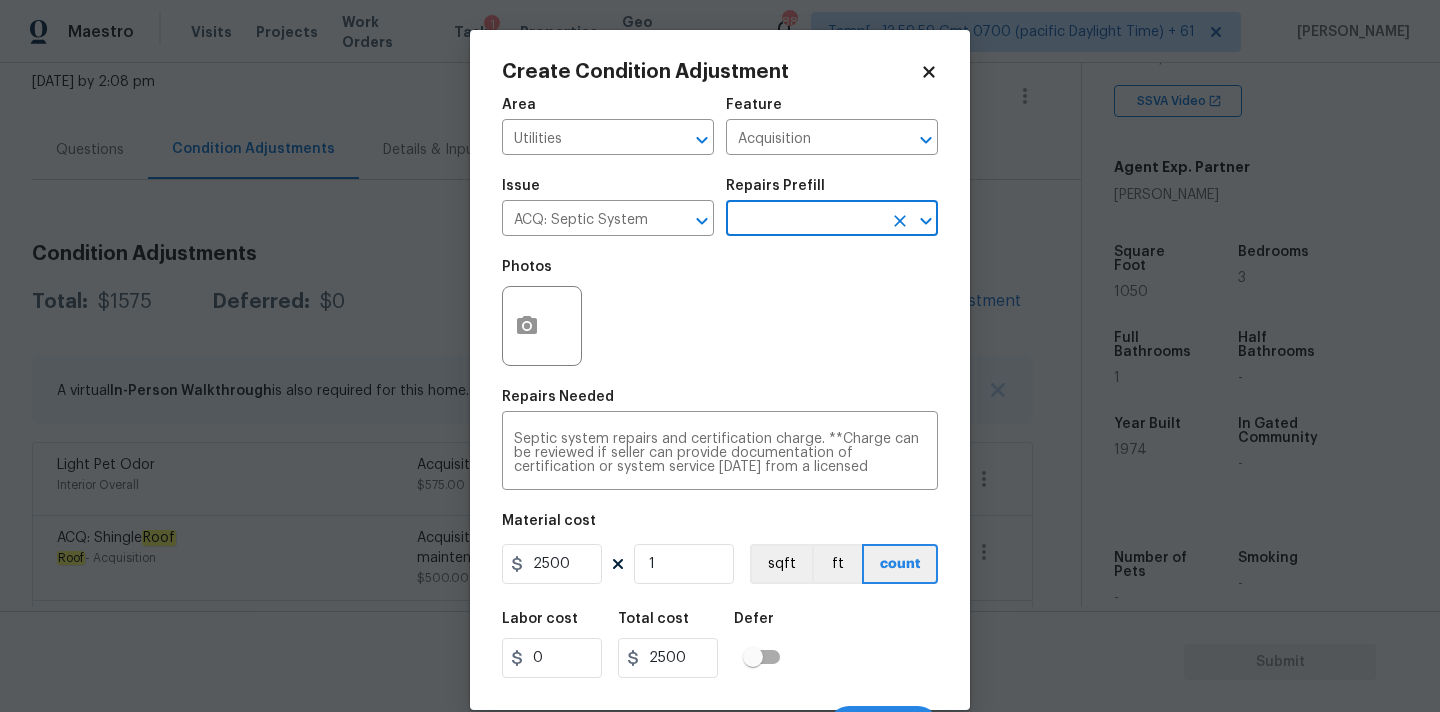 scroll, scrollTop: 35, scrollLeft: 0, axis: vertical 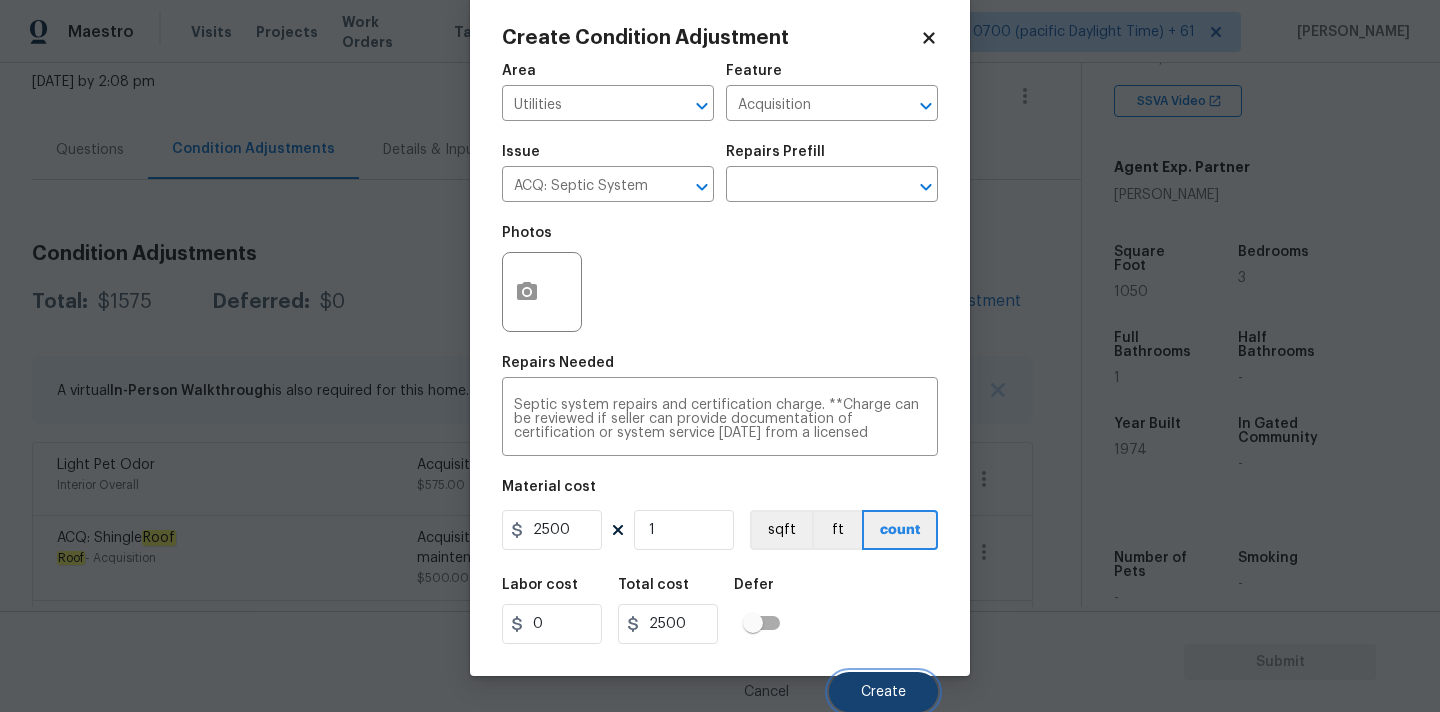 click on "Create" at bounding box center [883, 692] 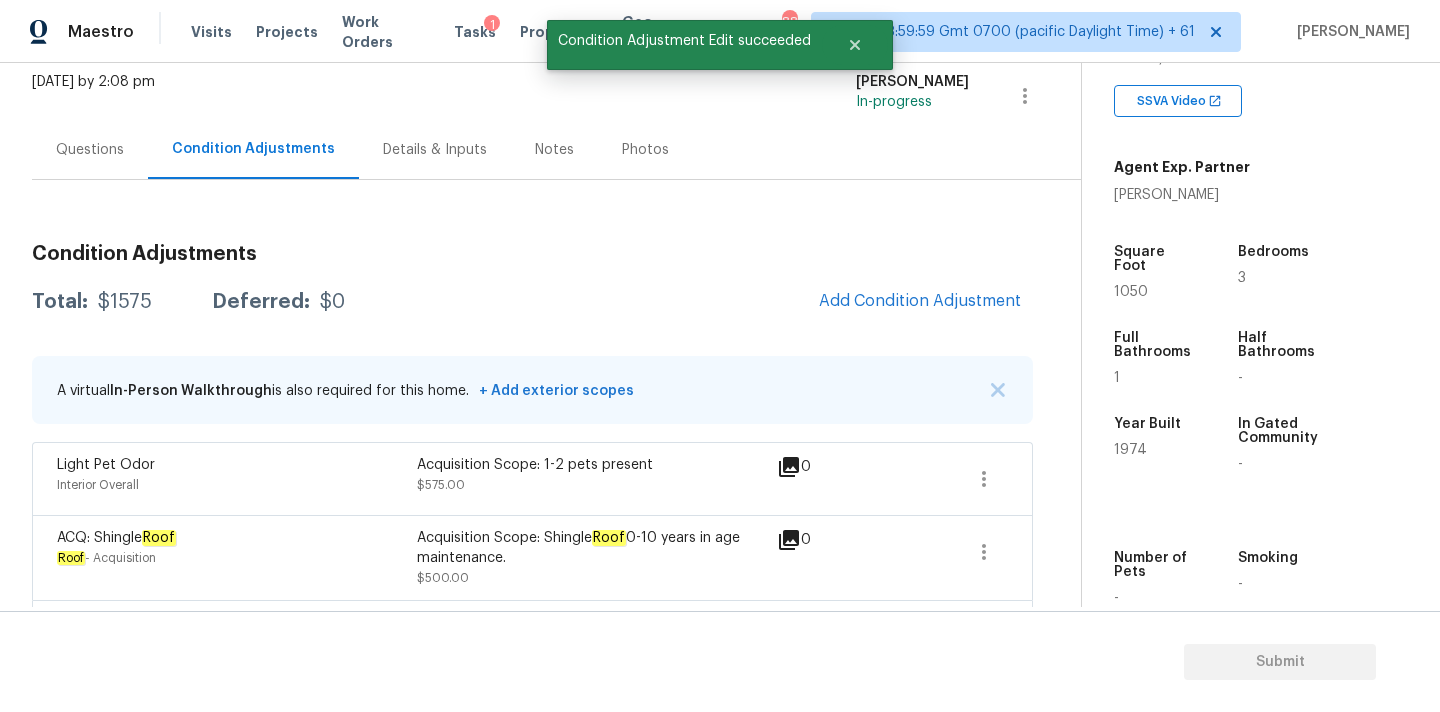 scroll, scrollTop: 28, scrollLeft: 0, axis: vertical 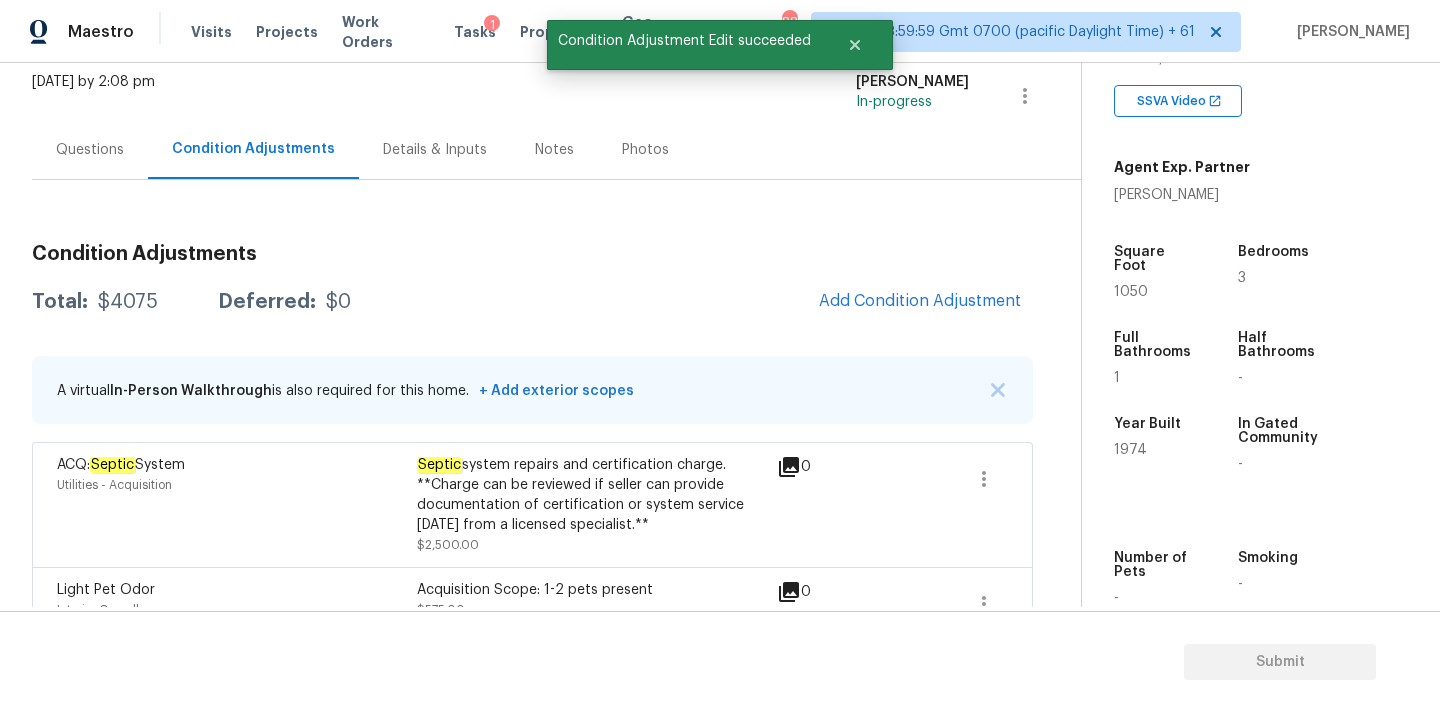 click on "Questions" at bounding box center [90, 150] 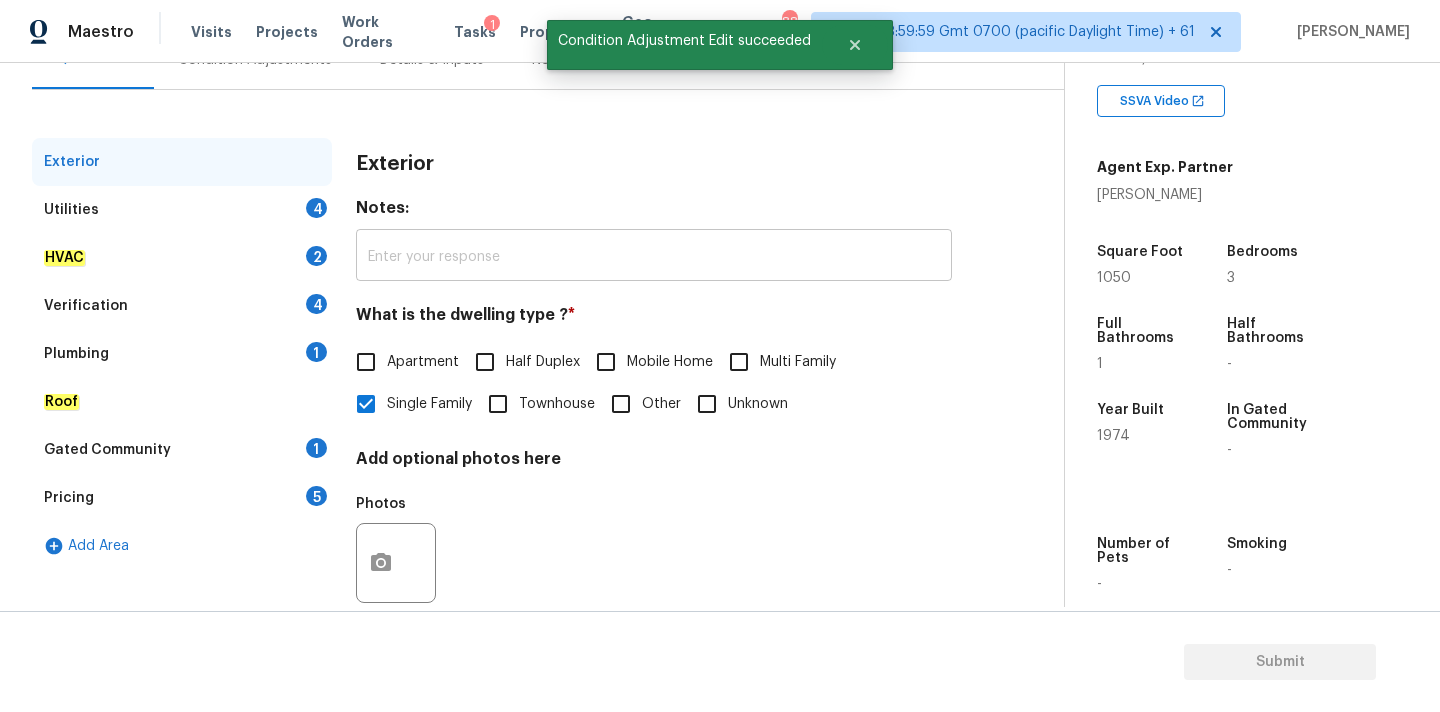scroll, scrollTop: 251, scrollLeft: 0, axis: vertical 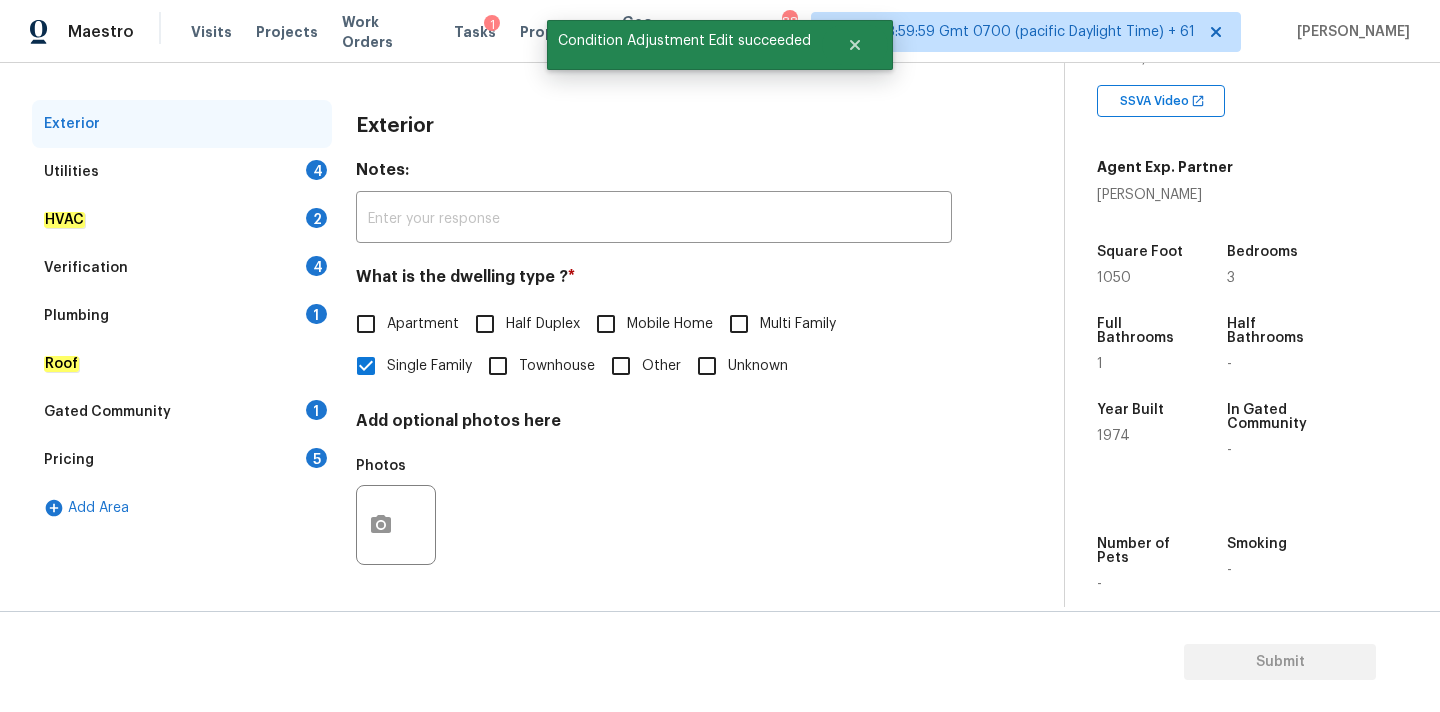 click on "Utilities 4" at bounding box center [182, 172] 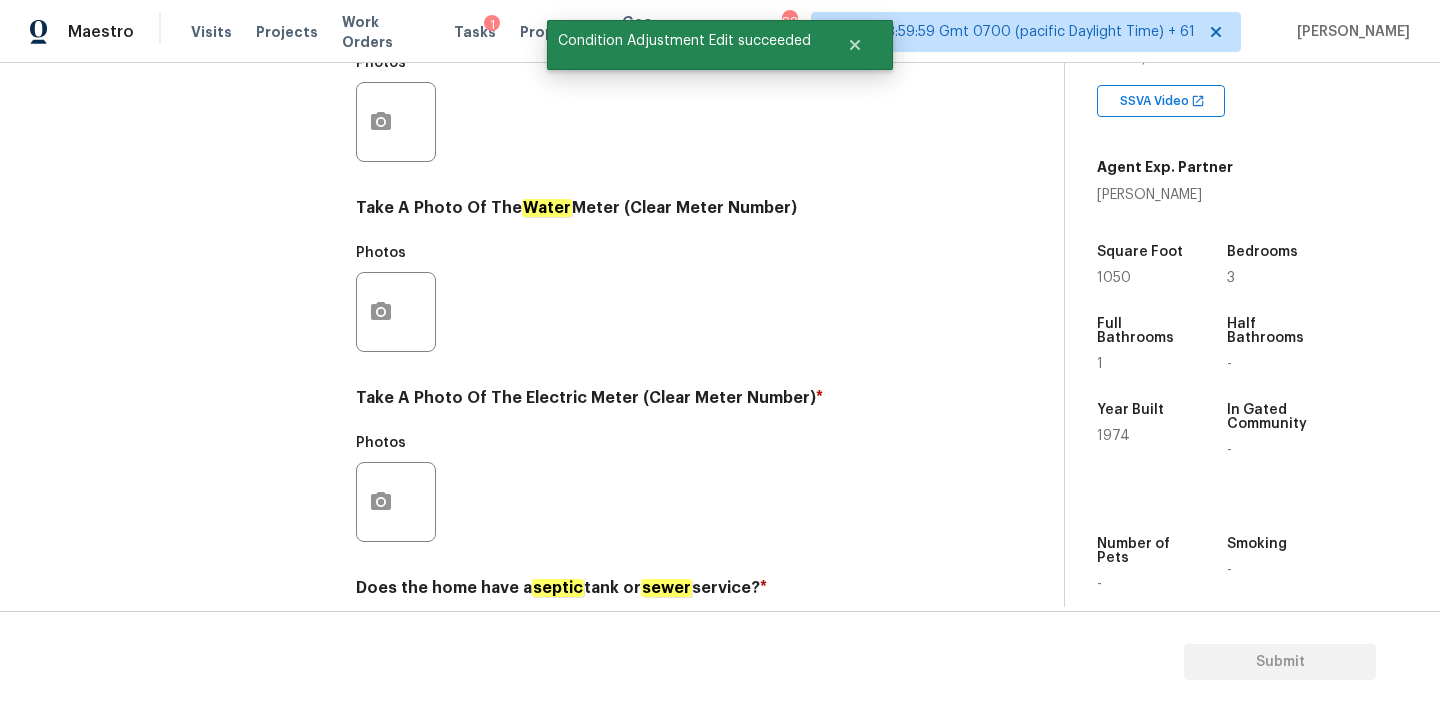 scroll, scrollTop: 793, scrollLeft: 0, axis: vertical 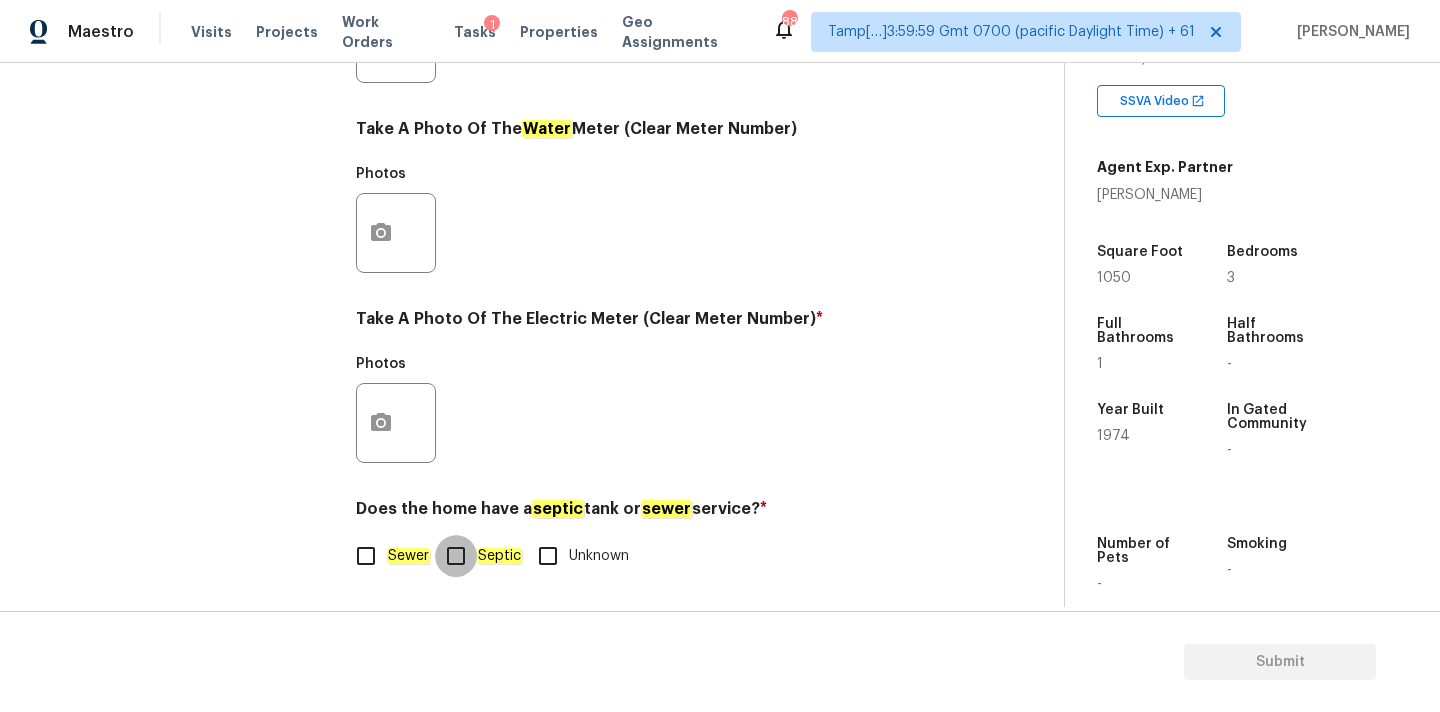 click on "Septic" at bounding box center (456, 556) 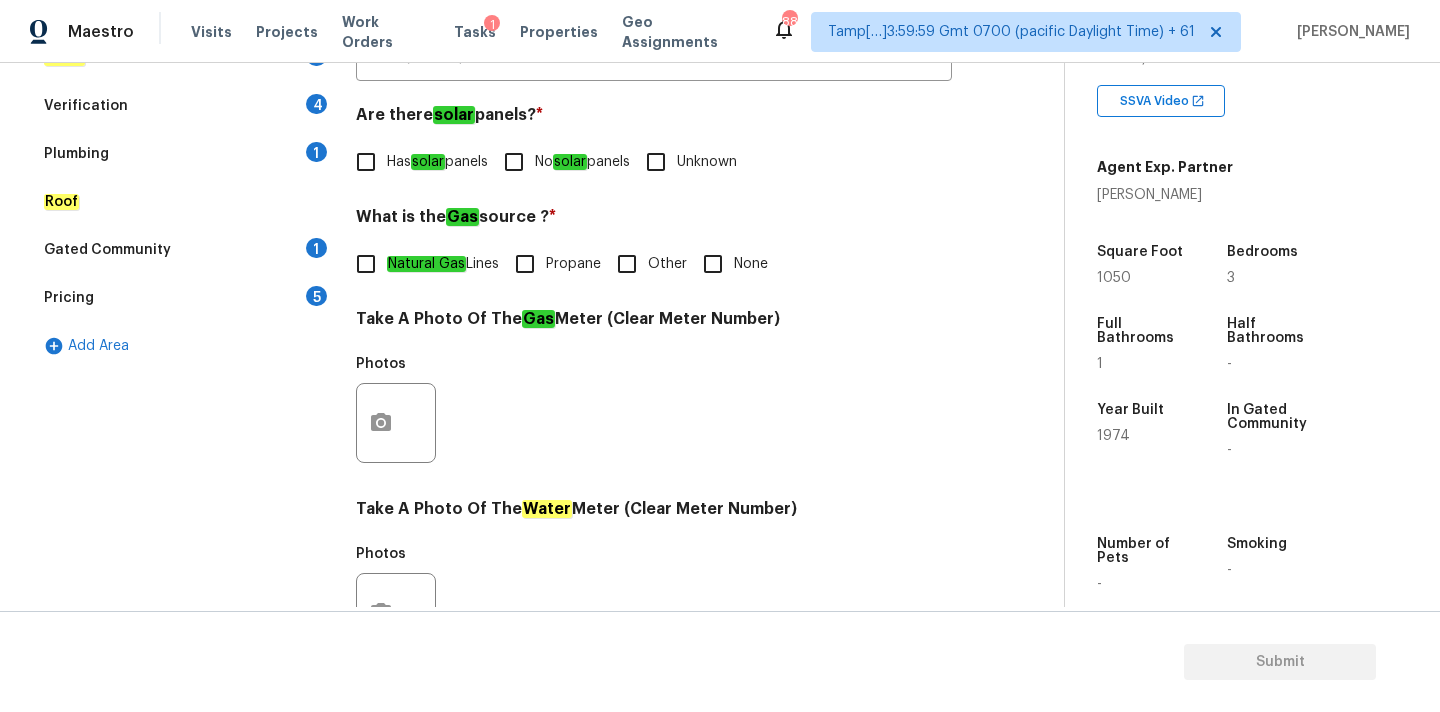 click on "Plumbing 1" at bounding box center (182, 154) 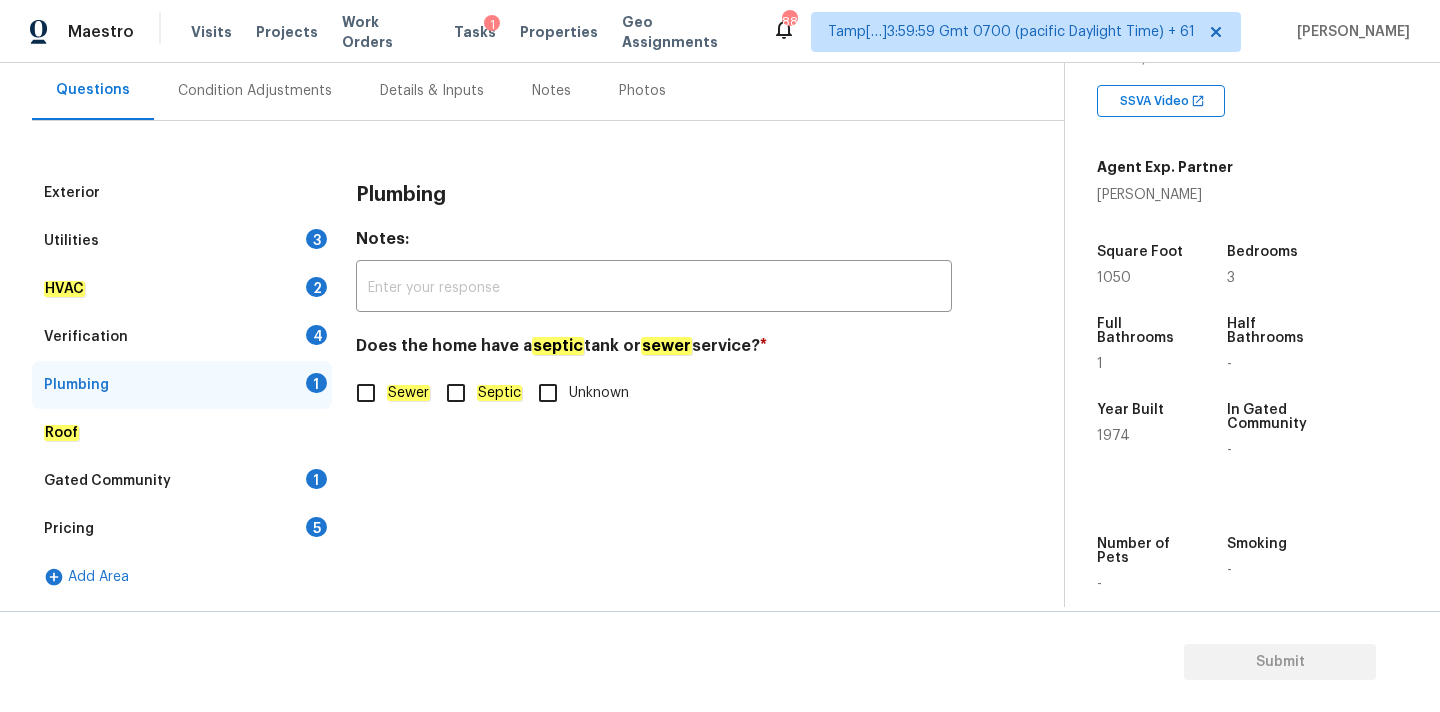 click on "Septic" at bounding box center [456, 393] 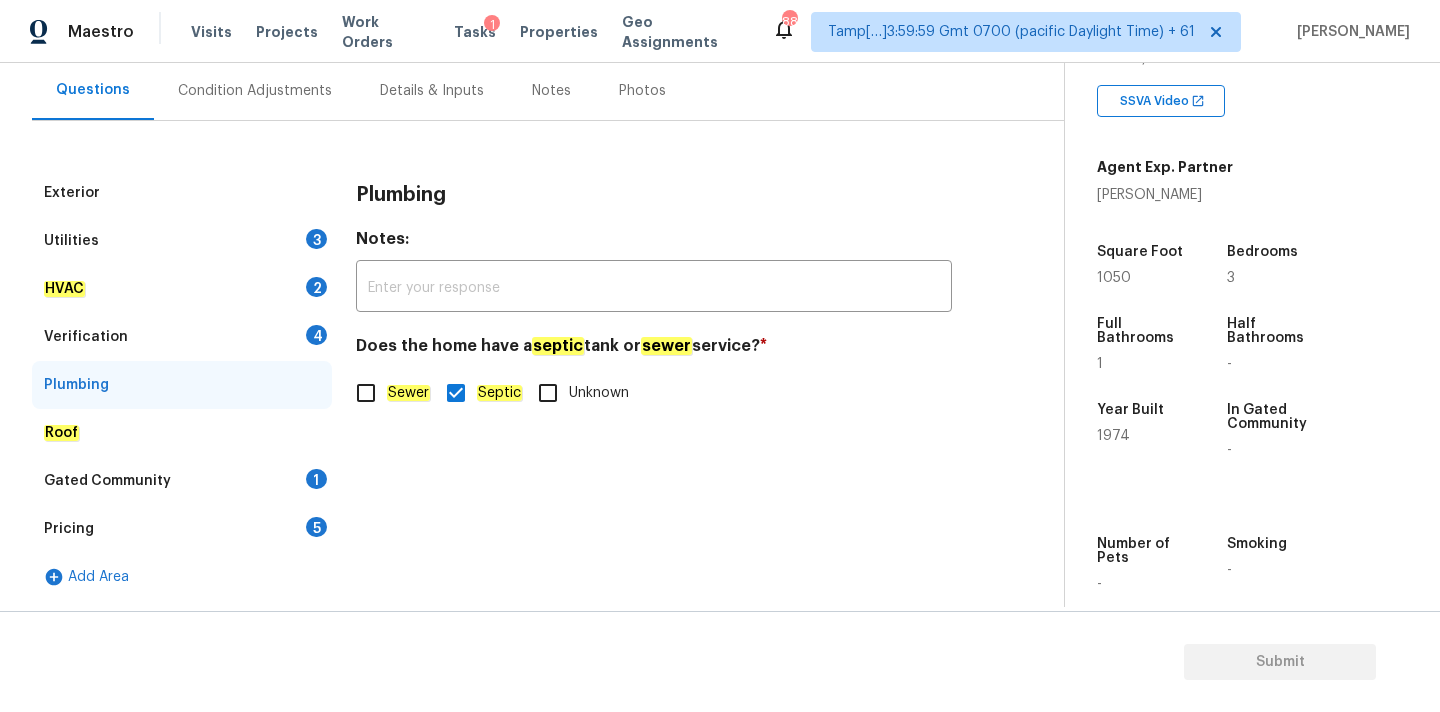 click on "Verification 4" at bounding box center [182, 337] 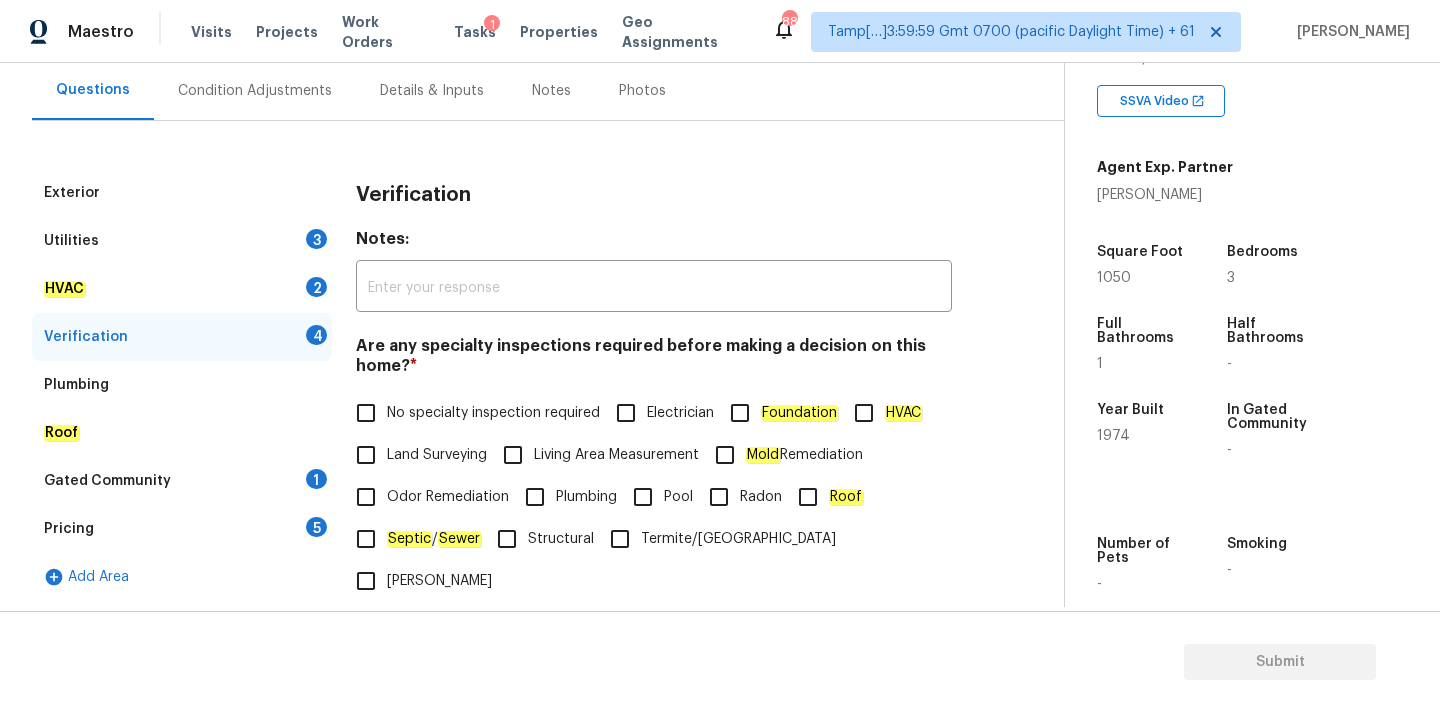 scroll, scrollTop: 491, scrollLeft: 0, axis: vertical 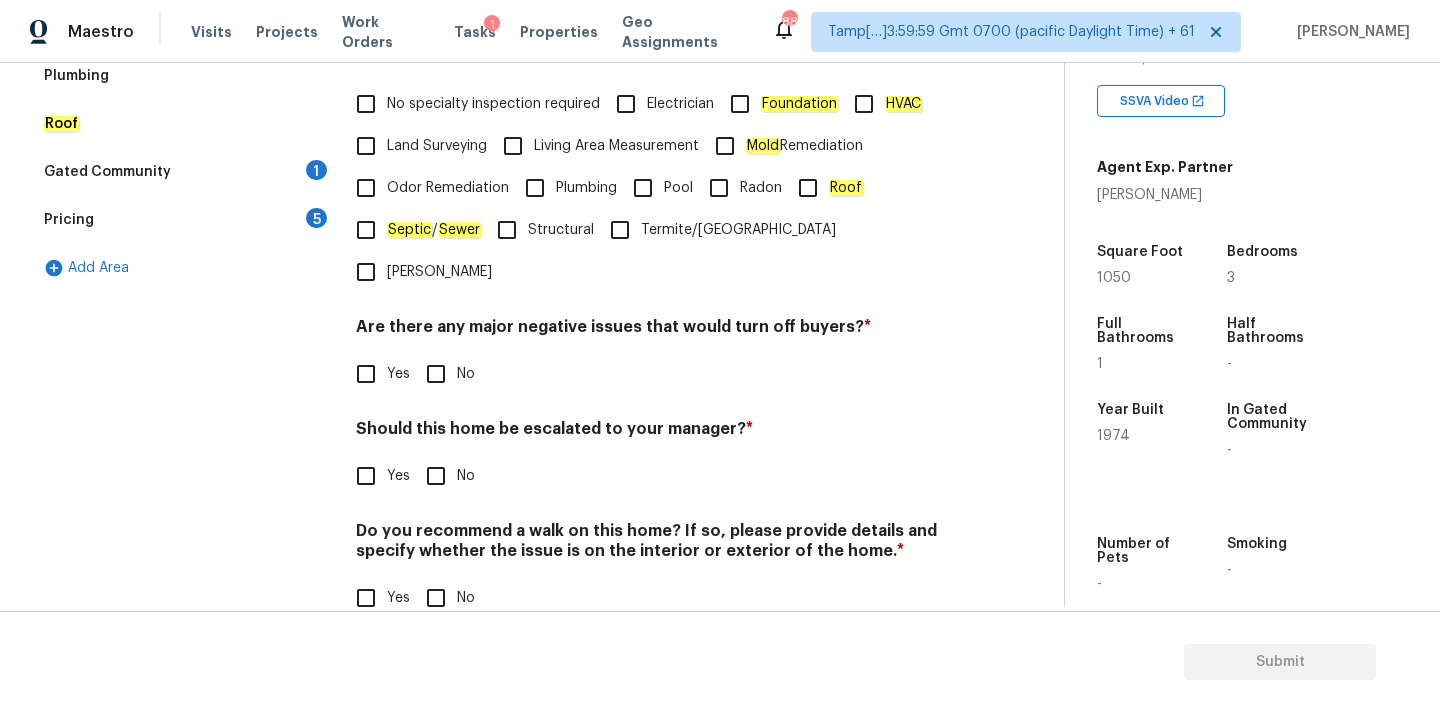 click on "Yes" at bounding box center [366, 476] 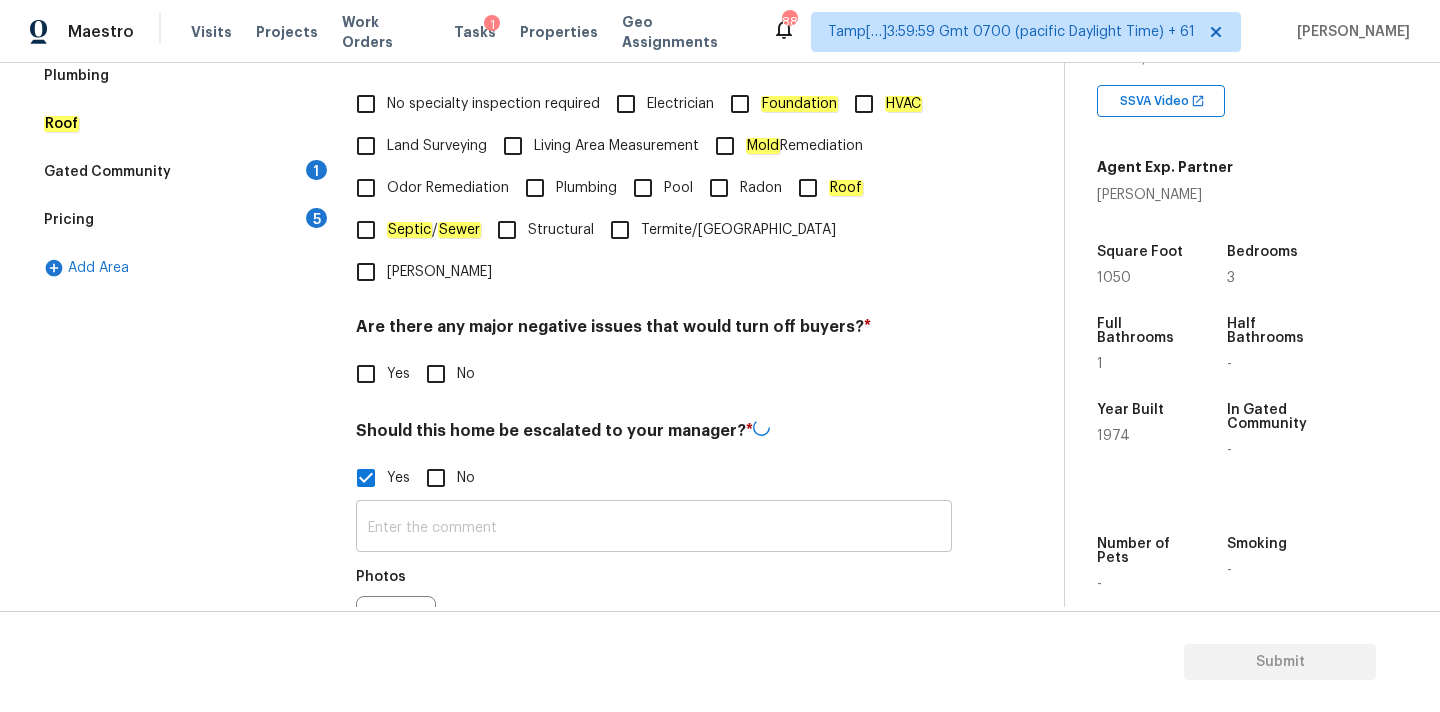 click at bounding box center [654, 528] 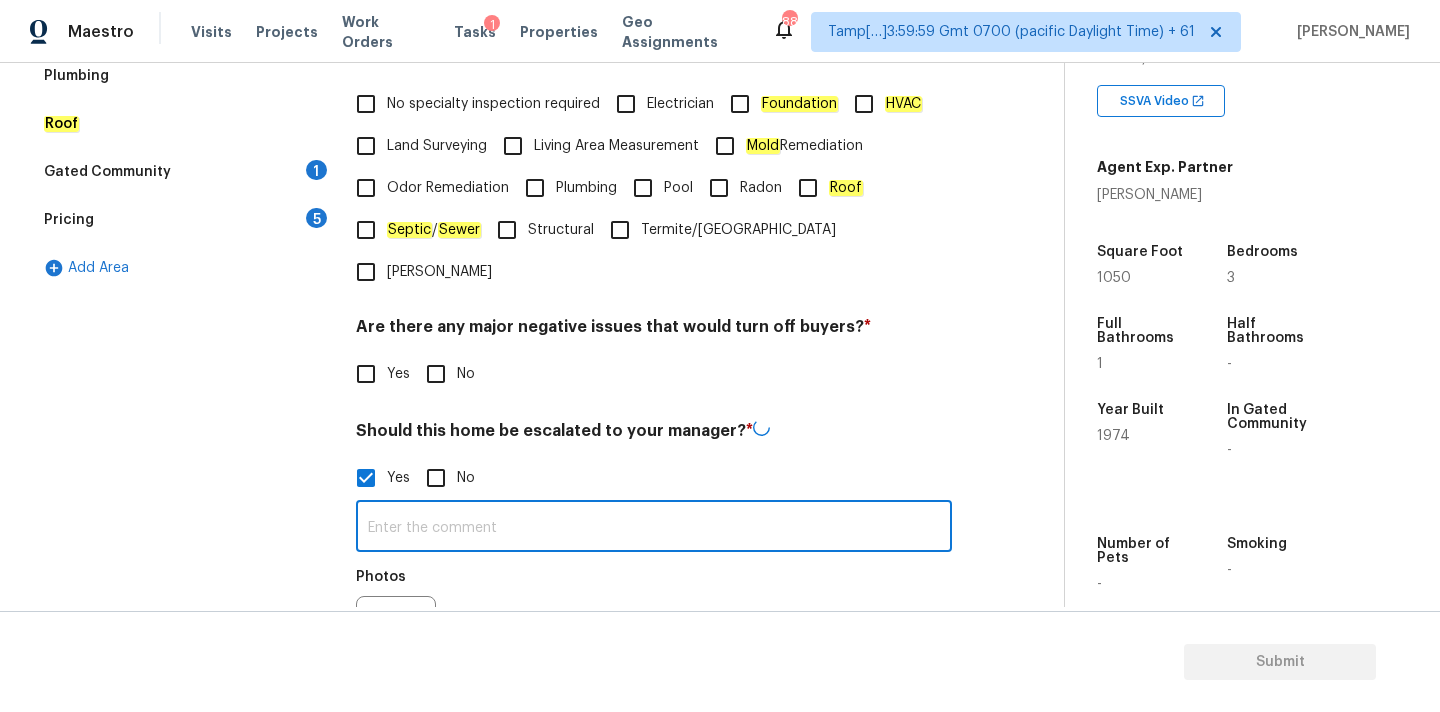 paste on "This is ALA / kitchen table property, needs review. Hence, escalated to MM" 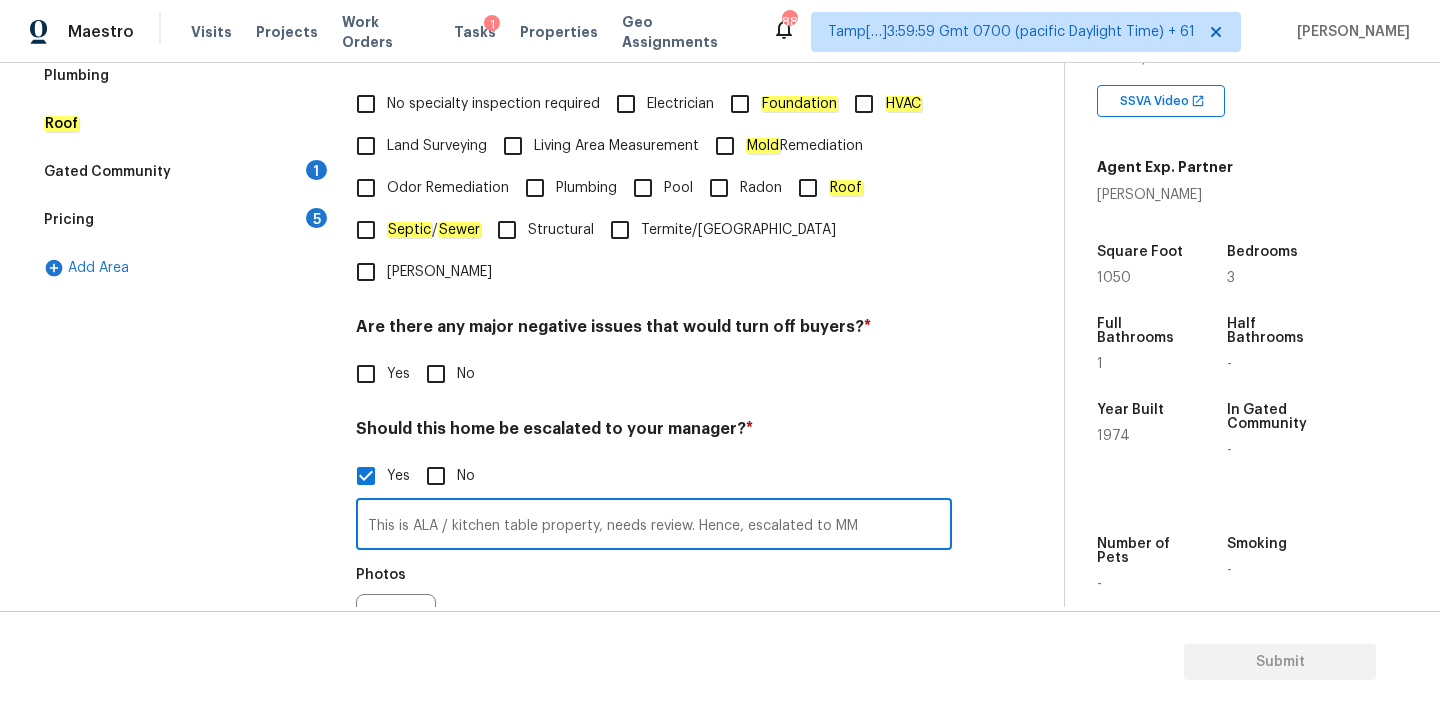 type on "This is ALA / kitchen table property, needs review. Hence, escalated to MM" 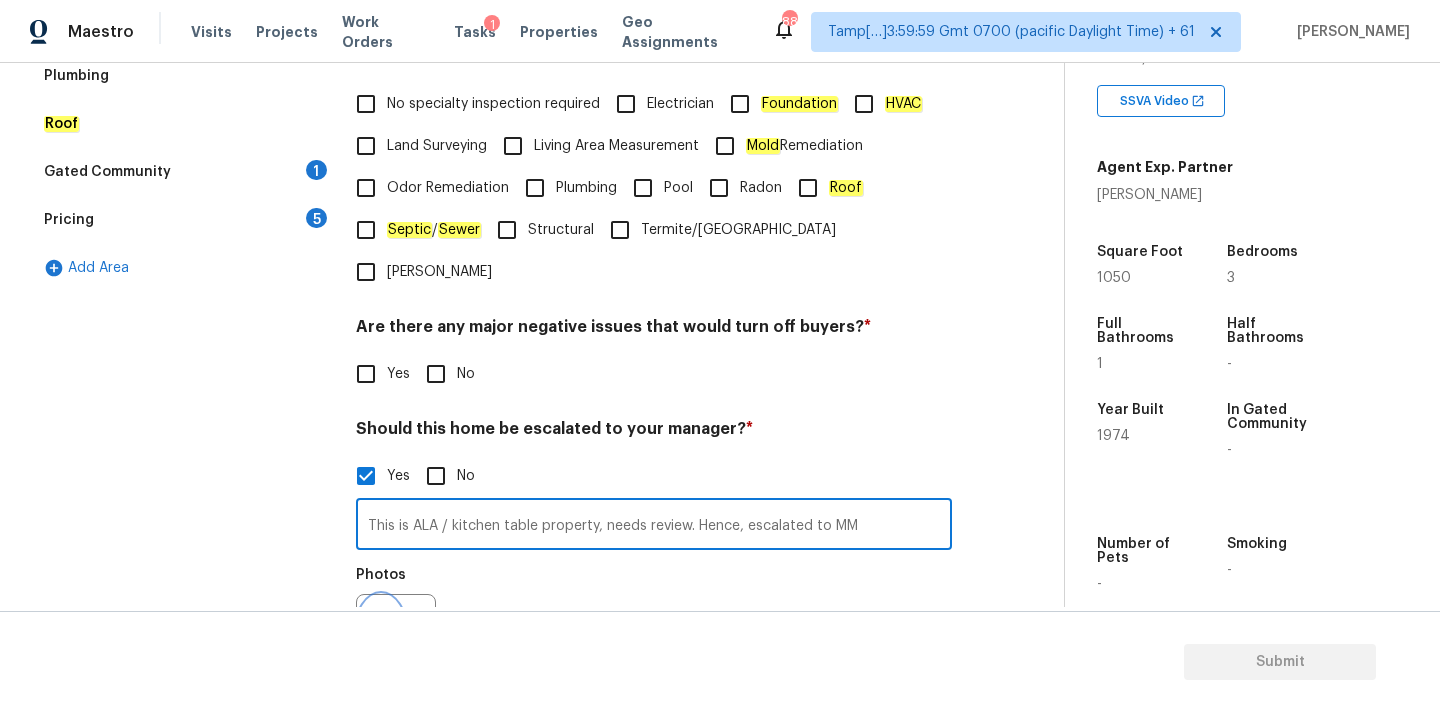 click at bounding box center (381, 634) 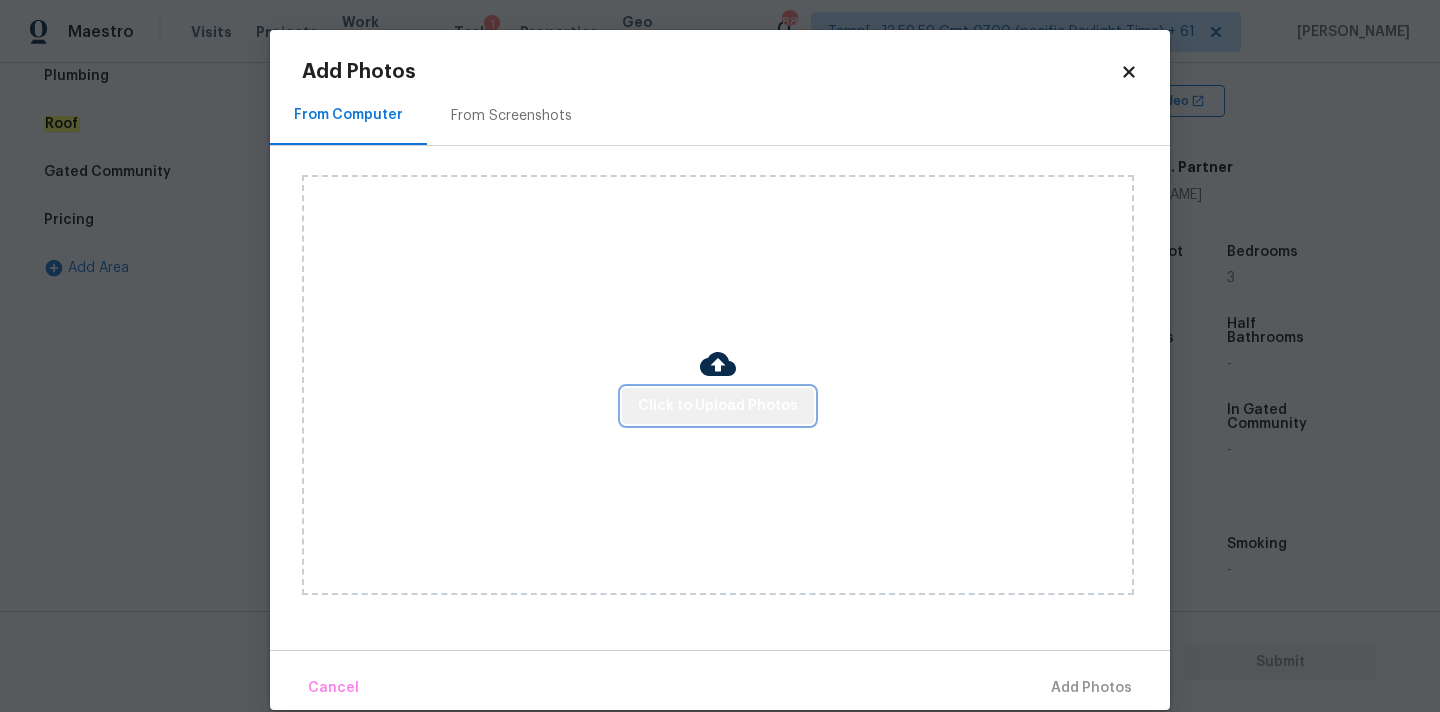click on "Click to Upload Photos" at bounding box center (718, 406) 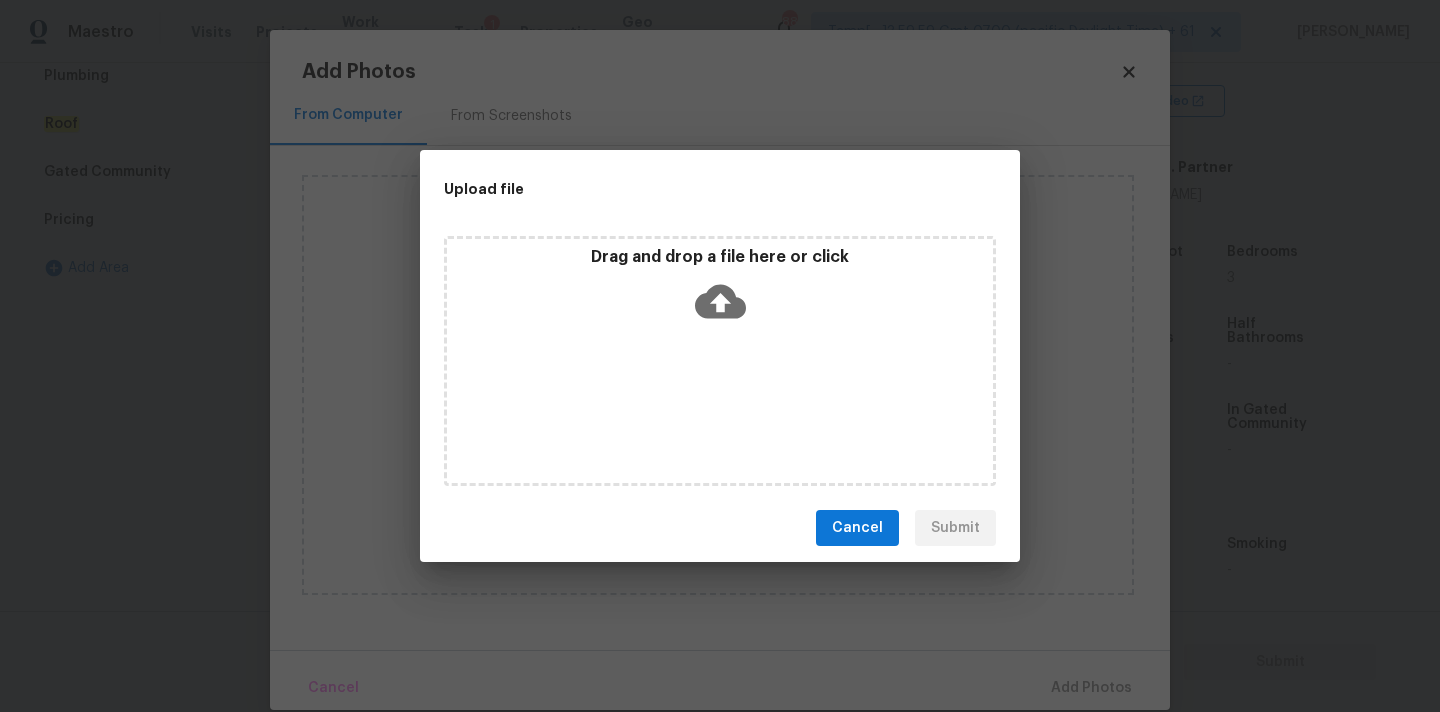 click 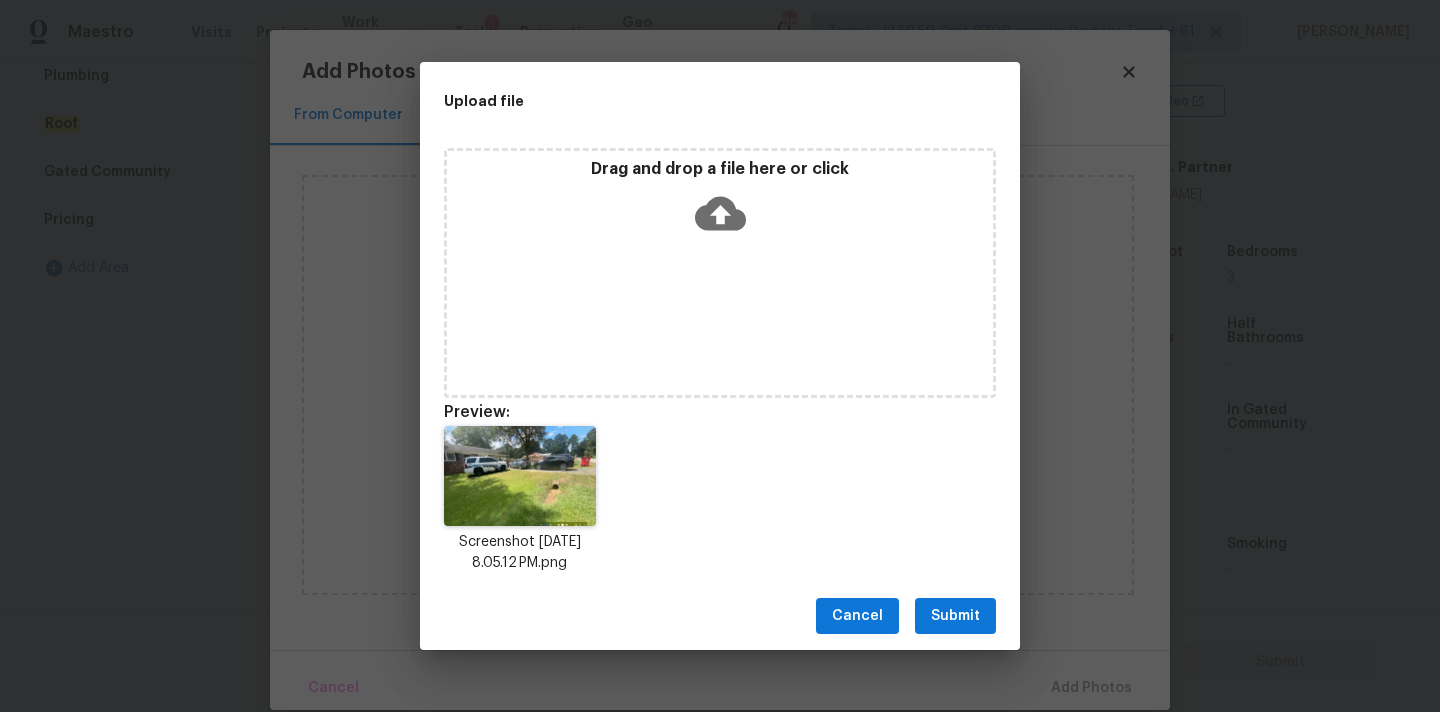 click on "Submit" at bounding box center (955, 616) 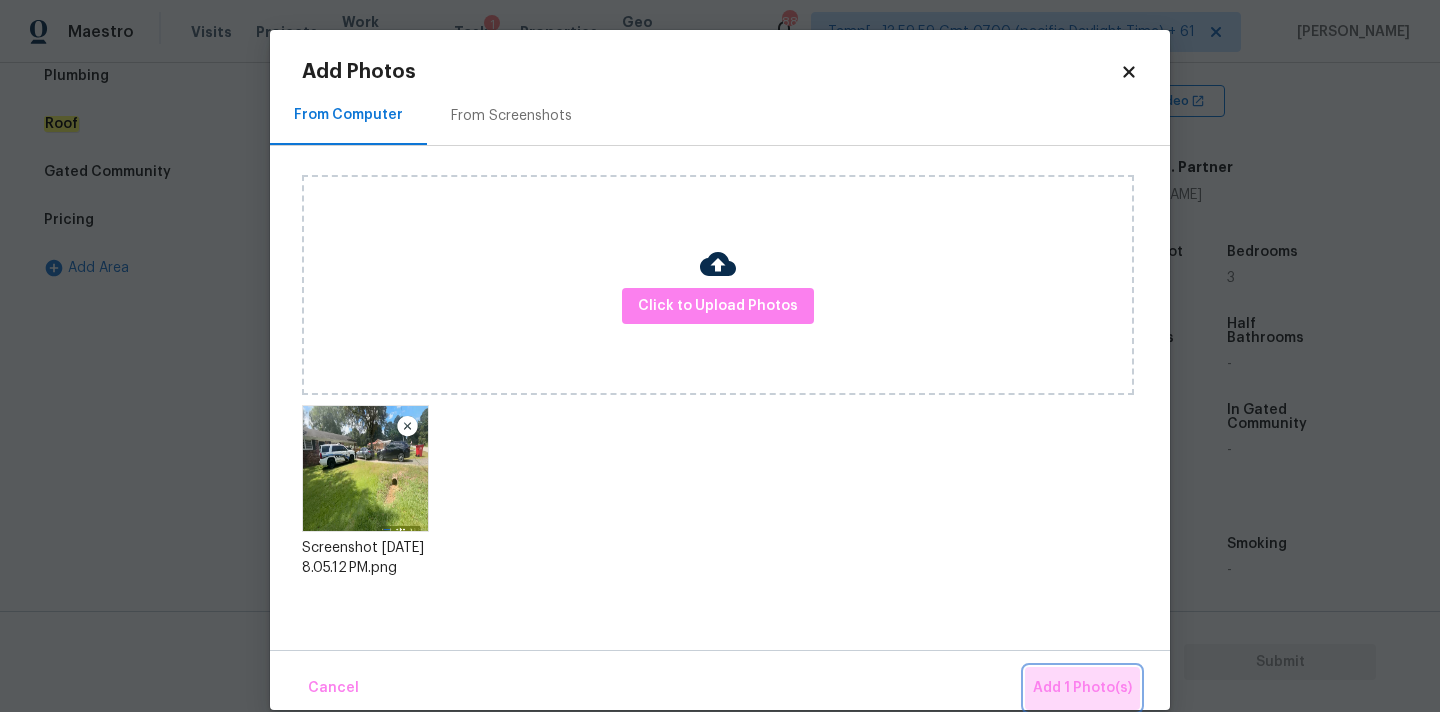 click on "Add 1 Photo(s)" at bounding box center [1082, 688] 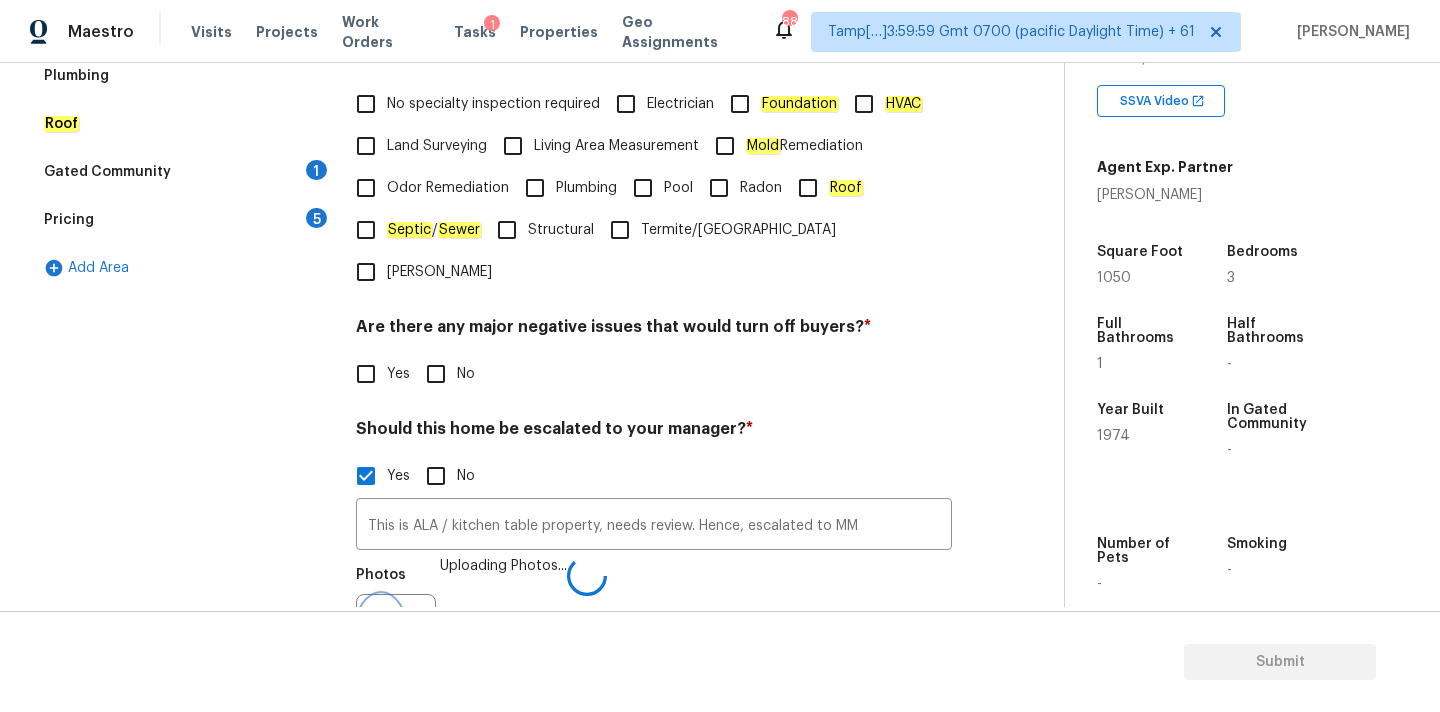scroll, scrollTop: 516, scrollLeft: 0, axis: vertical 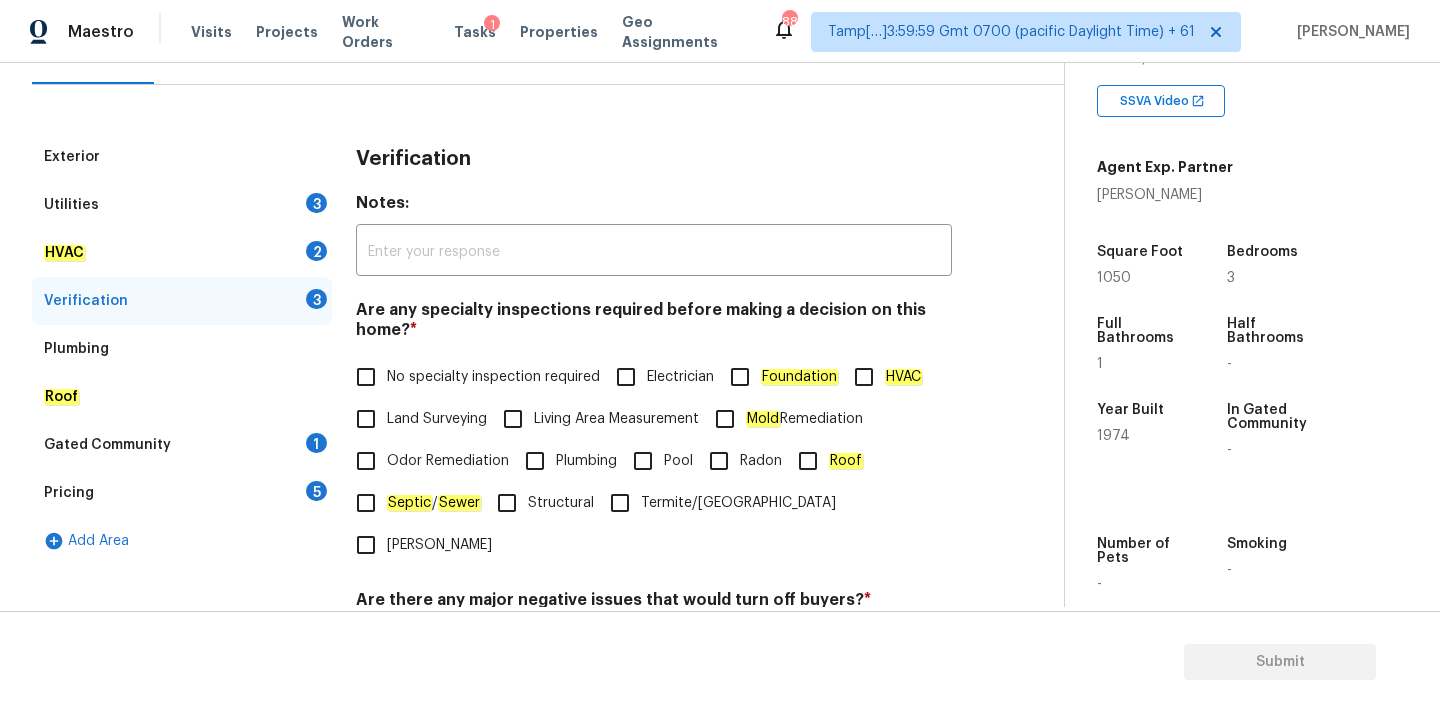 type on "This is ALA property, front yard has a hole which looks like a septic line @0:26, needs review. Hence, escalated to MM" 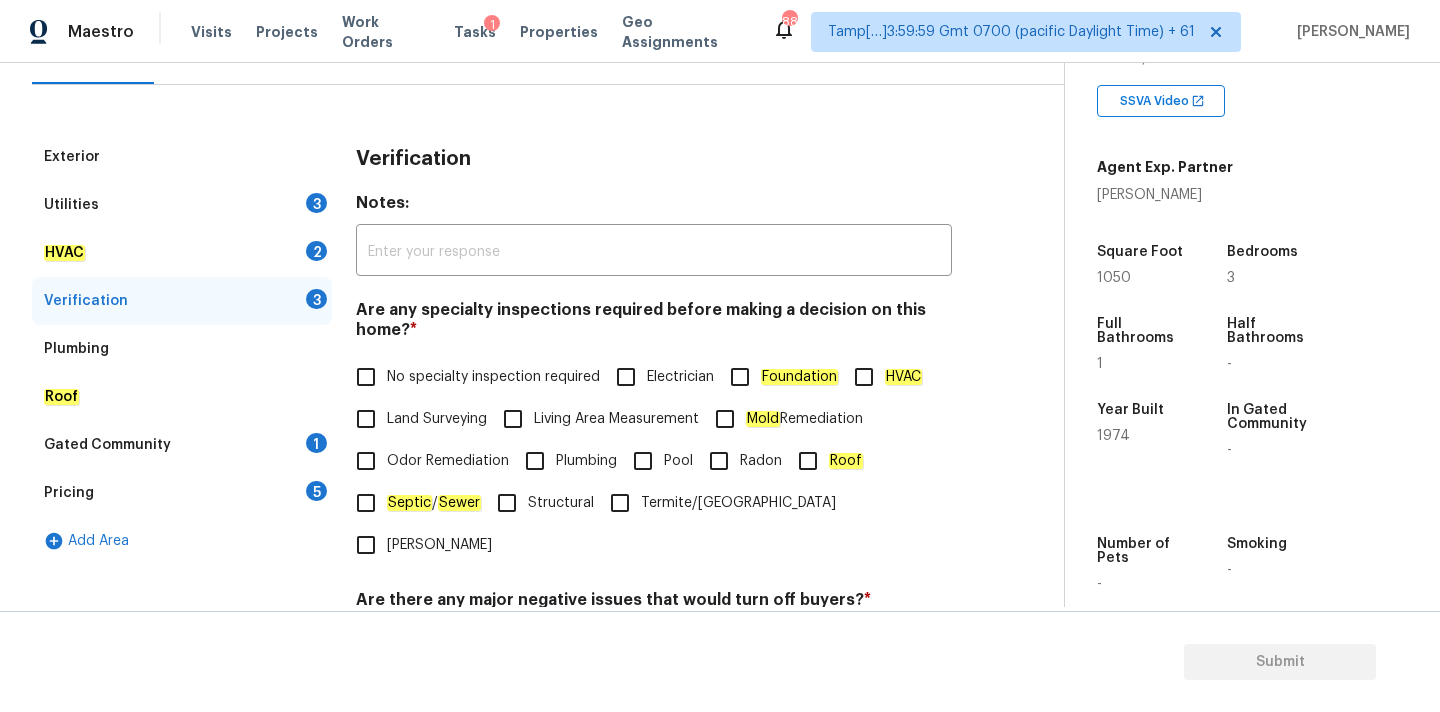click on "Utilities 3" at bounding box center [182, 205] 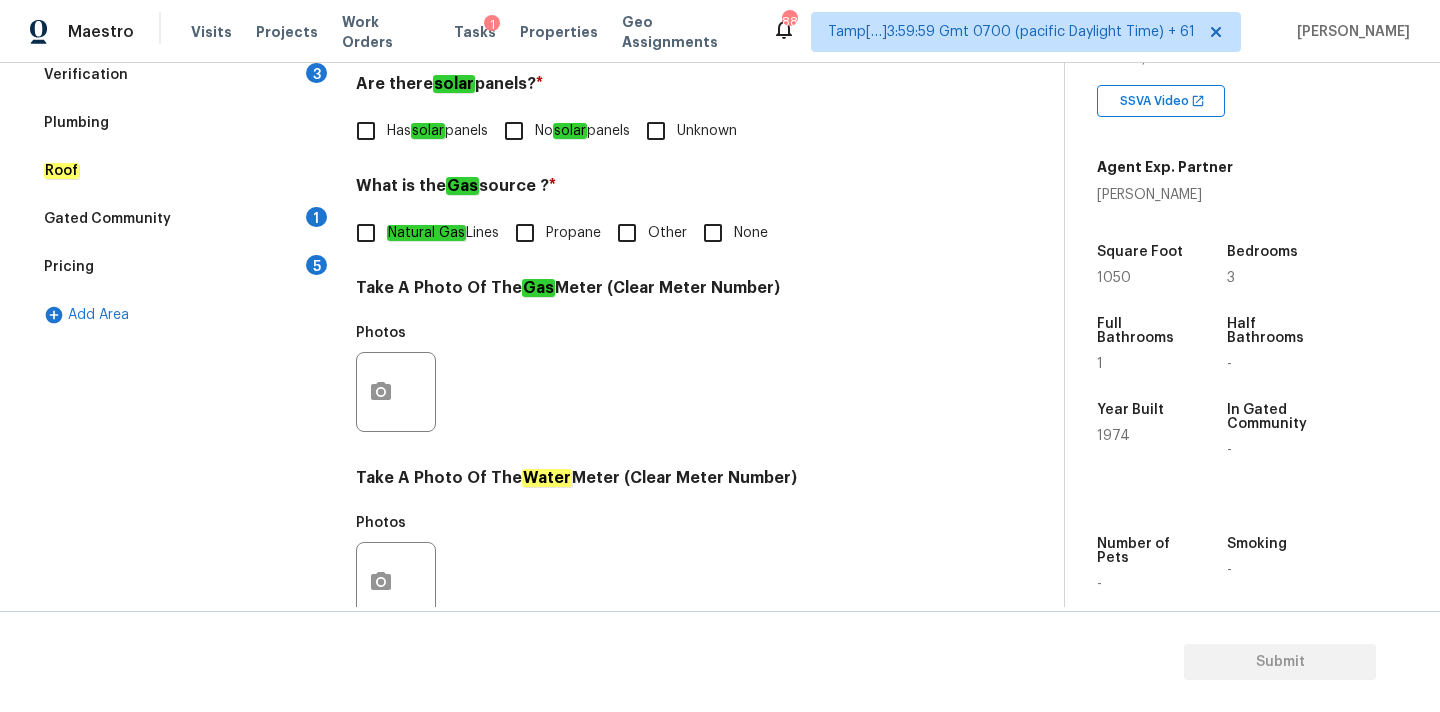 scroll, scrollTop: 483, scrollLeft: 0, axis: vertical 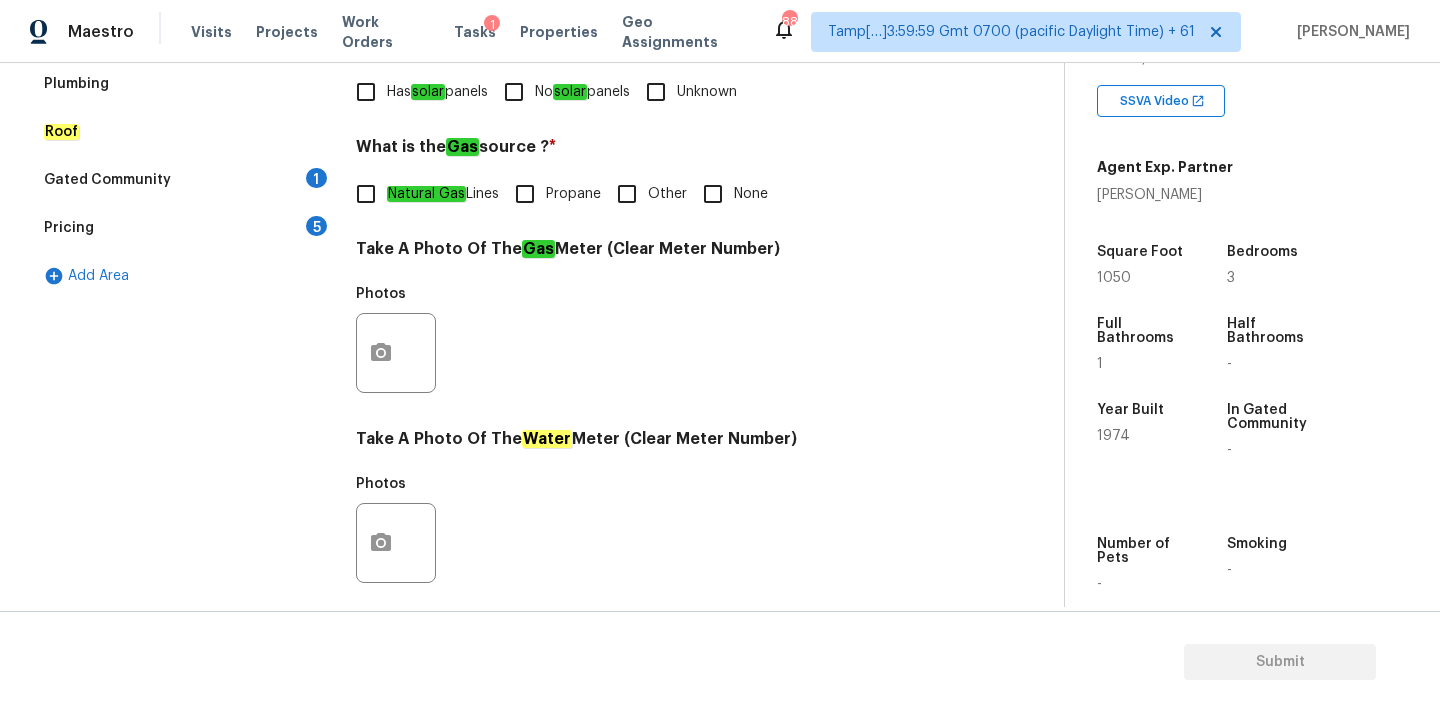 click on "solar" at bounding box center [570, 92] 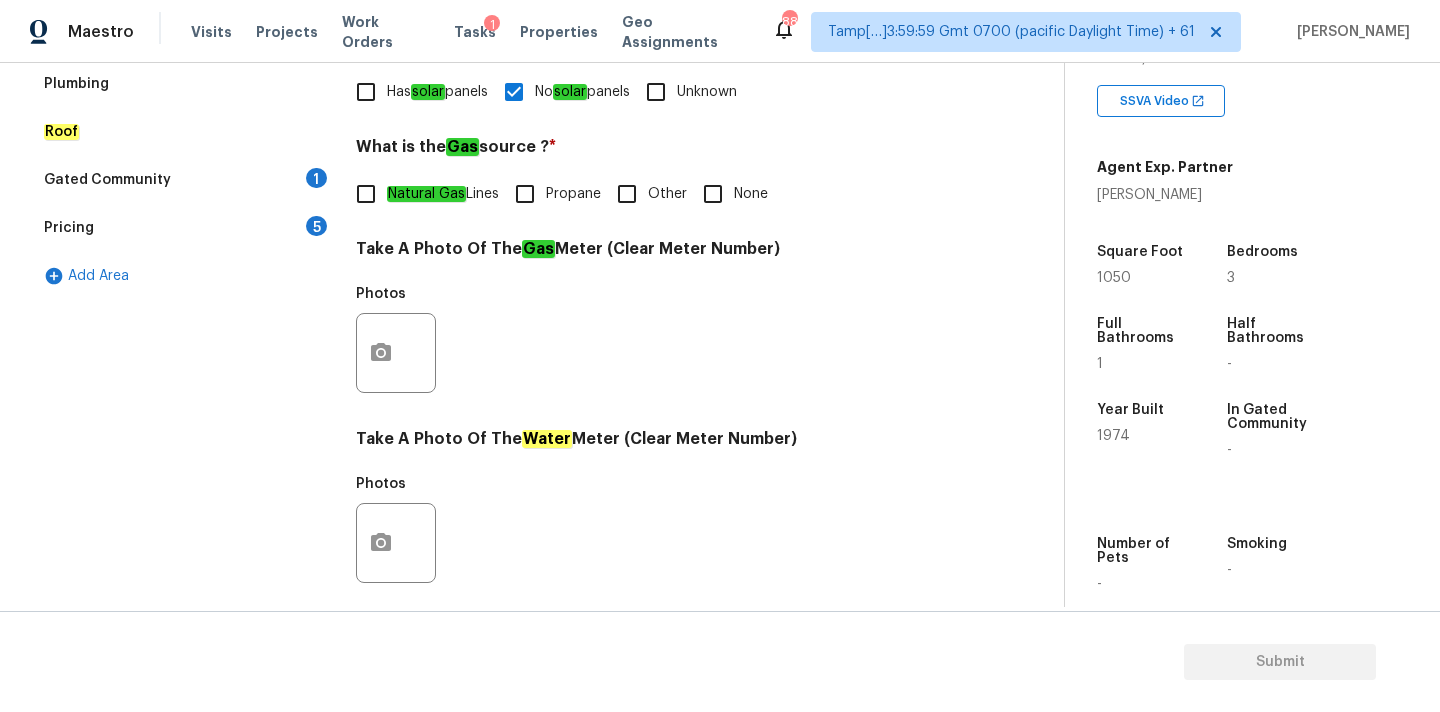 click on "None" at bounding box center [713, 194] 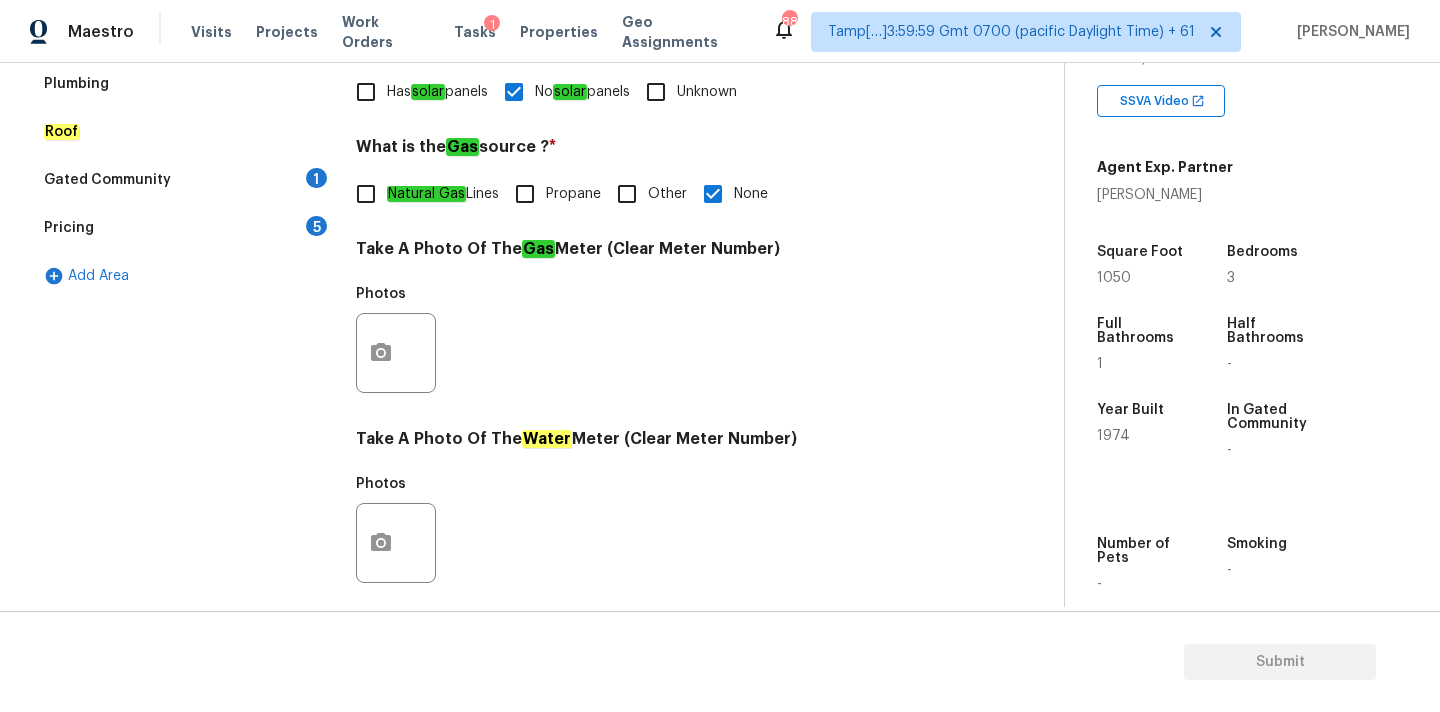 scroll, scrollTop: 793, scrollLeft: 0, axis: vertical 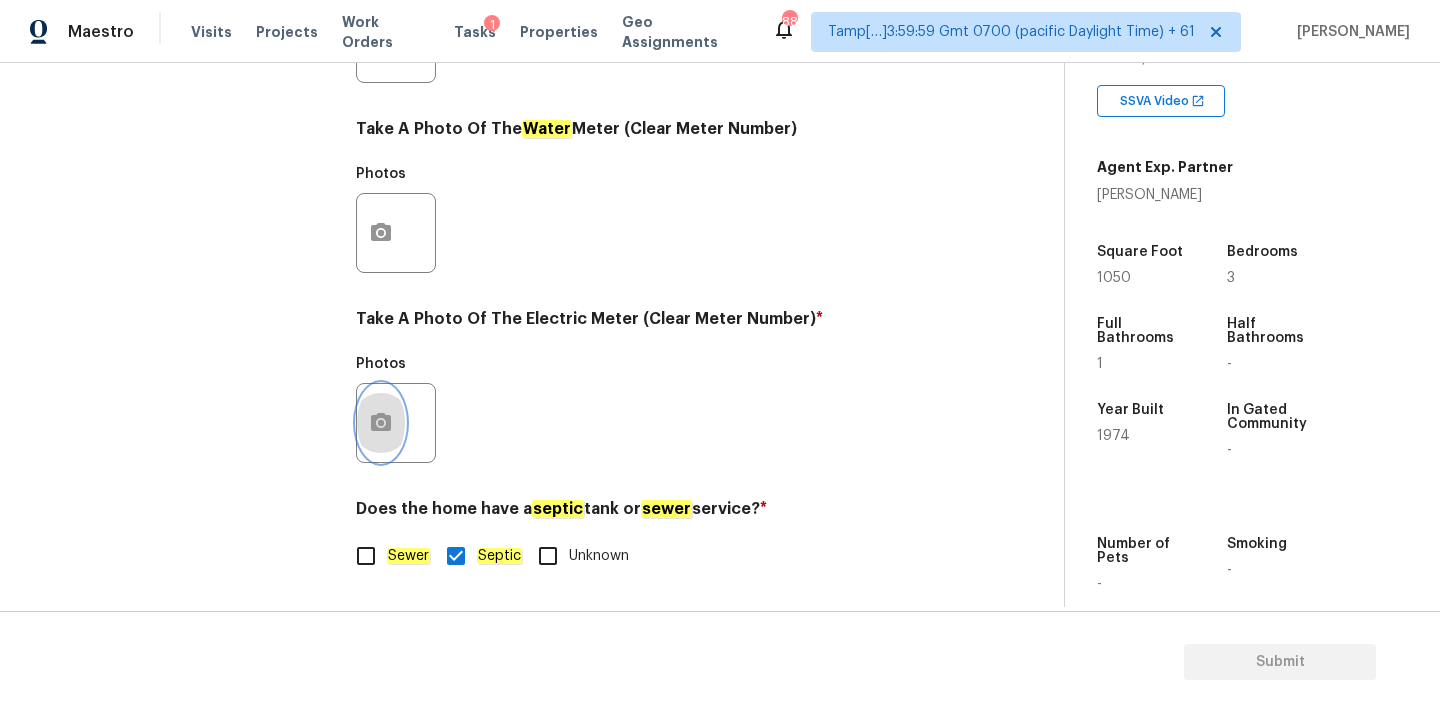 click at bounding box center (381, 423) 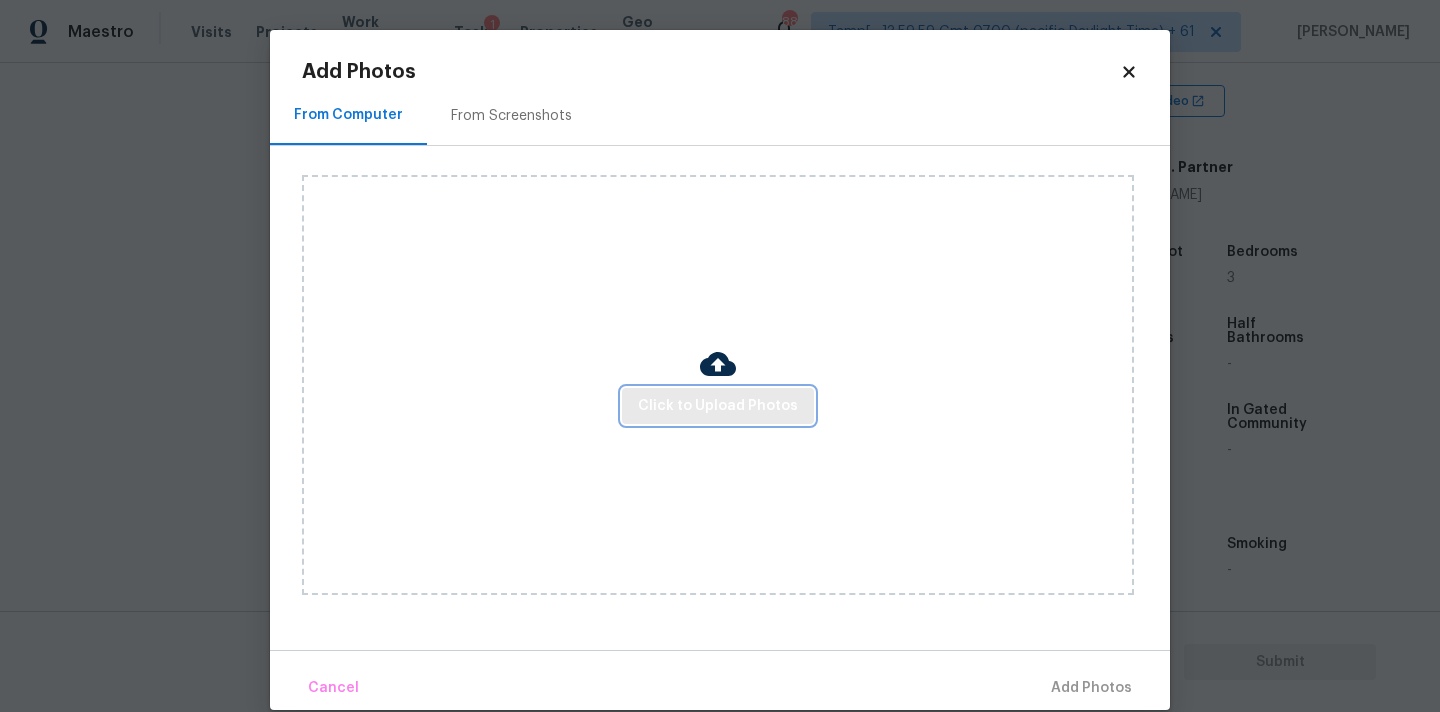 click on "Click to Upload Photos" at bounding box center [718, 406] 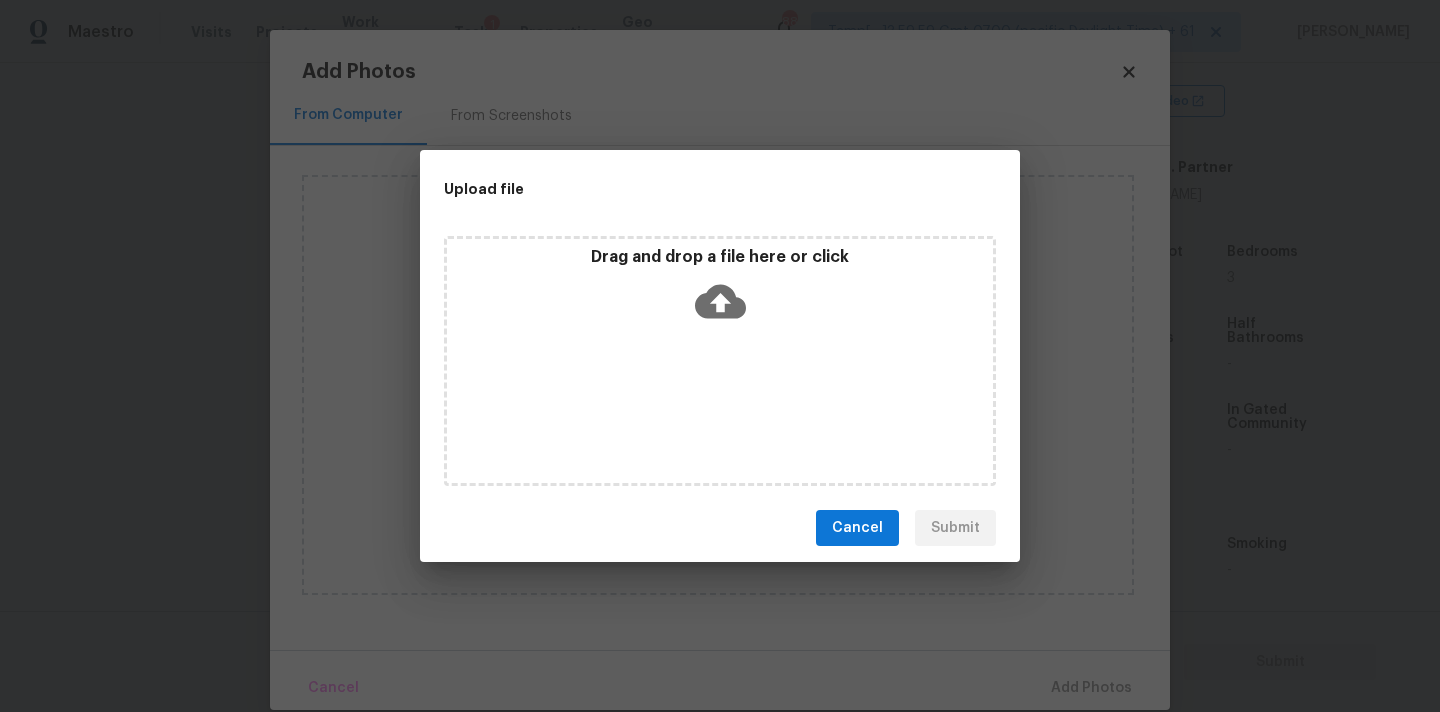 click 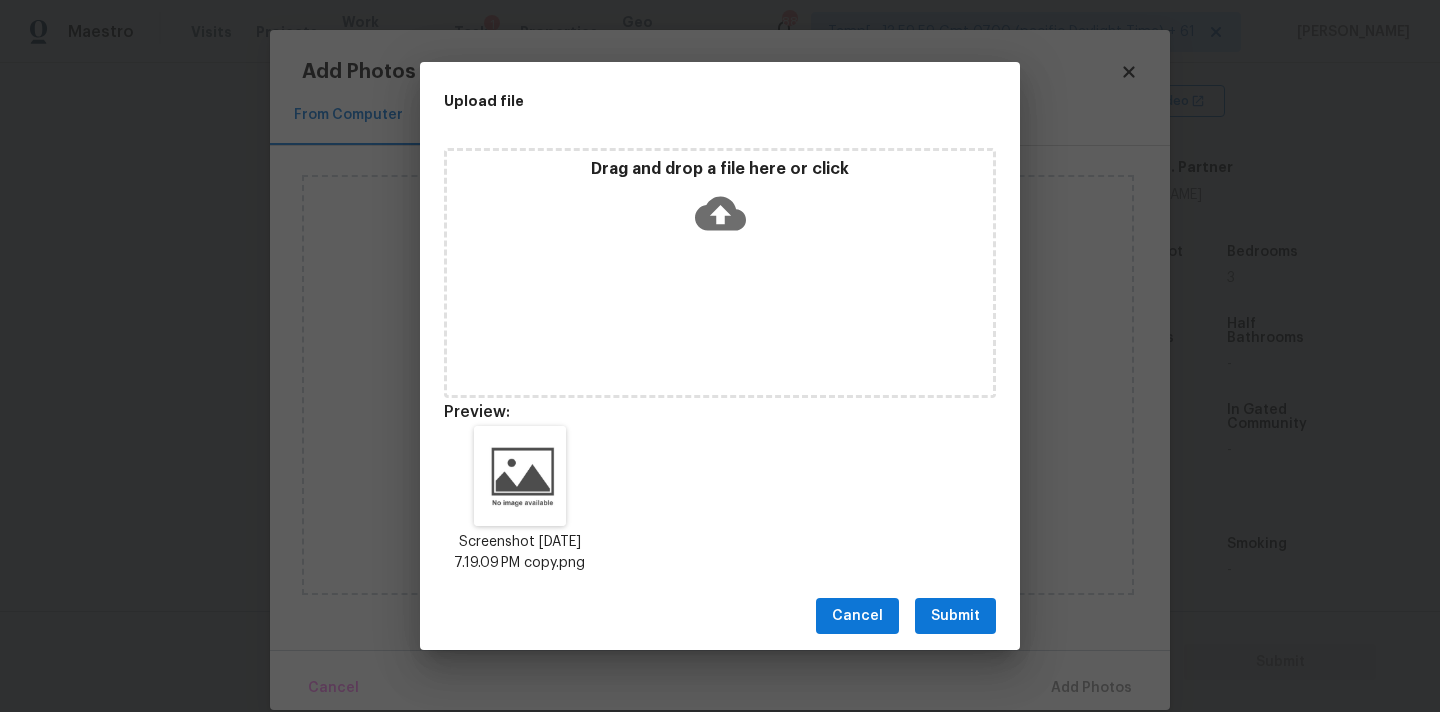 click on "Submit" at bounding box center [955, 616] 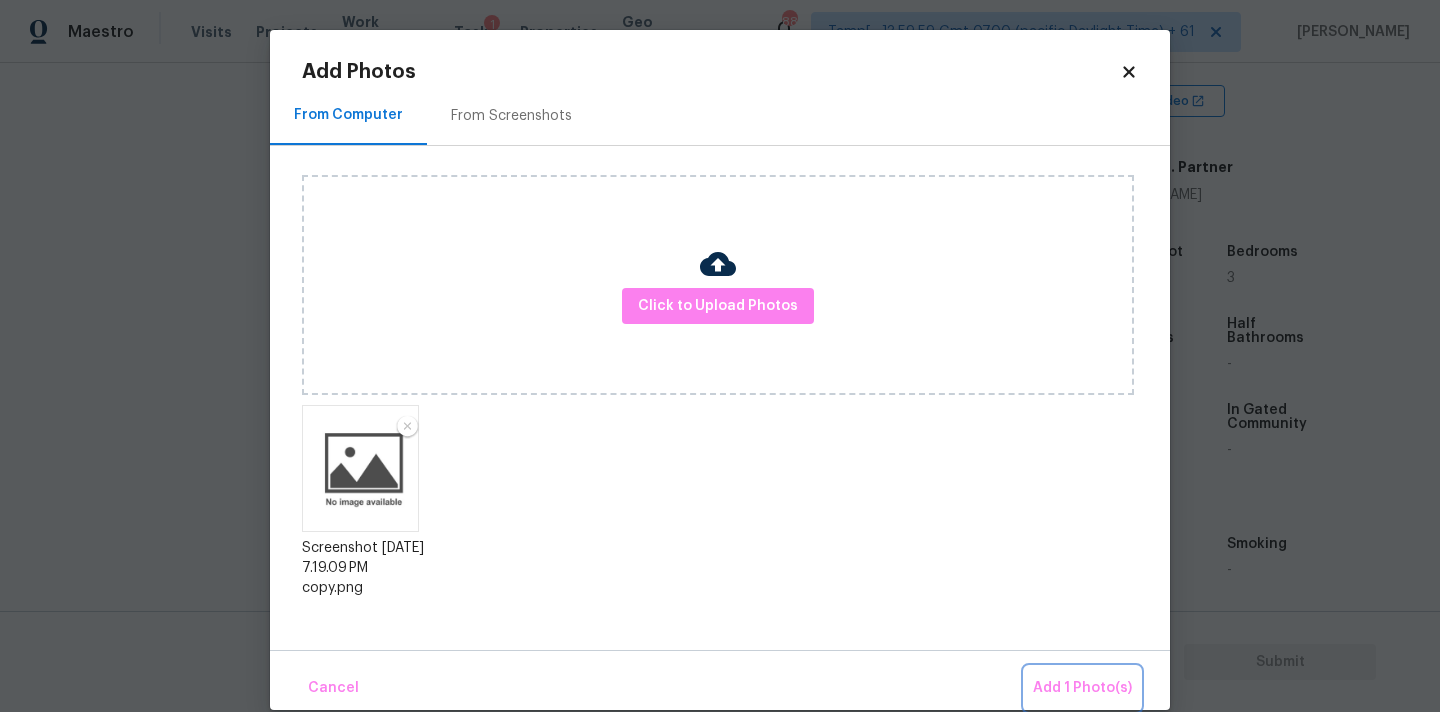 click on "Add 1 Photo(s)" at bounding box center (1082, 688) 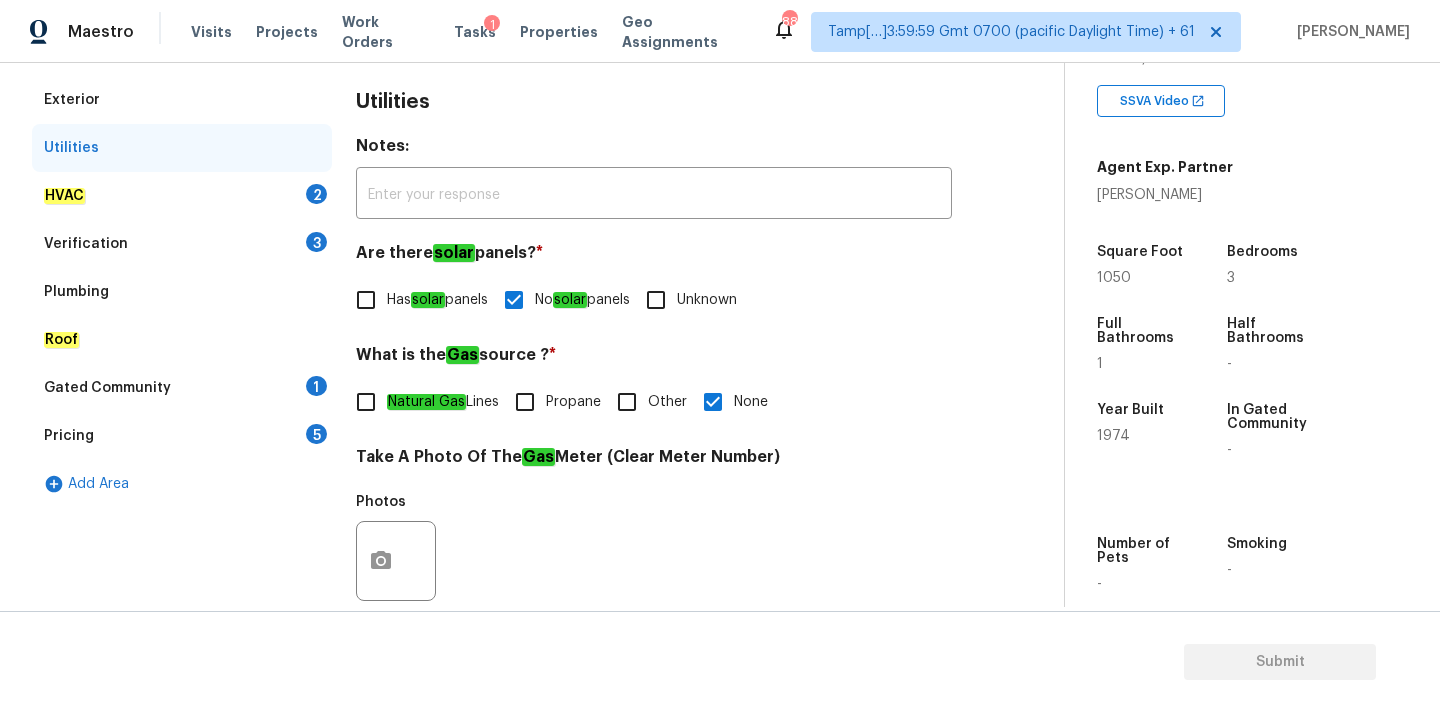 scroll, scrollTop: 265, scrollLeft: 0, axis: vertical 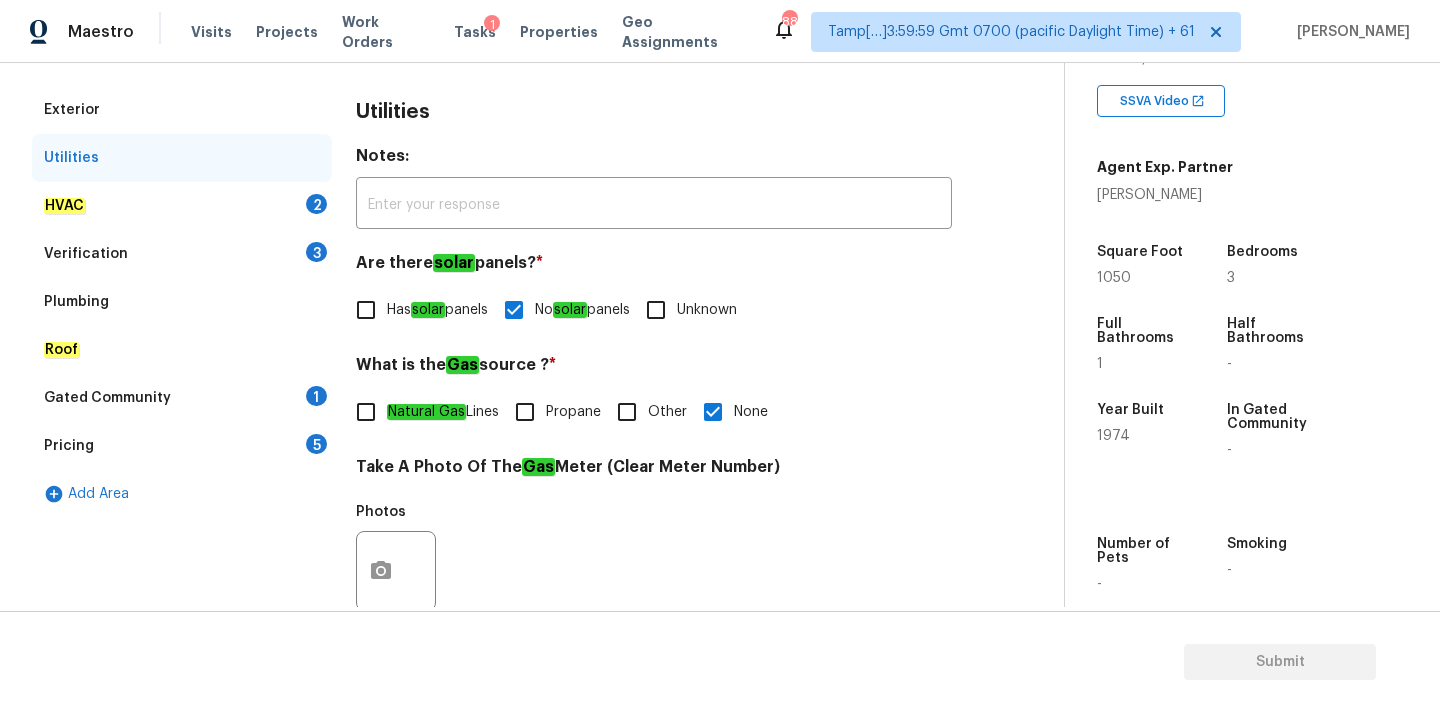 click on "HVAC 2" at bounding box center (182, 206) 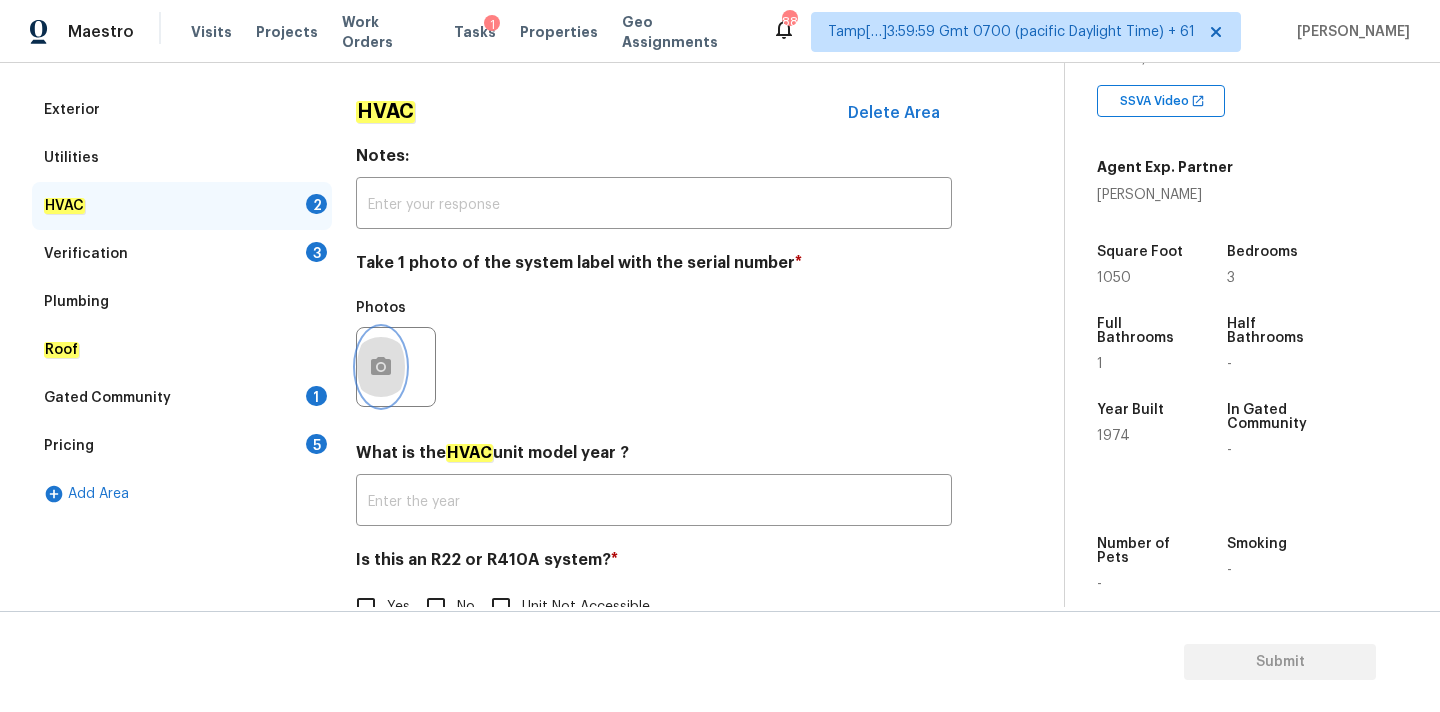 click 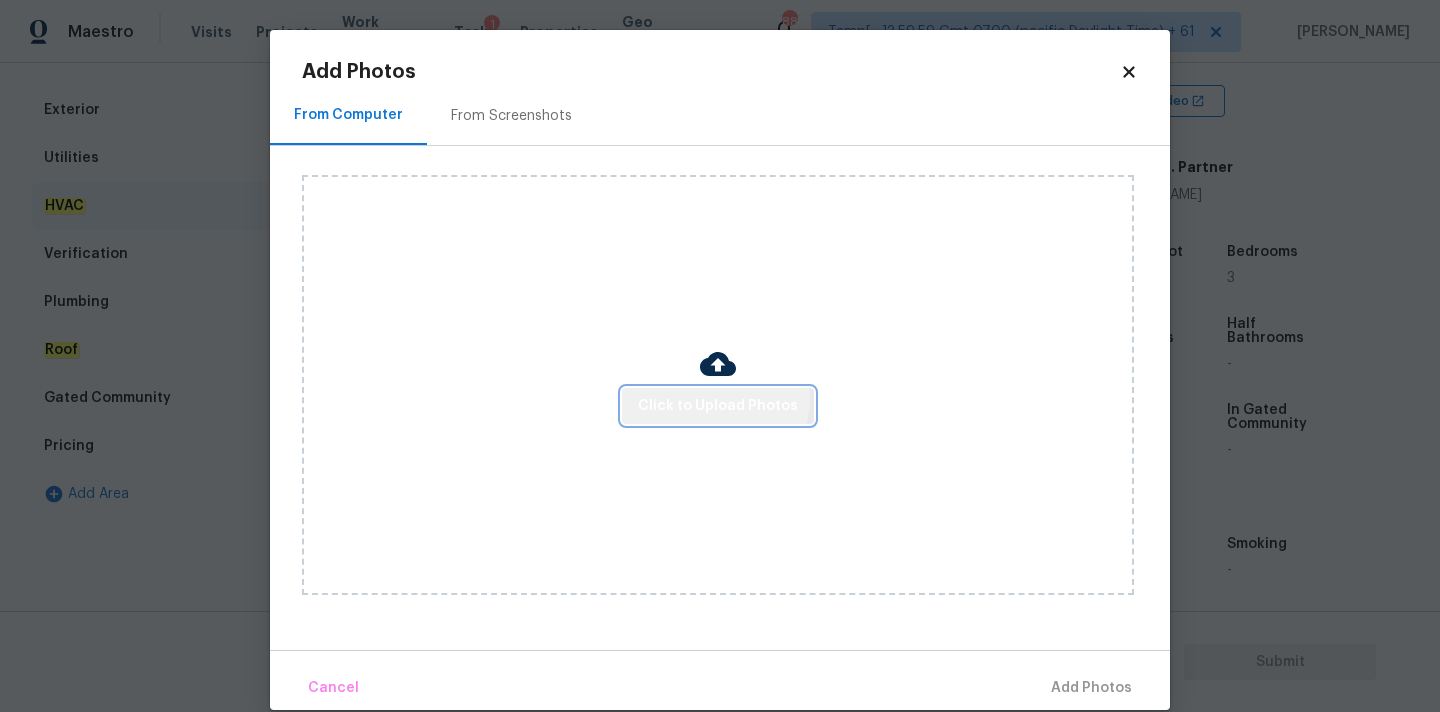 click on "Click to Upload Photos" at bounding box center [718, 406] 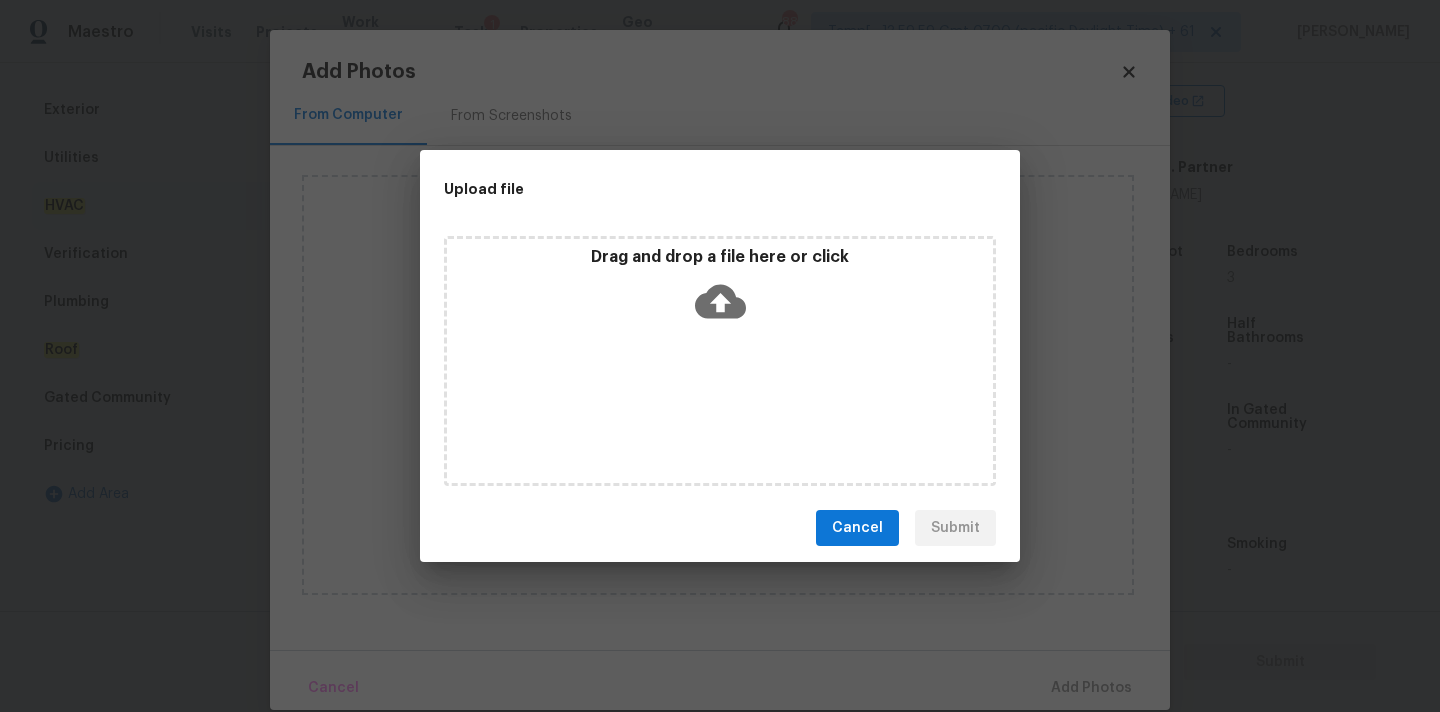 click 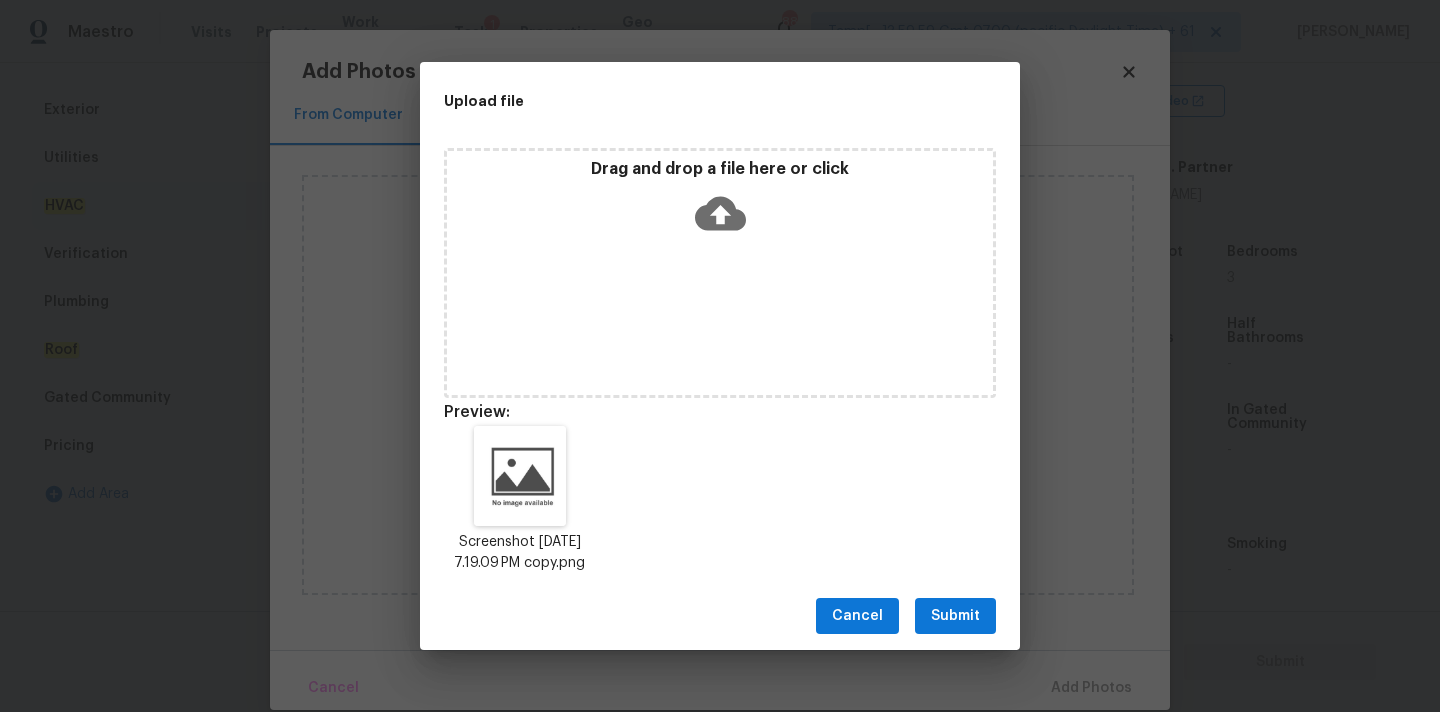 click on "Submit" at bounding box center [955, 616] 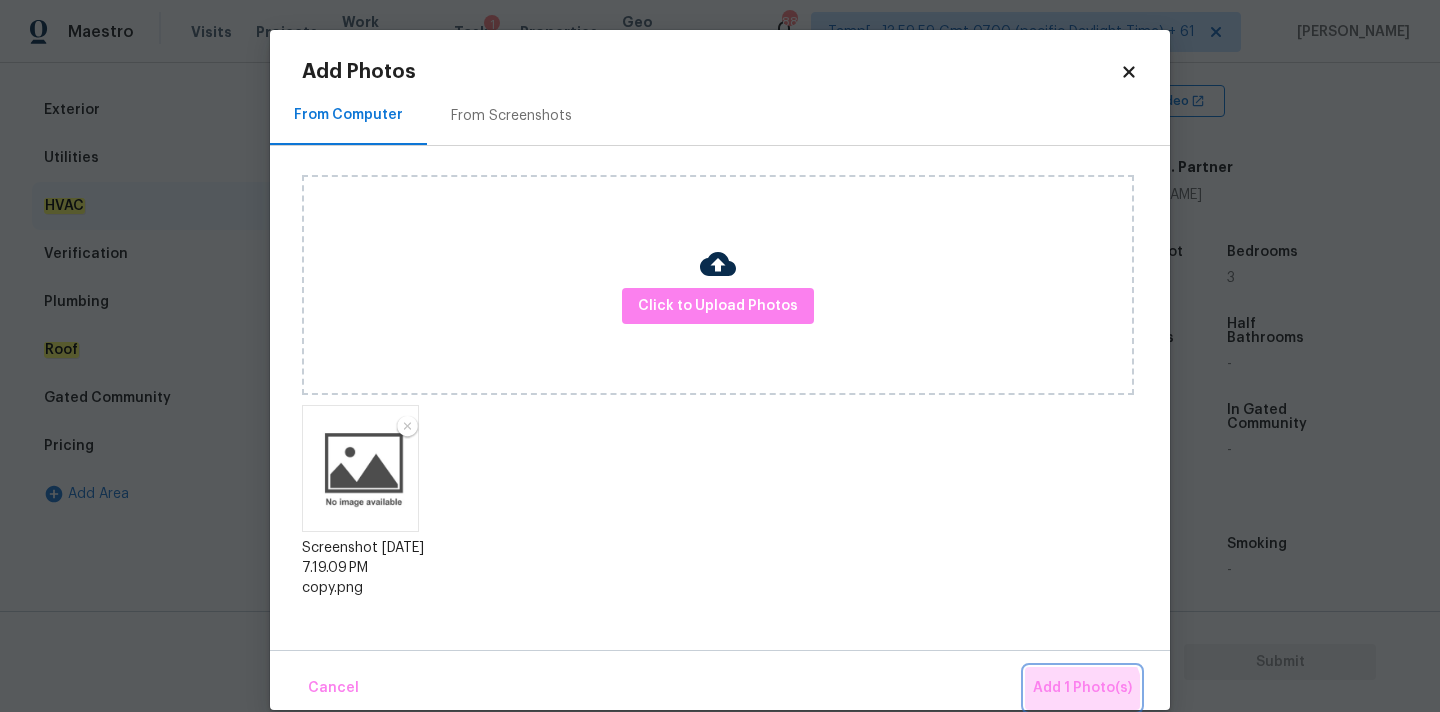 click on "Add 1 Photo(s)" at bounding box center [1082, 688] 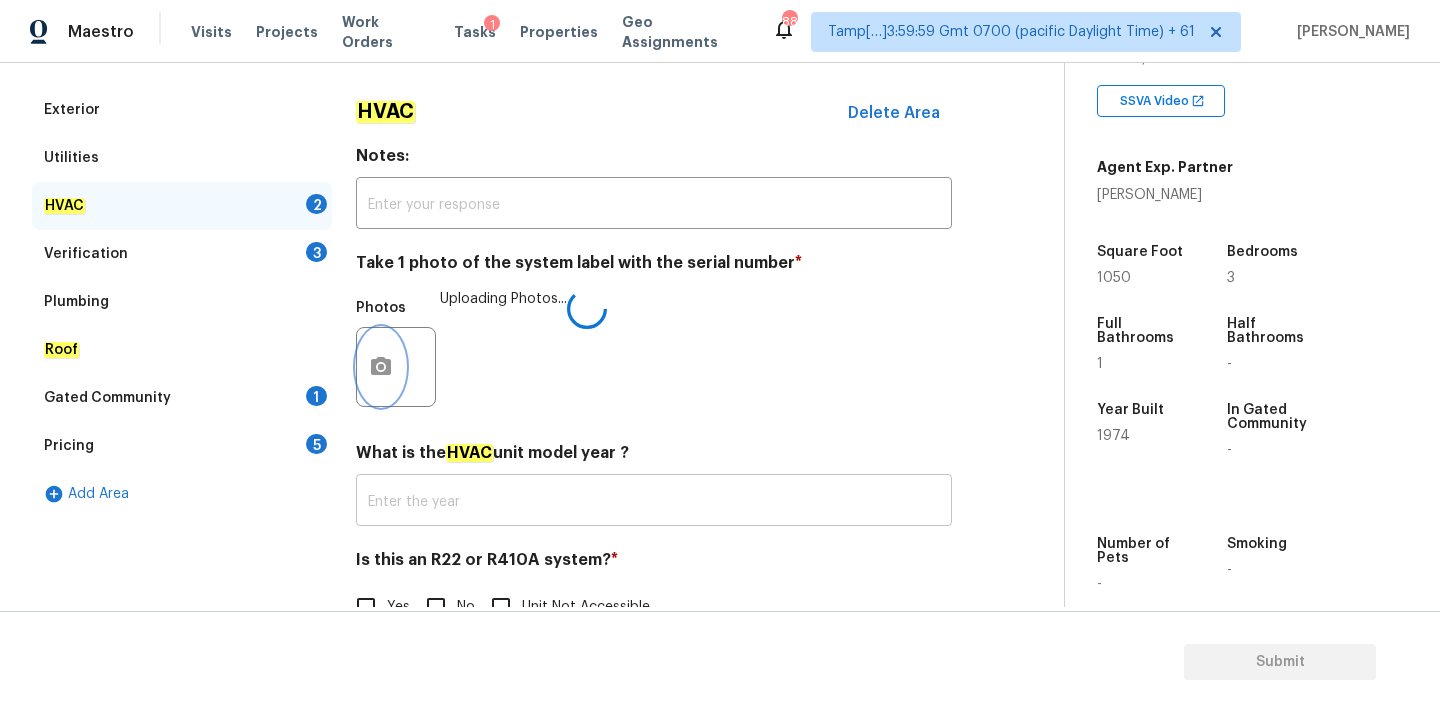 scroll, scrollTop: 317, scrollLeft: 0, axis: vertical 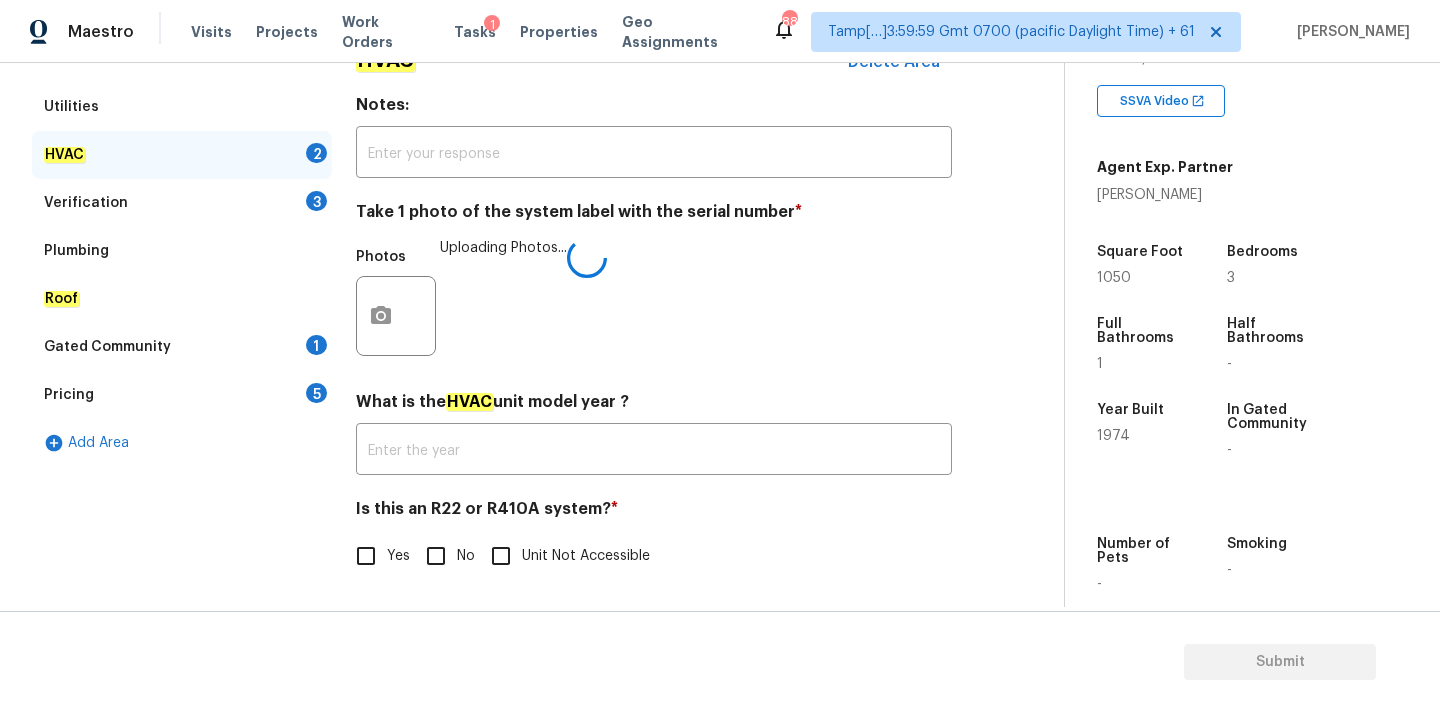 click on "No" at bounding box center (445, 556) 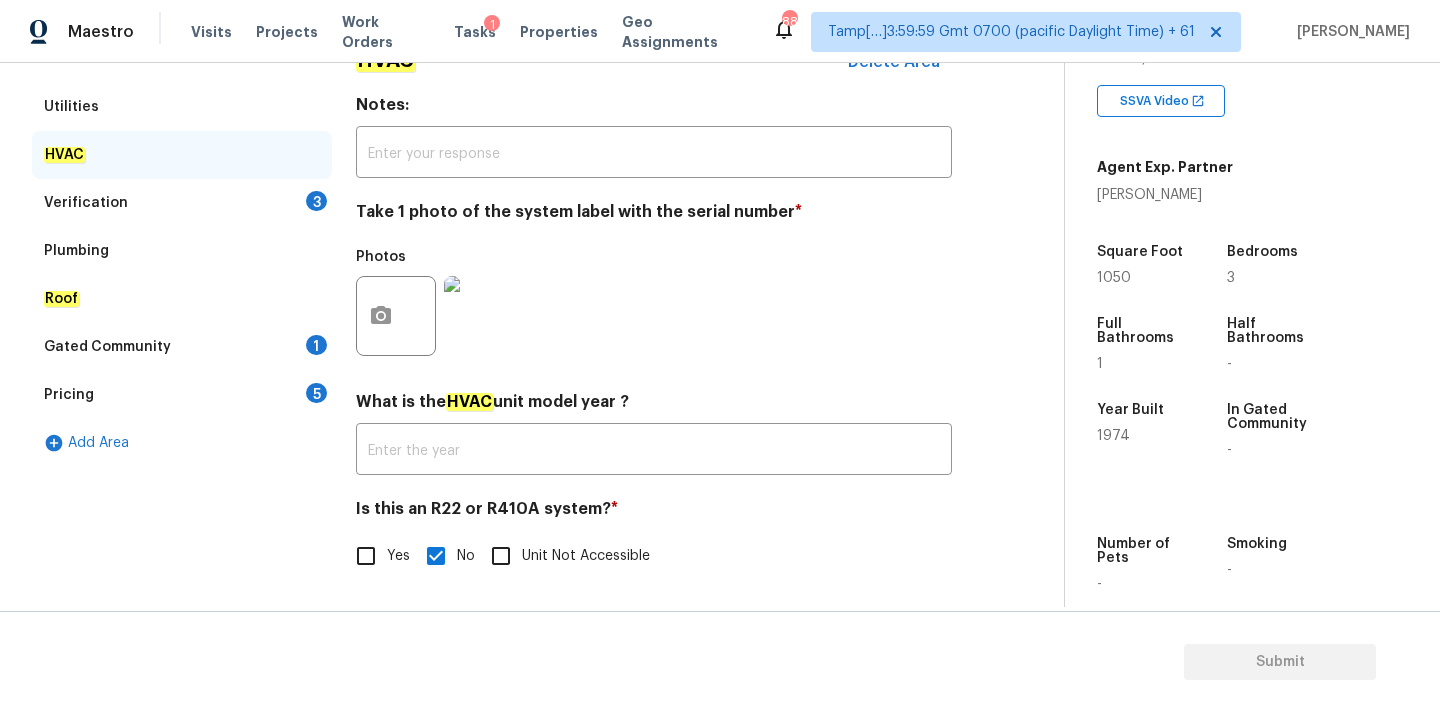 click on "Verification 3" at bounding box center (182, 203) 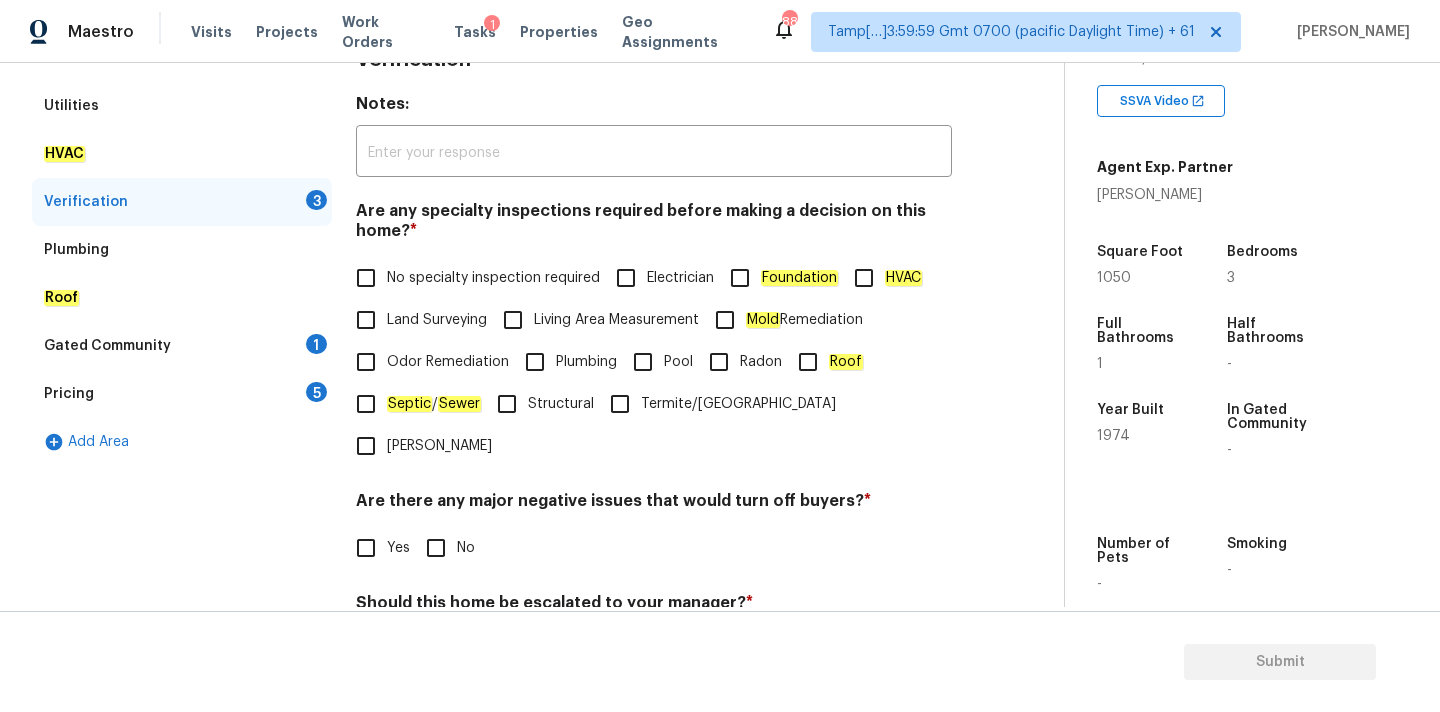 click on "No specialty inspection required" at bounding box center (472, 278) 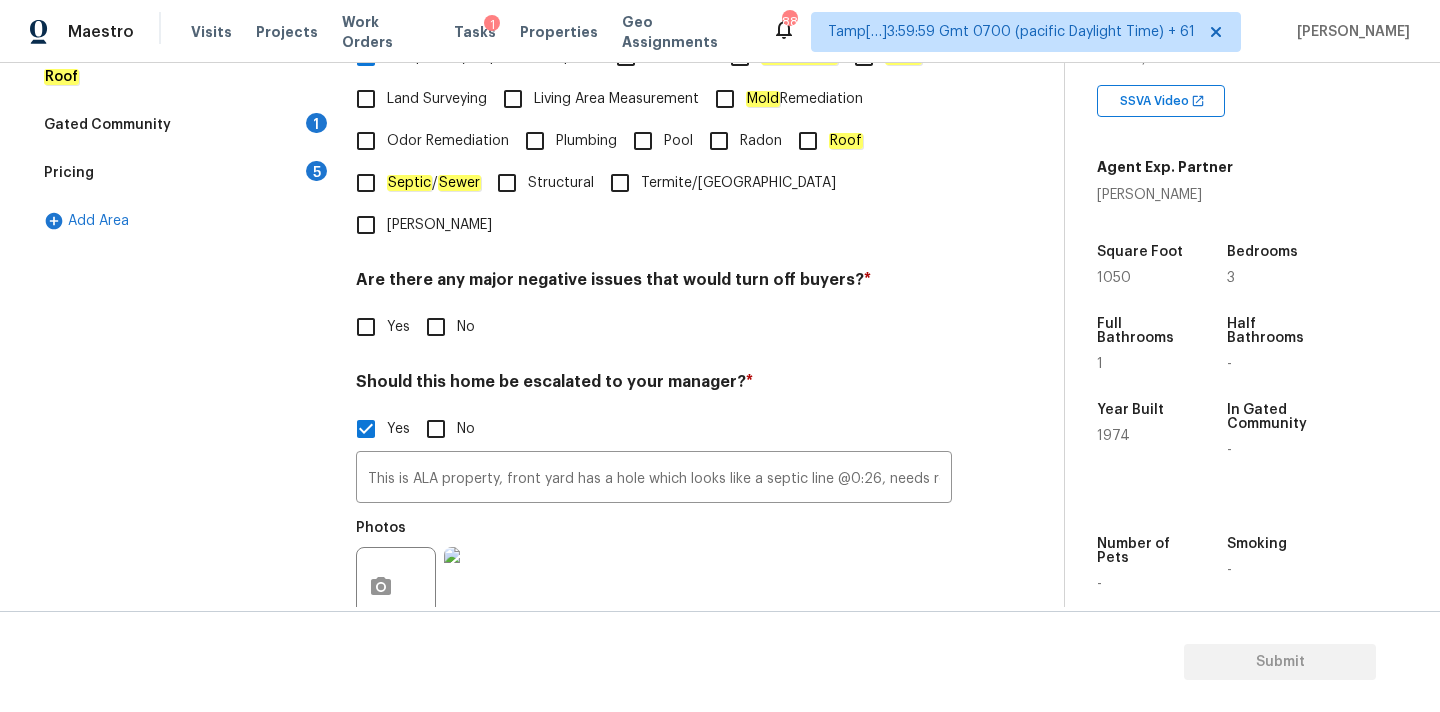 scroll, scrollTop: 656, scrollLeft: 0, axis: vertical 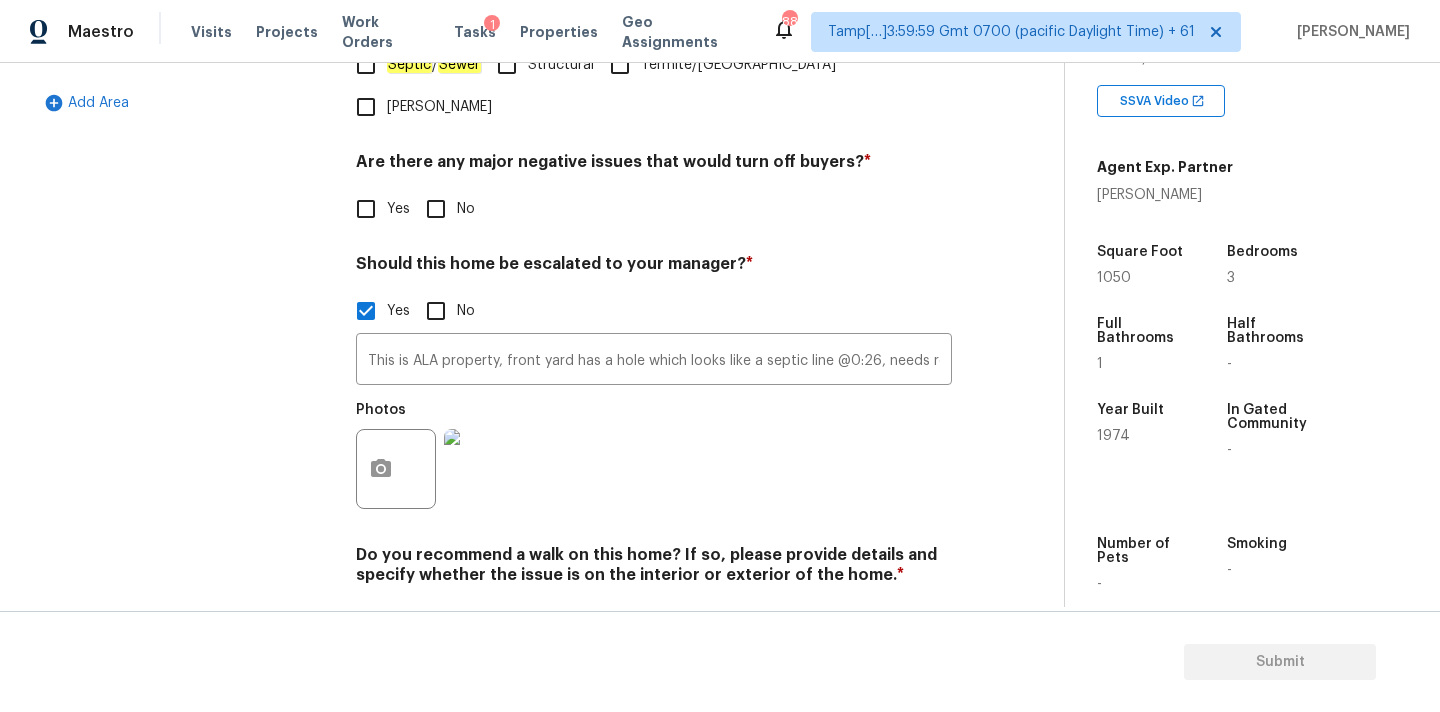 click on "No" at bounding box center [436, 209] 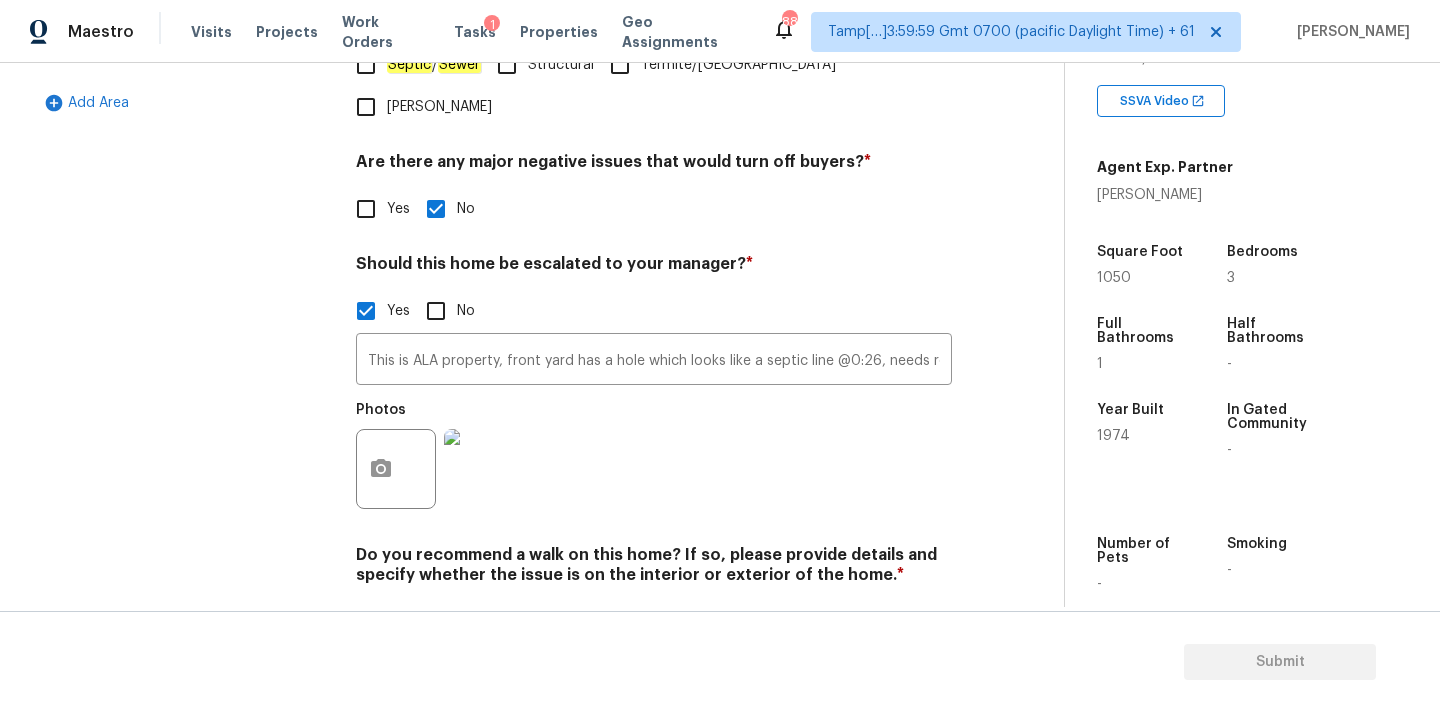click on "No" at bounding box center (436, 622) 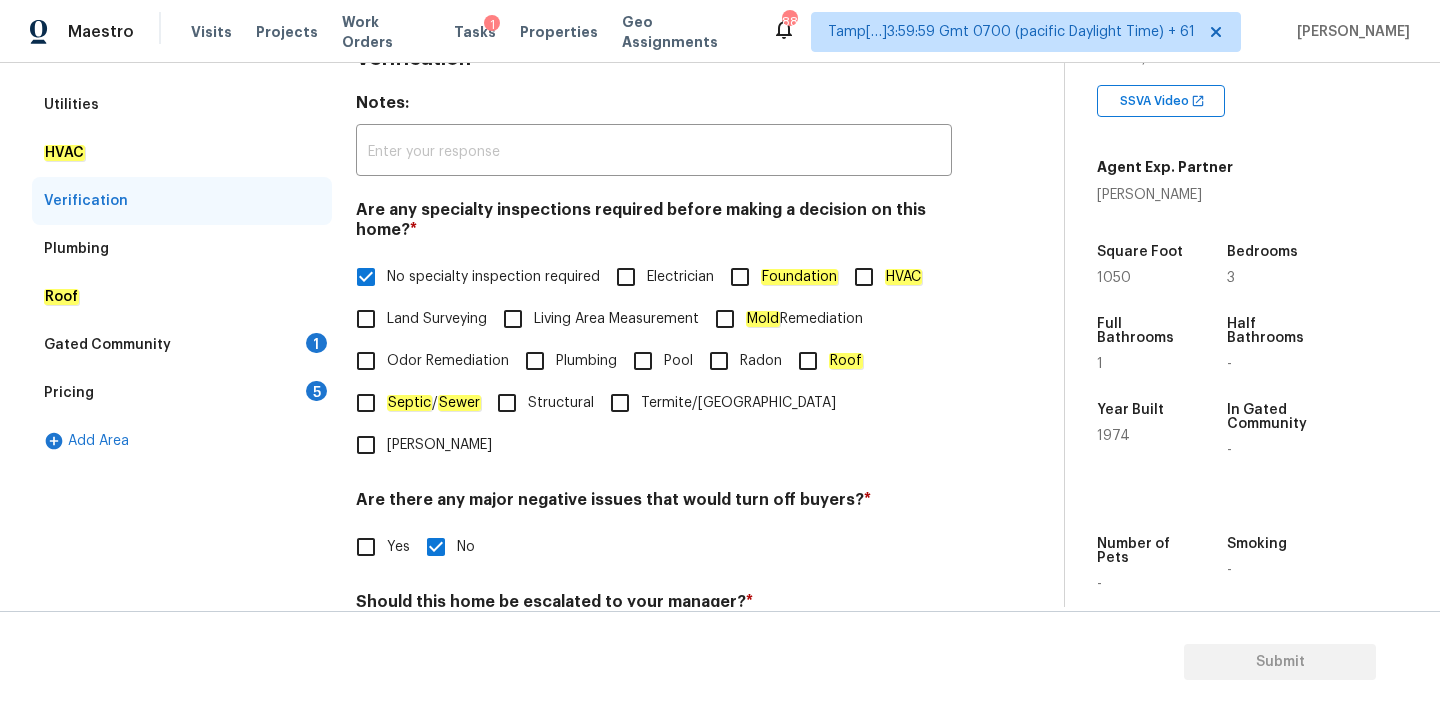 click on "Gated Community 1" at bounding box center [182, 345] 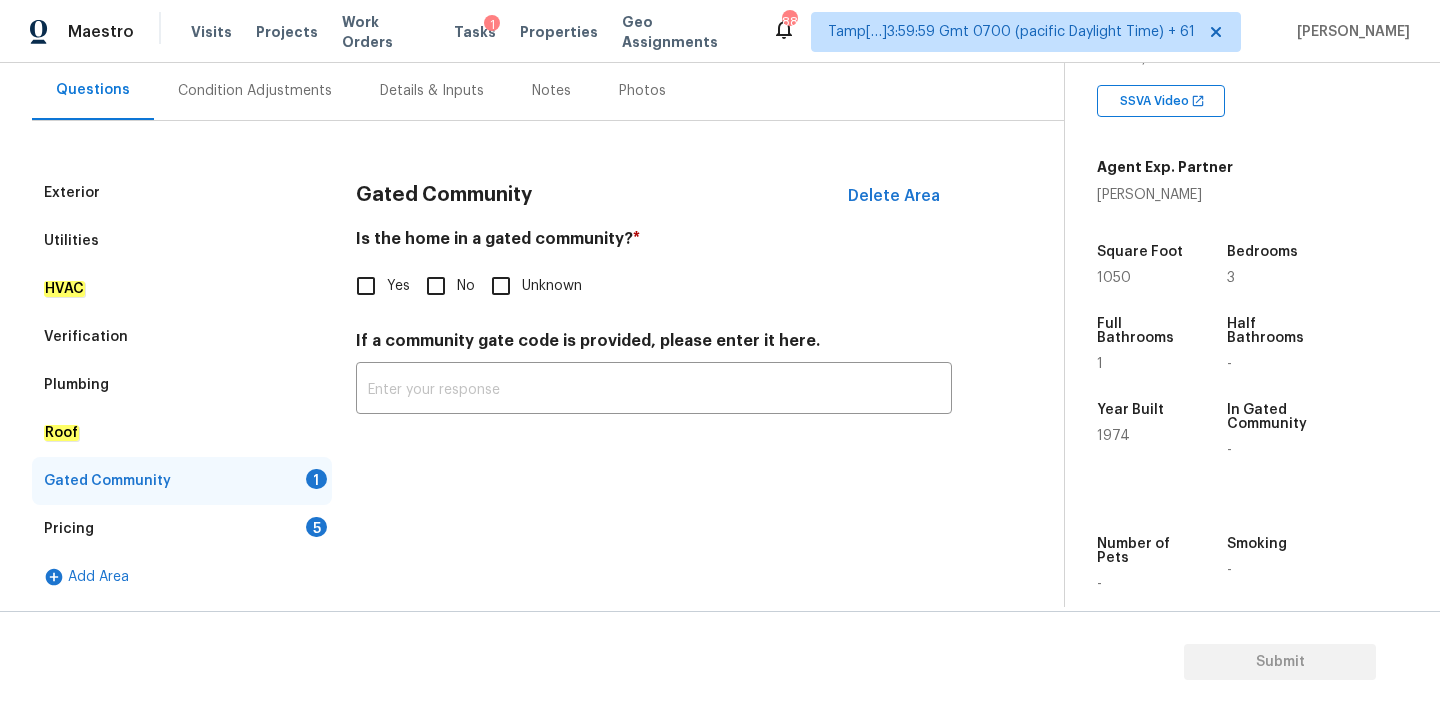 click on "No" at bounding box center [436, 286] 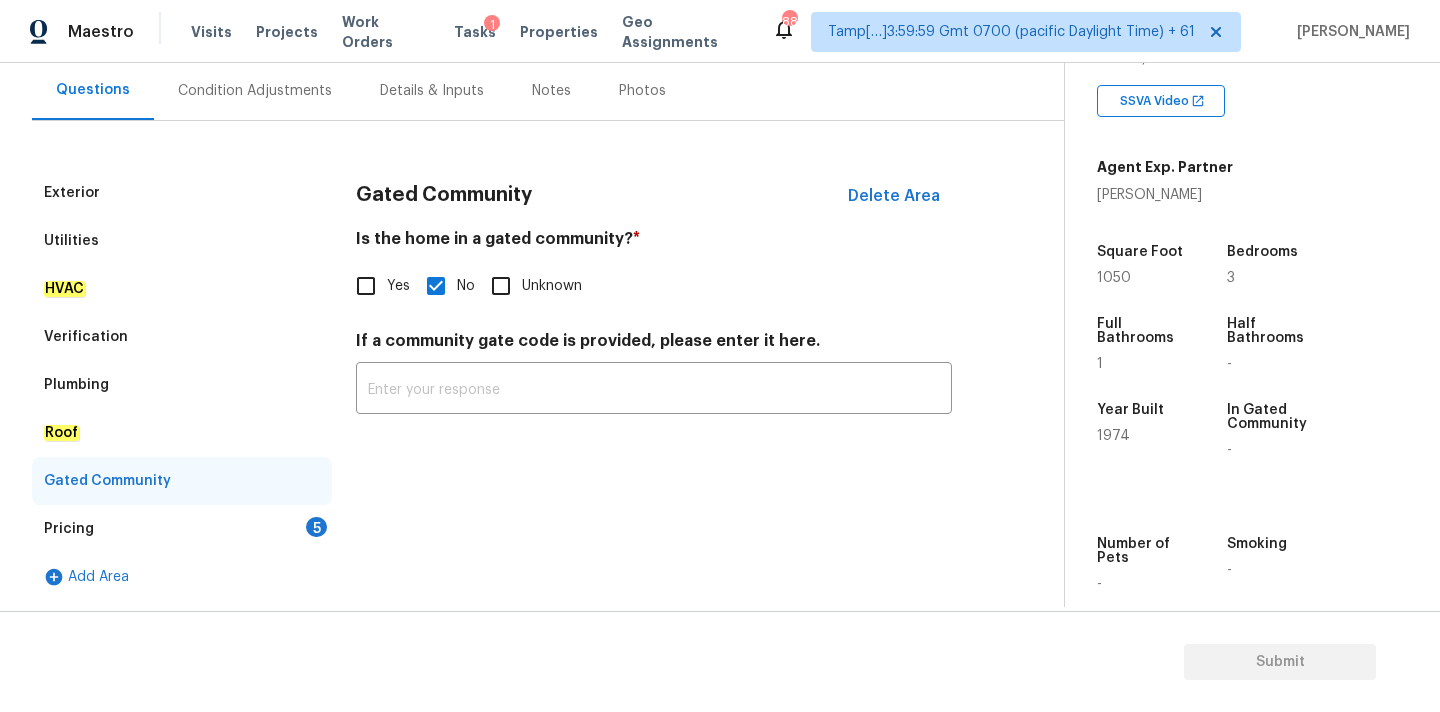 click on "Pricing 5" at bounding box center [182, 529] 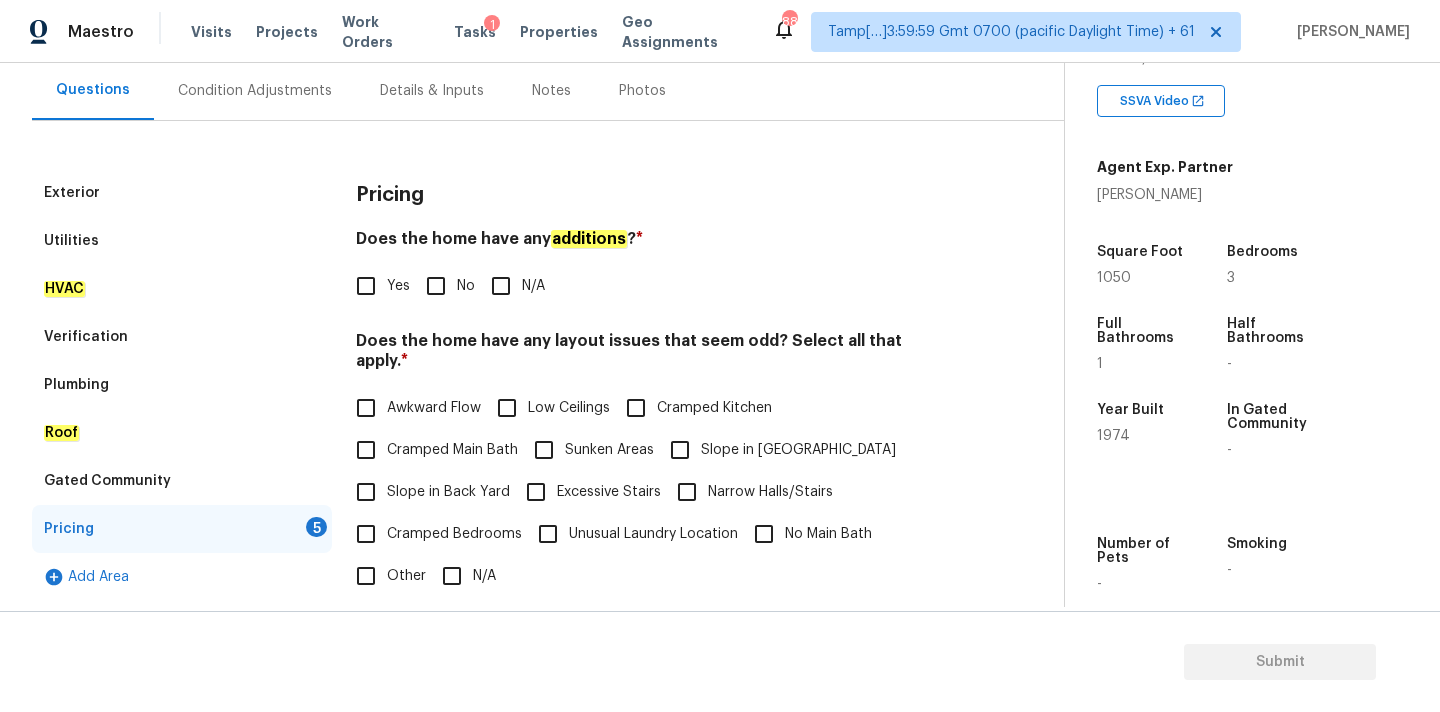 click on "No" at bounding box center [445, 286] 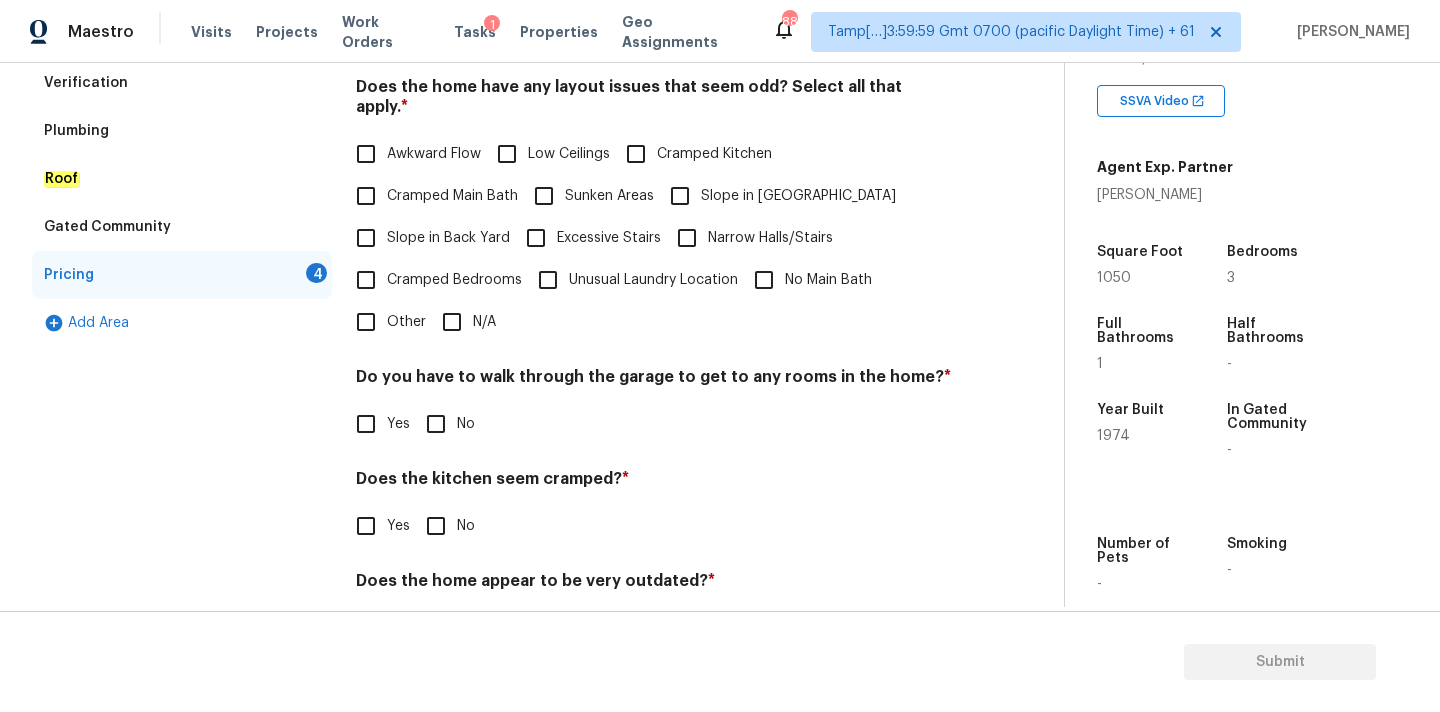 scroll, scrollTop: 488, scrollLeft: 0, axis: vertical 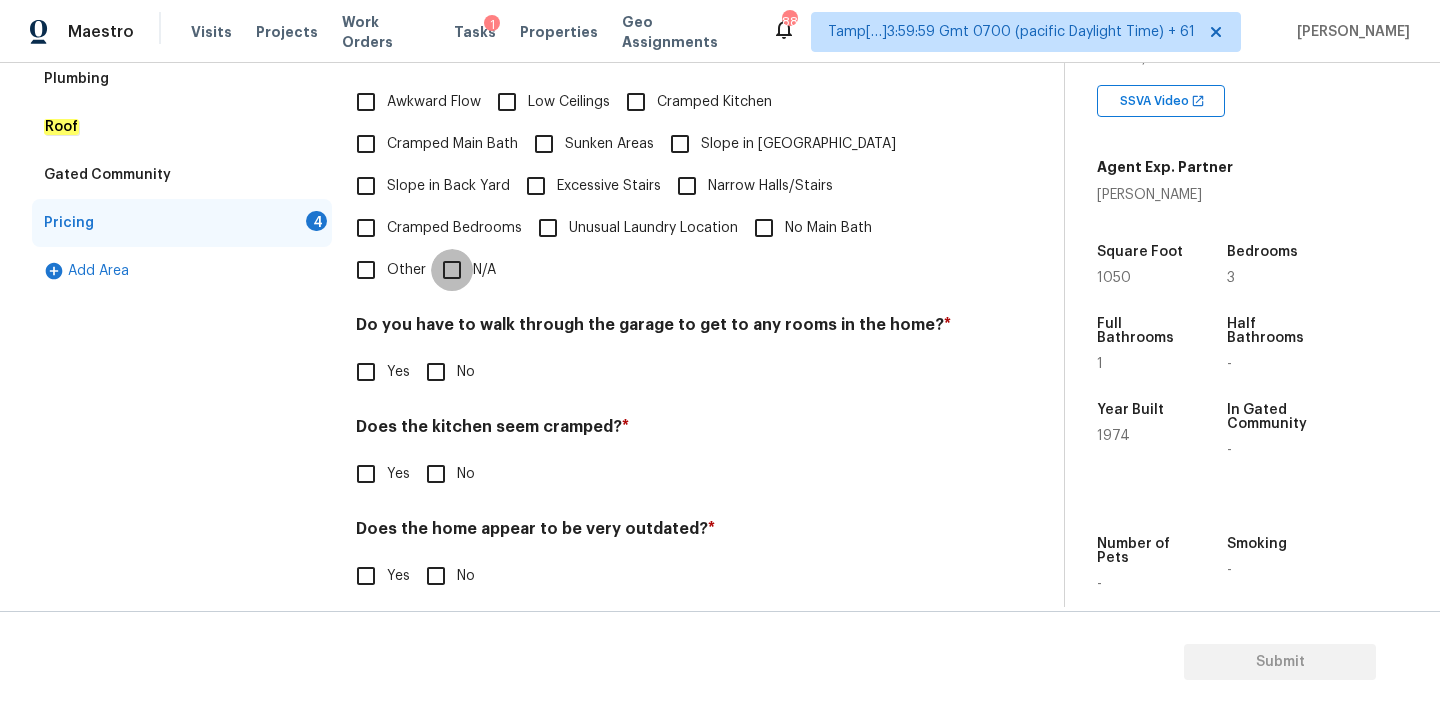 click on "N/A" at bounding box center (452, 270) 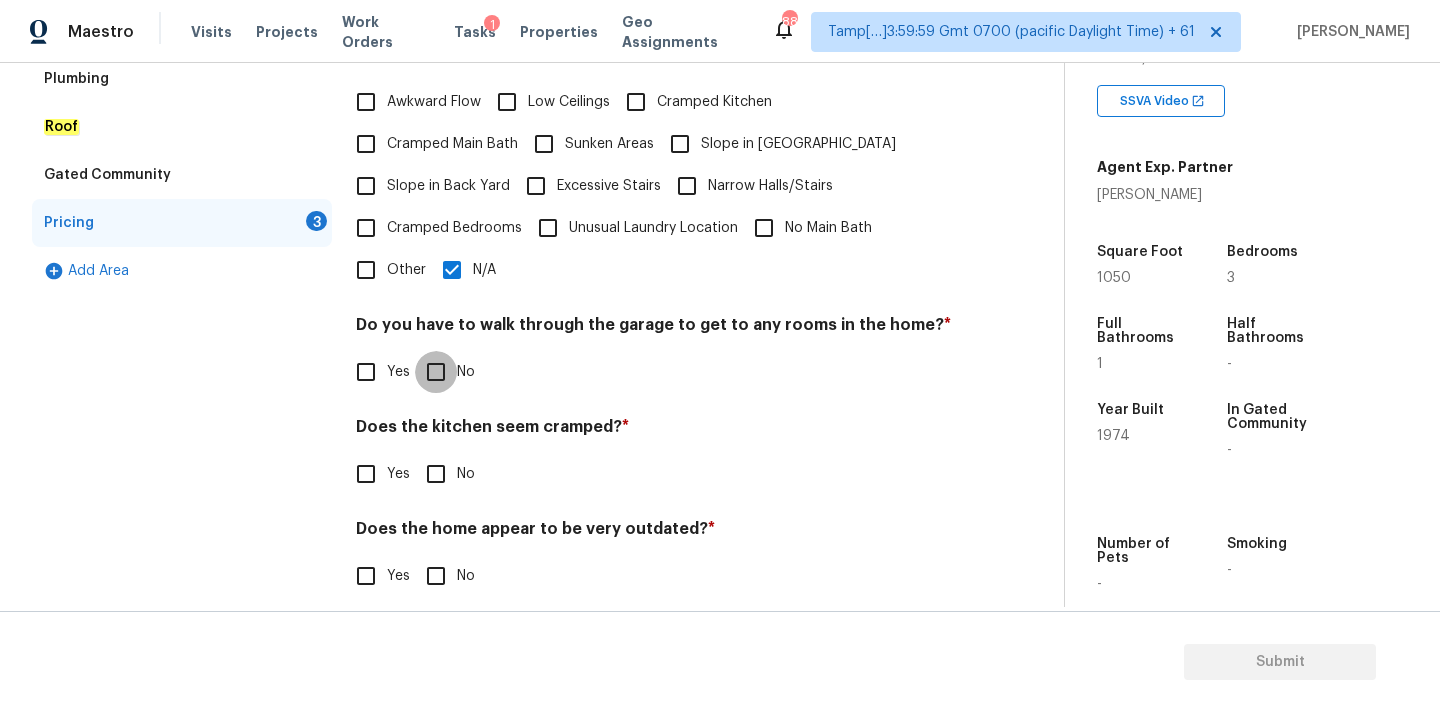 click on "No" at bounding box center (436, 372) 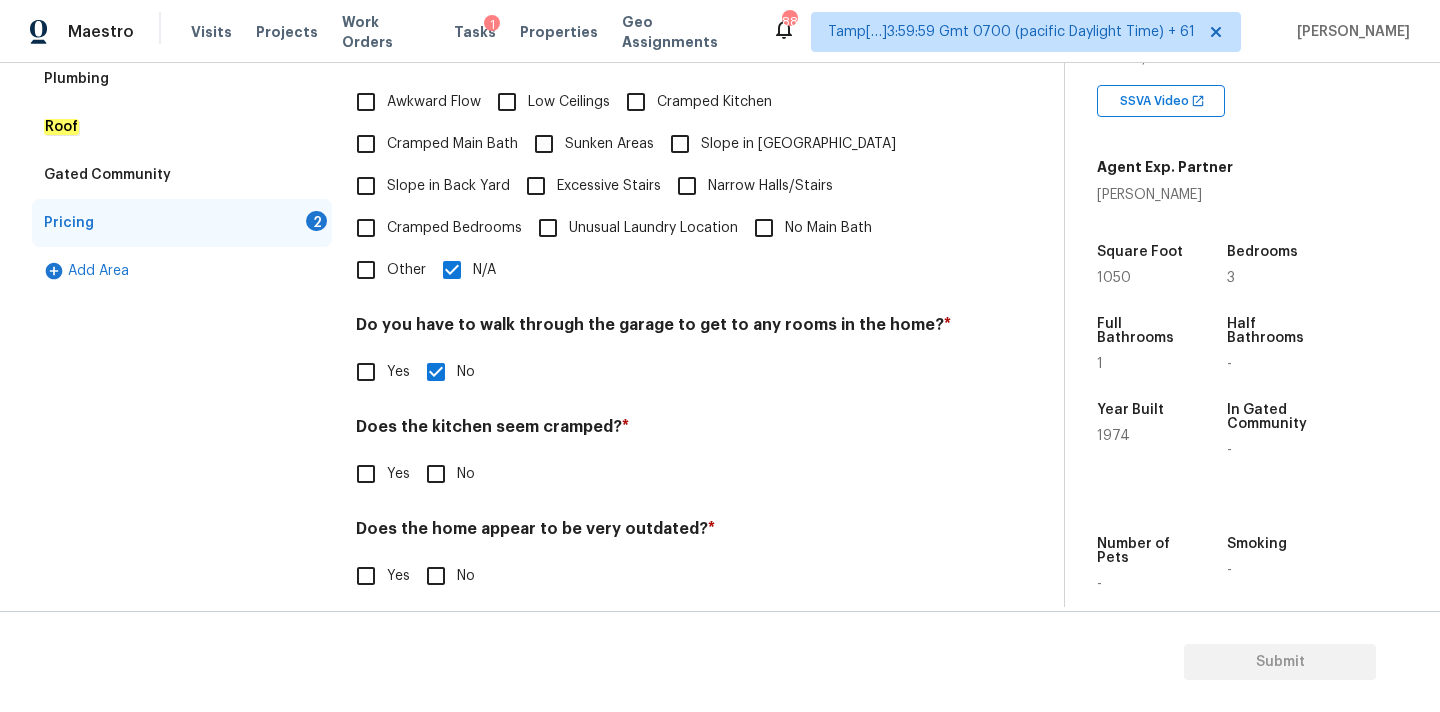 click on "No" at bounding box center [436, 474] 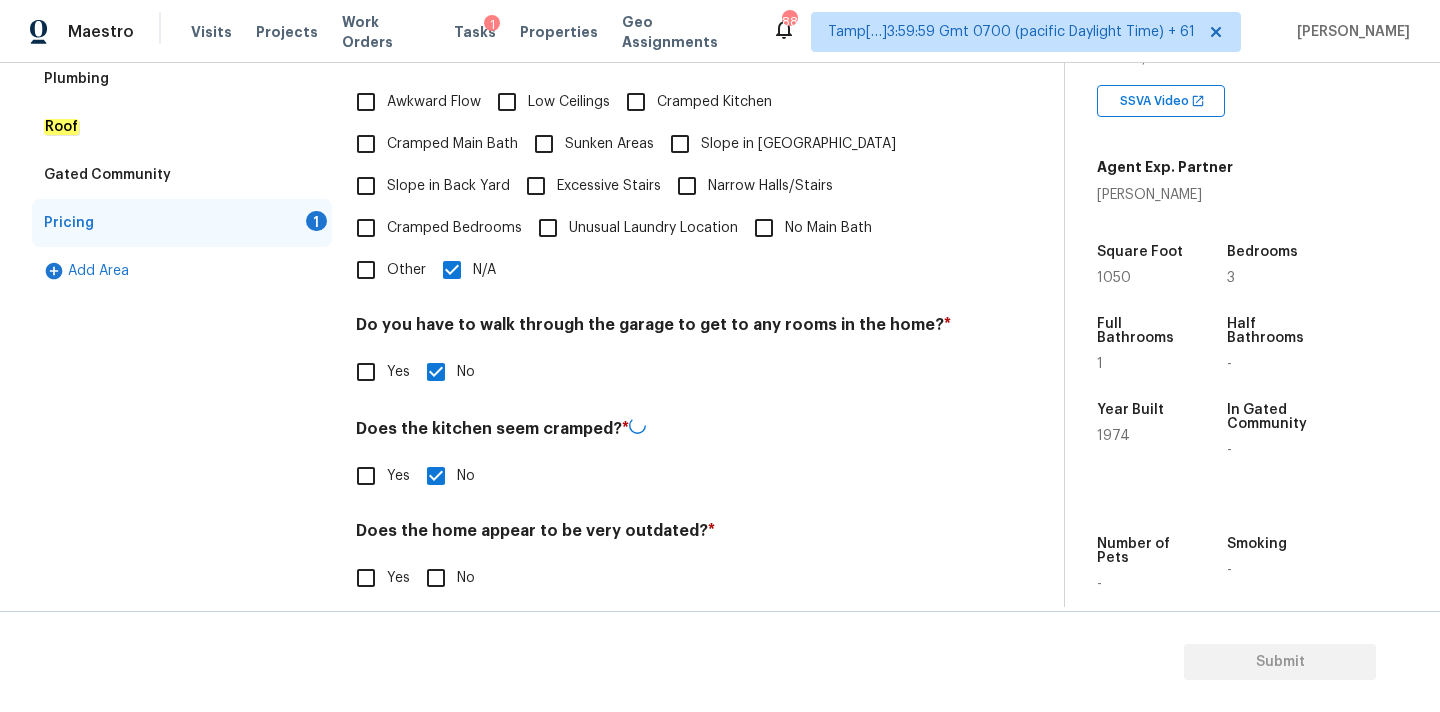 click on "No" at bounding box center [436, 578] 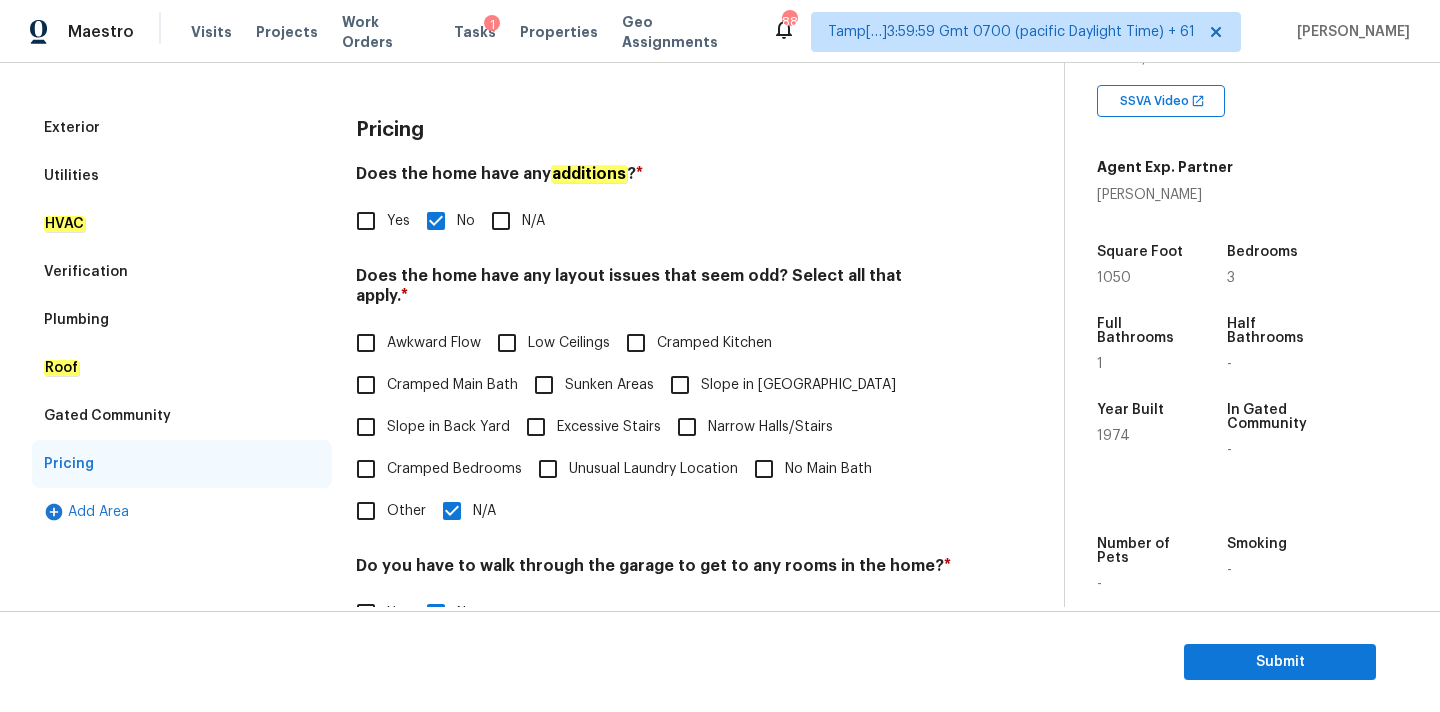 scroll, scrollTop: 139, scrollLeft: 0, axis: vertical 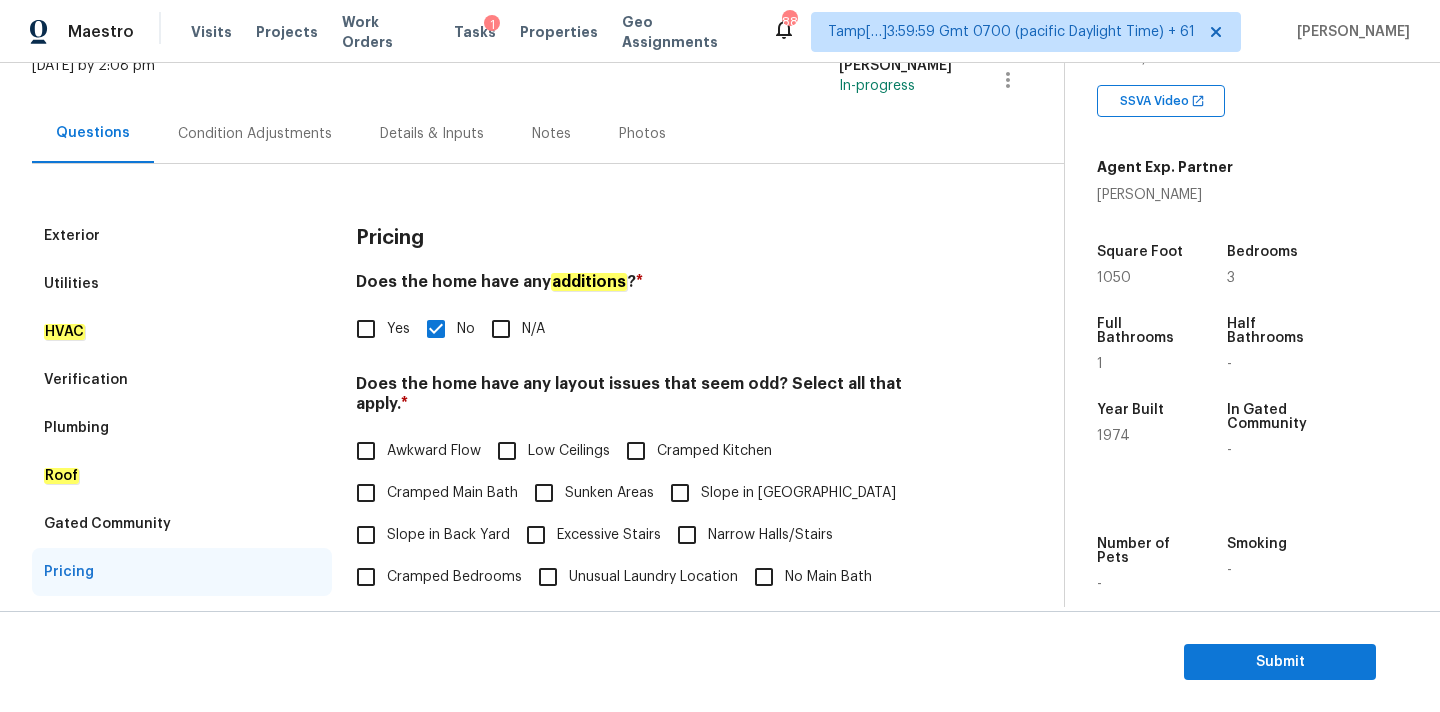click on "Condition Adjustments" at bounding box center [255, 133] 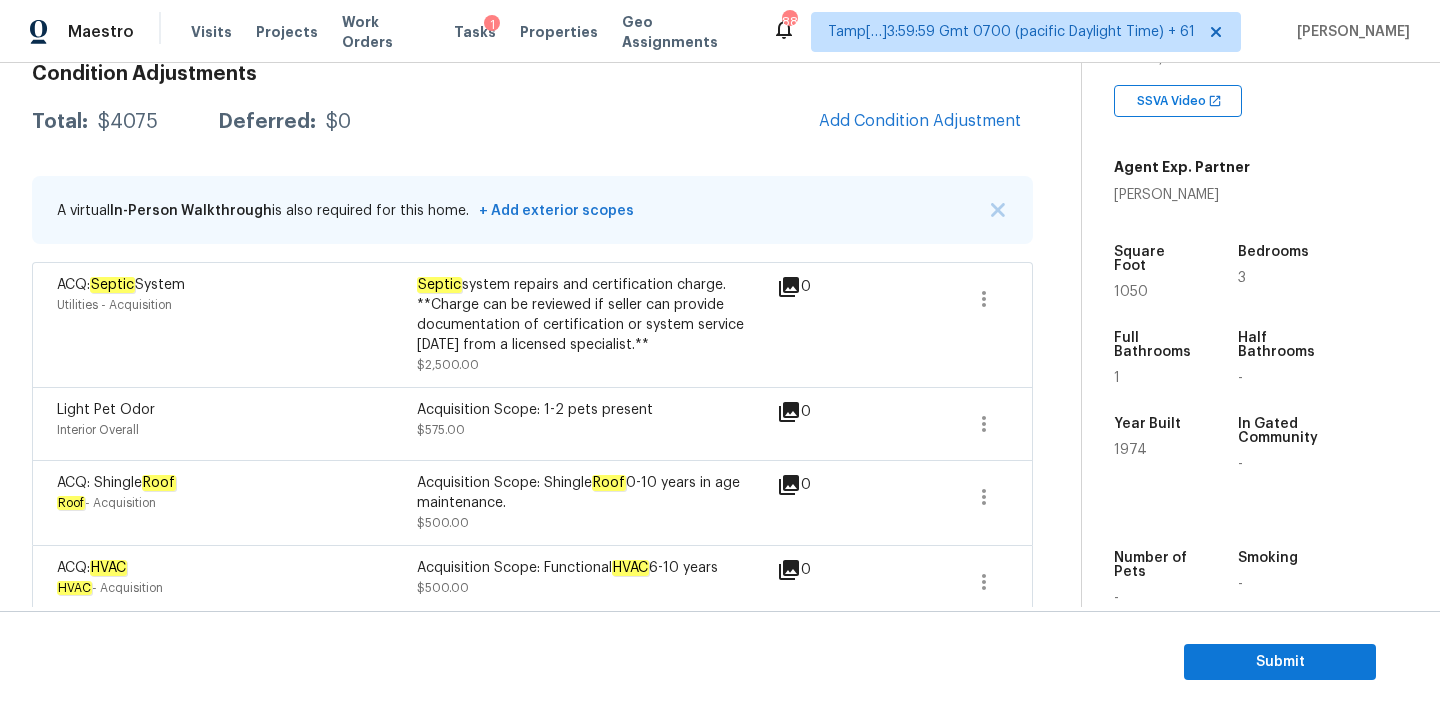 scroll, scrollTop: 311, scrollLeft: 0, axis: vertical 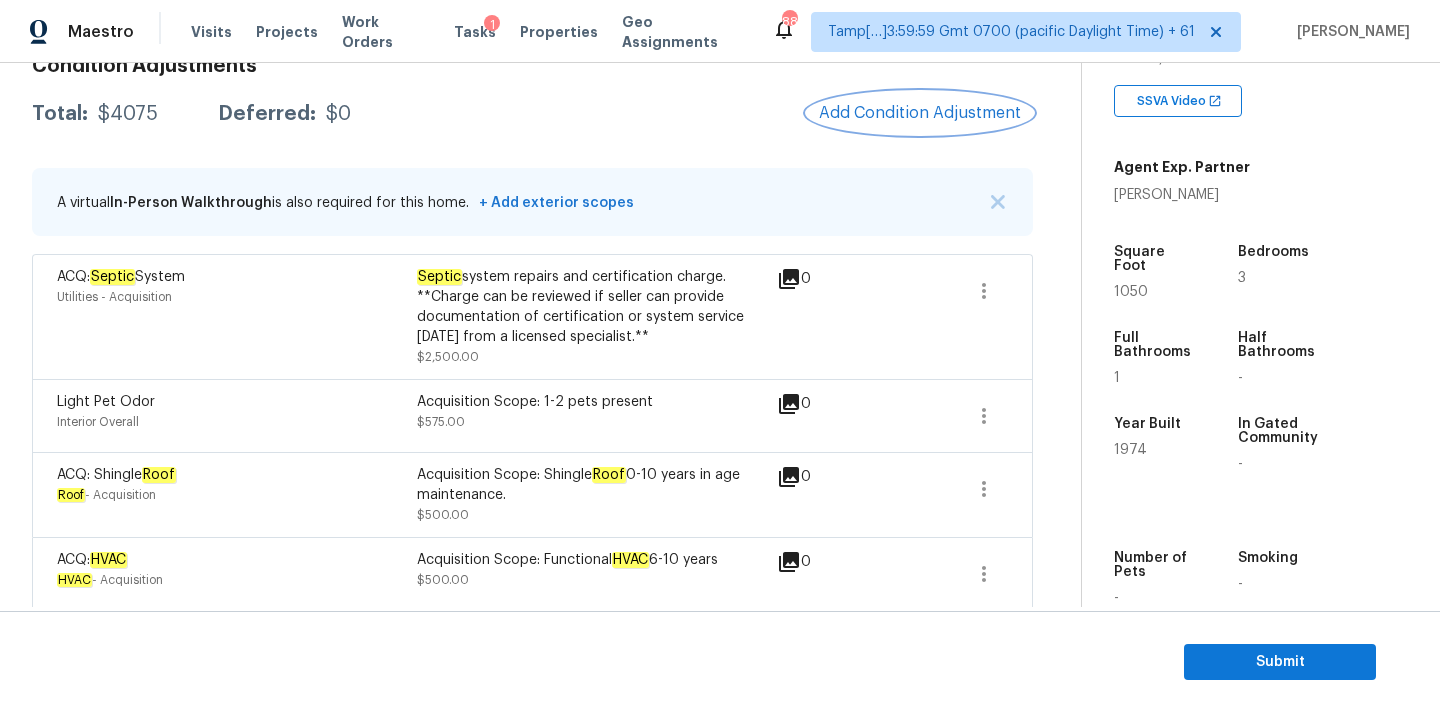 click on "Add Condition Adjustment" at bounding box center (920, 113) 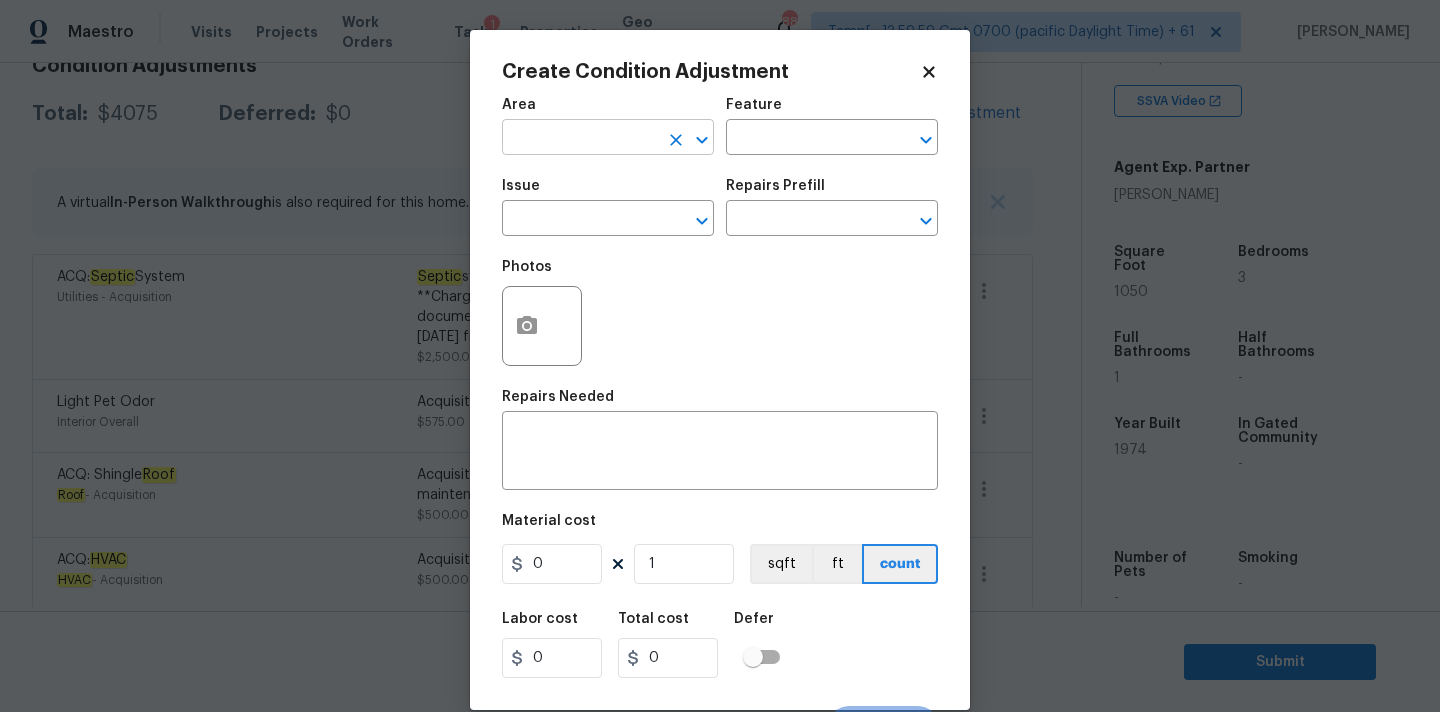 click at bounding box center (580, 139) 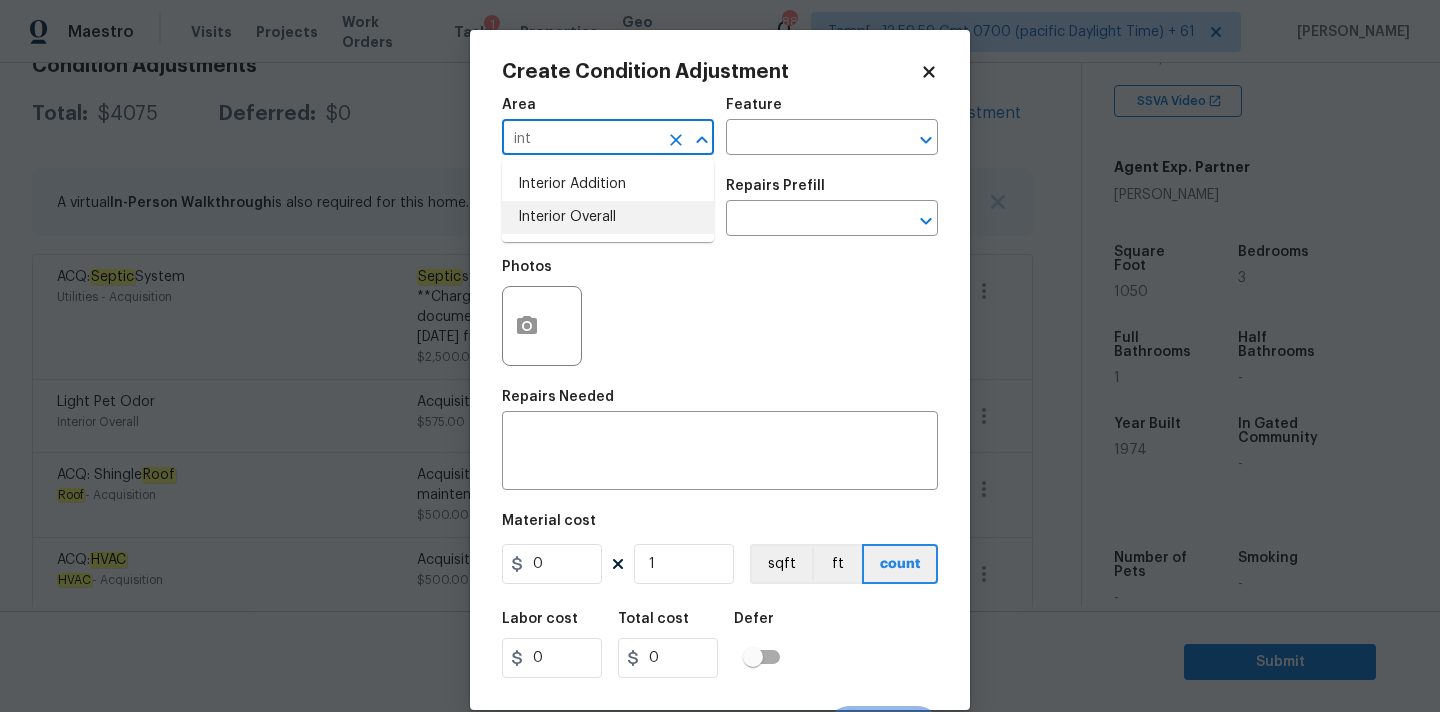 click on "Interior Overall" at bounding box center [608, 217] 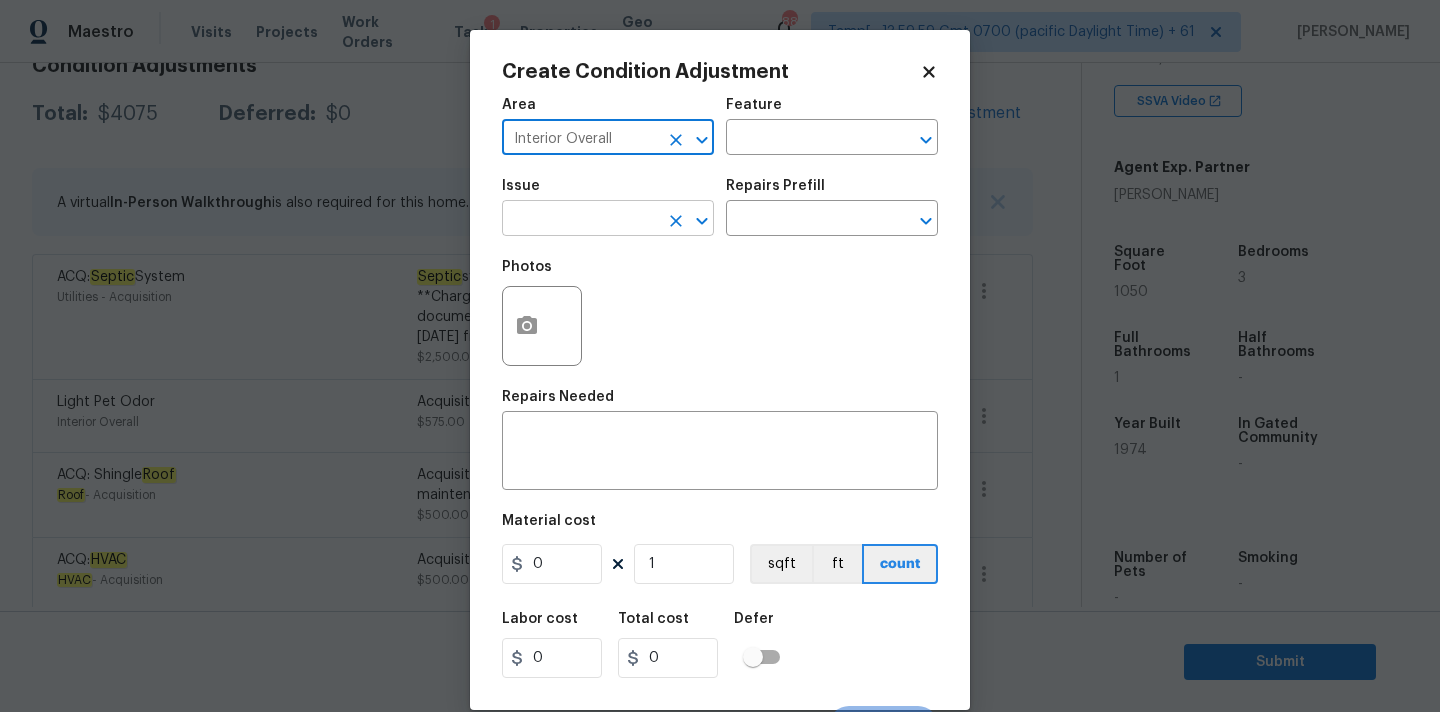 type on "Interior Overall" 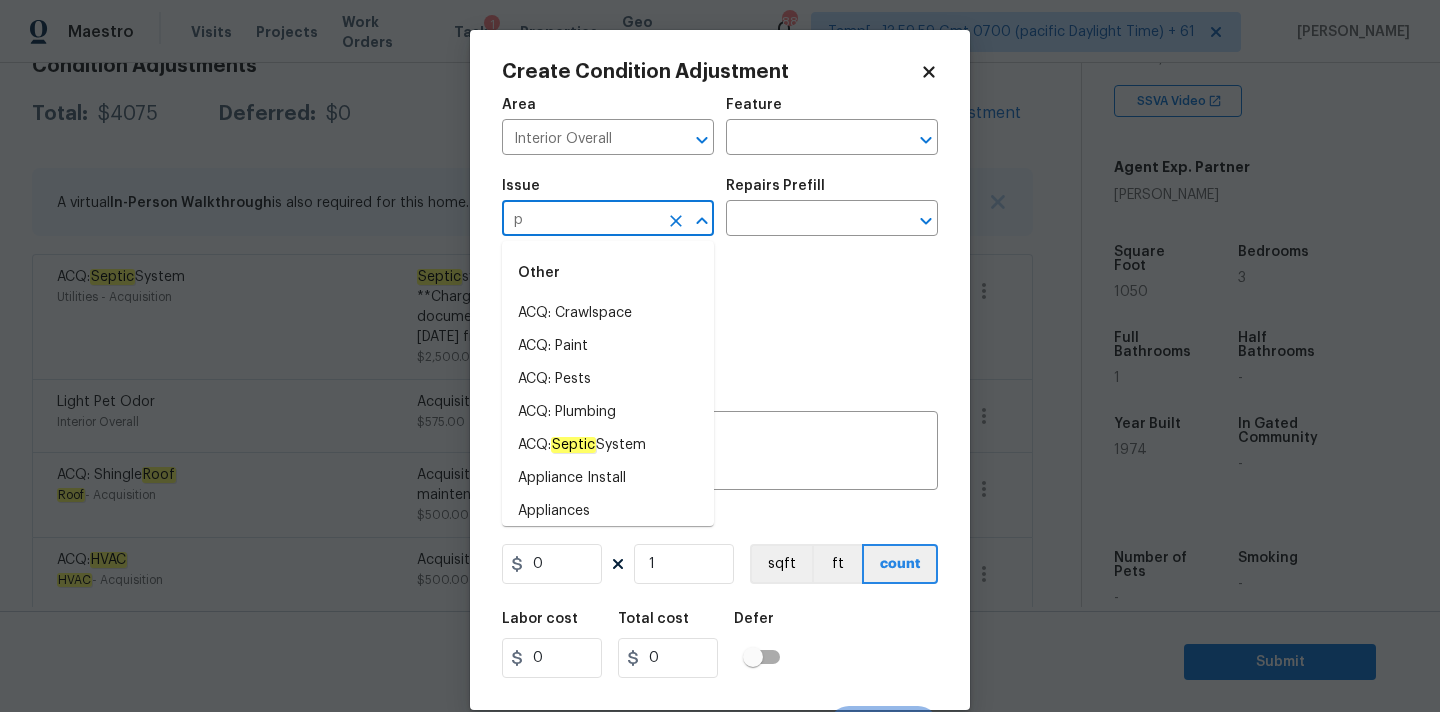 type on "p" 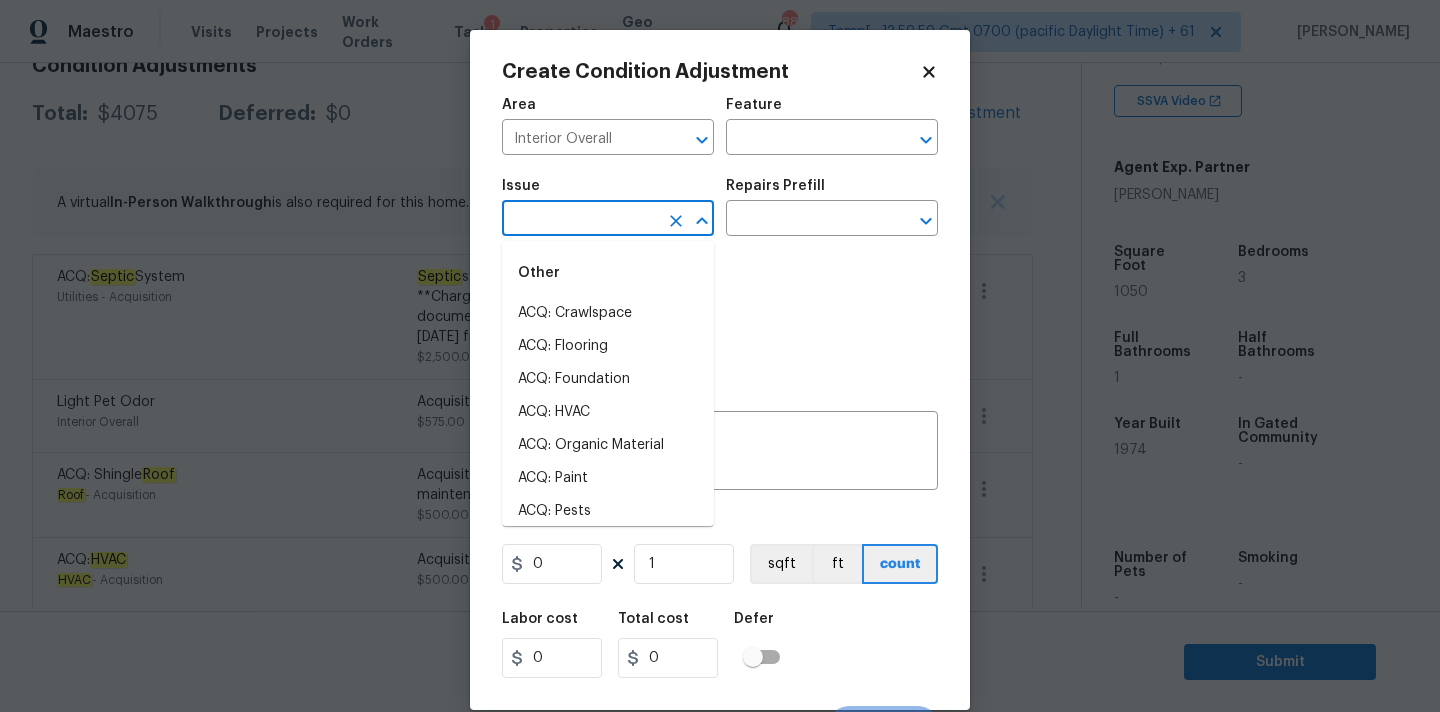 click at bounding box center (580, 220) 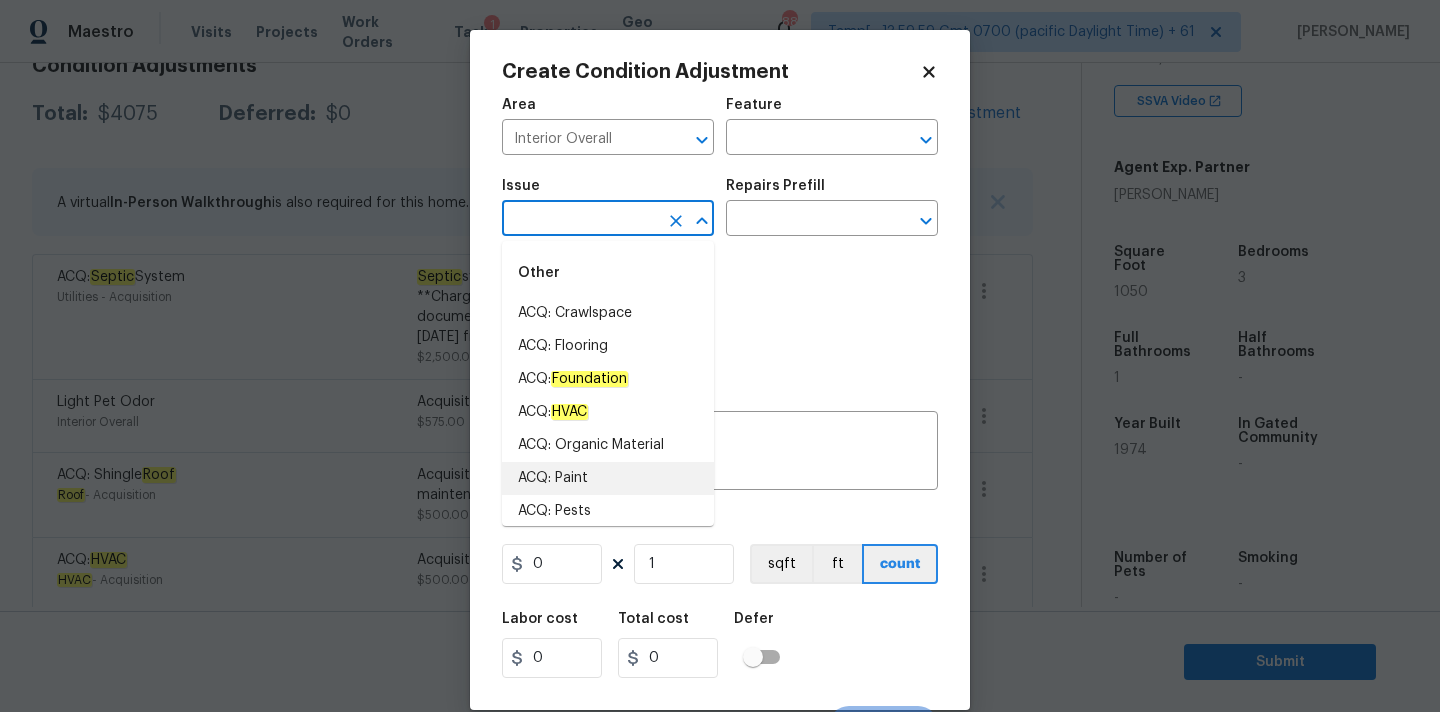 click on "ACQ: Paint" at bounding box center (608, 478) 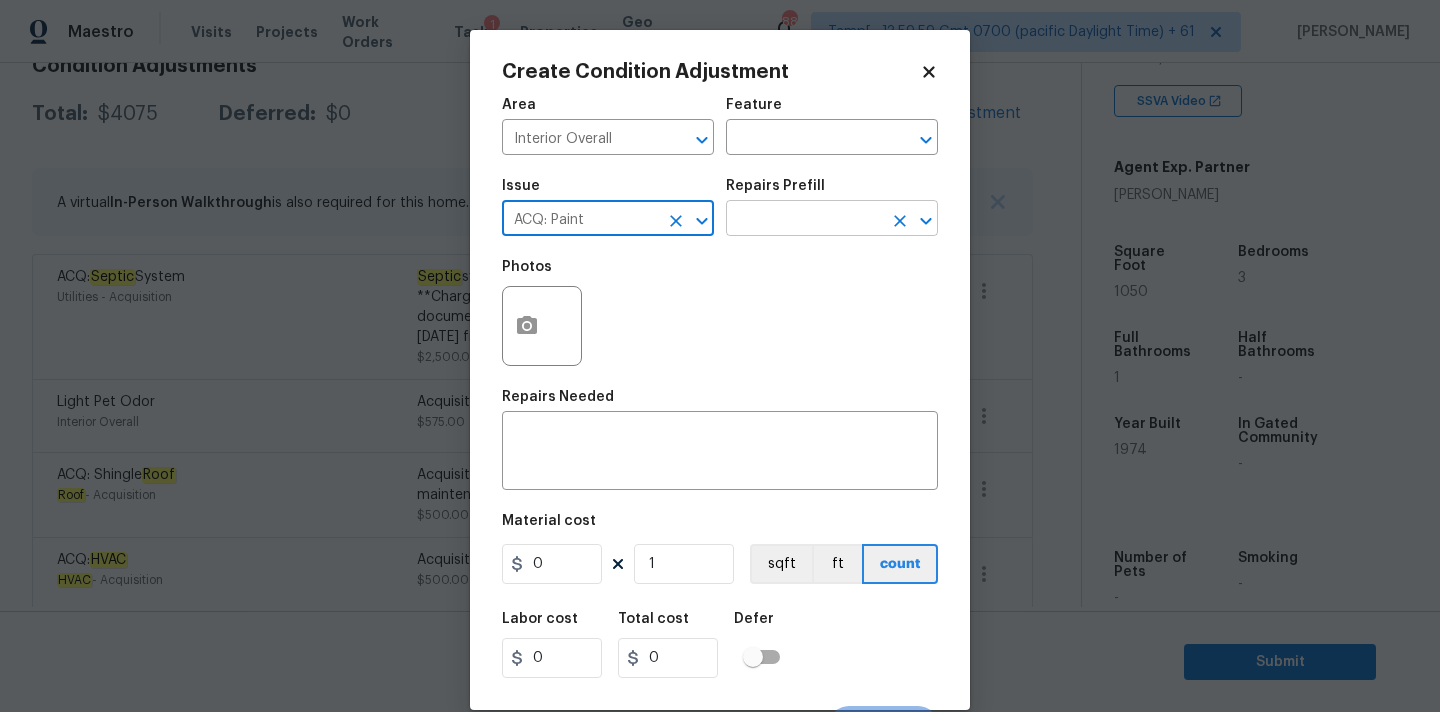 click at bounding box center (804, 220) 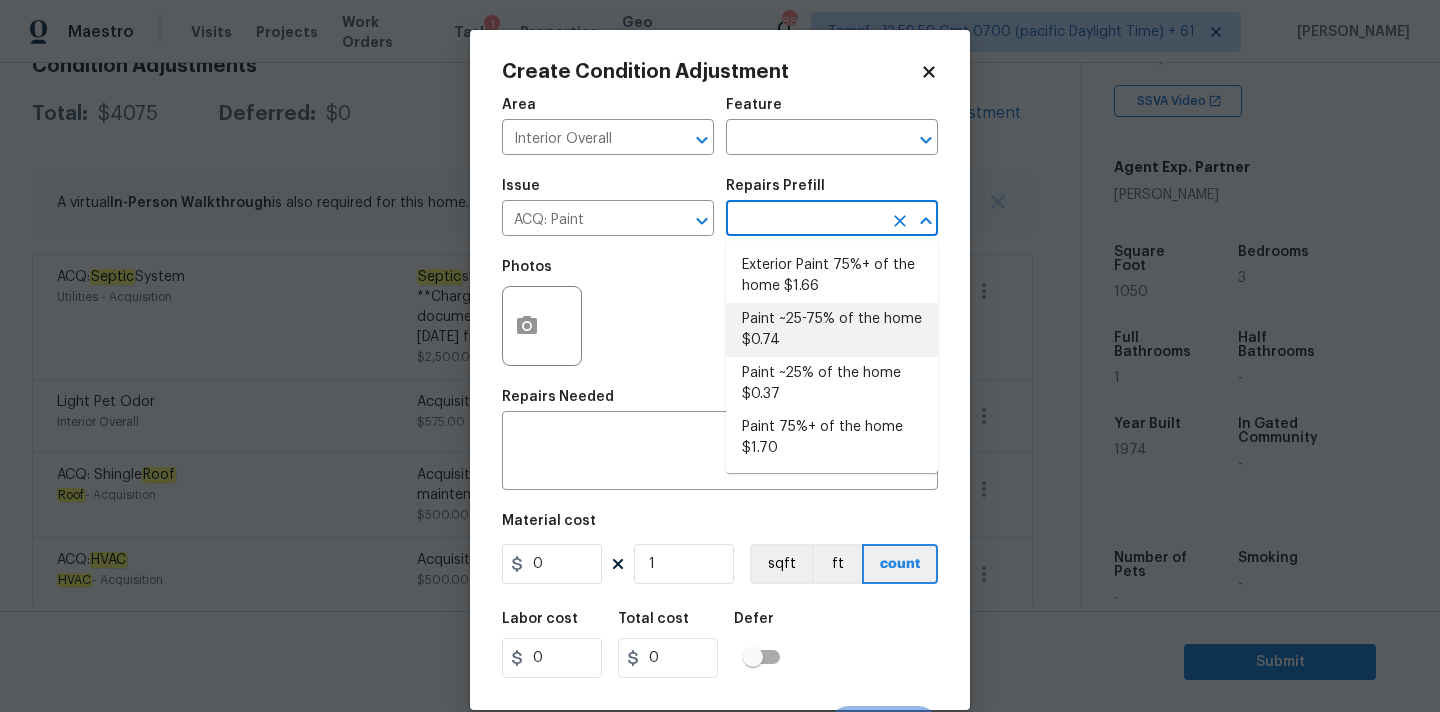 click on "Paint ~25-75% of the home $0.74" at bounding box center [832, 330] 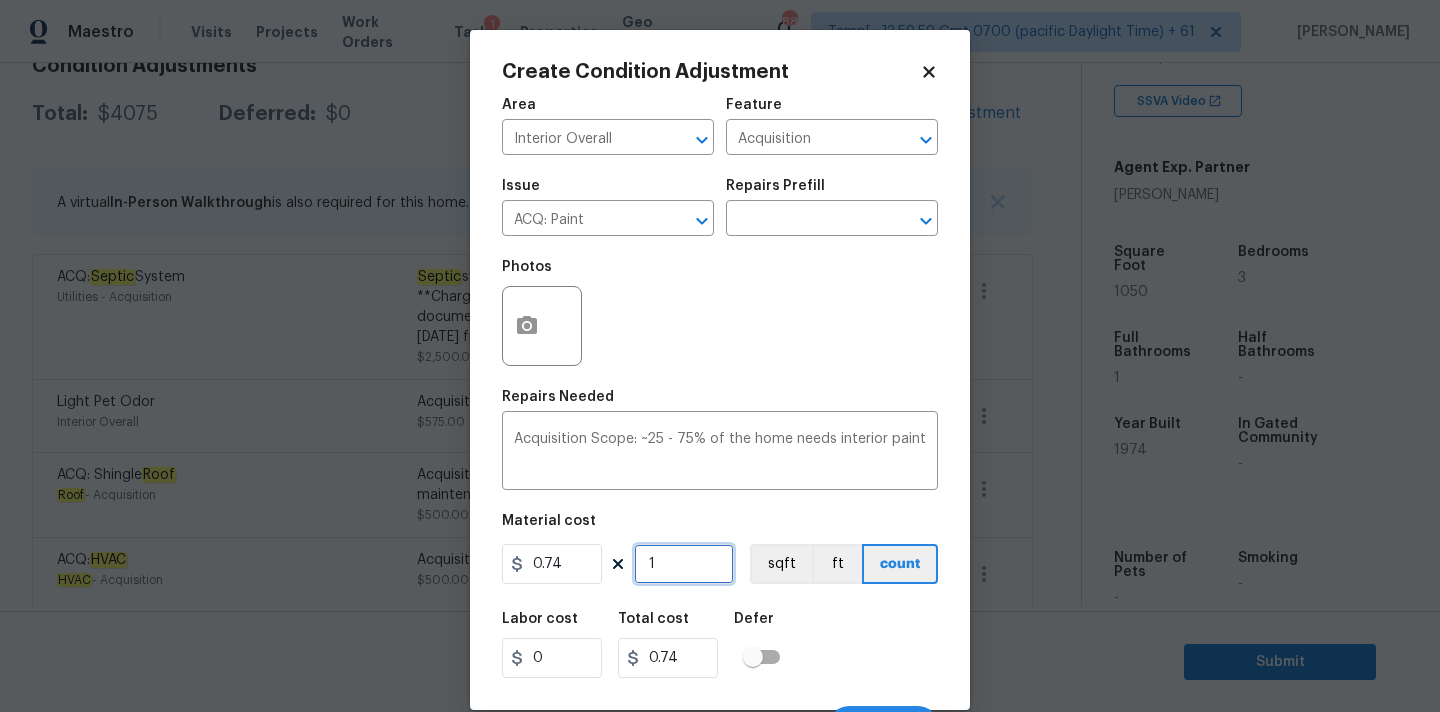 click on "1" at bounding box center [684, 564] 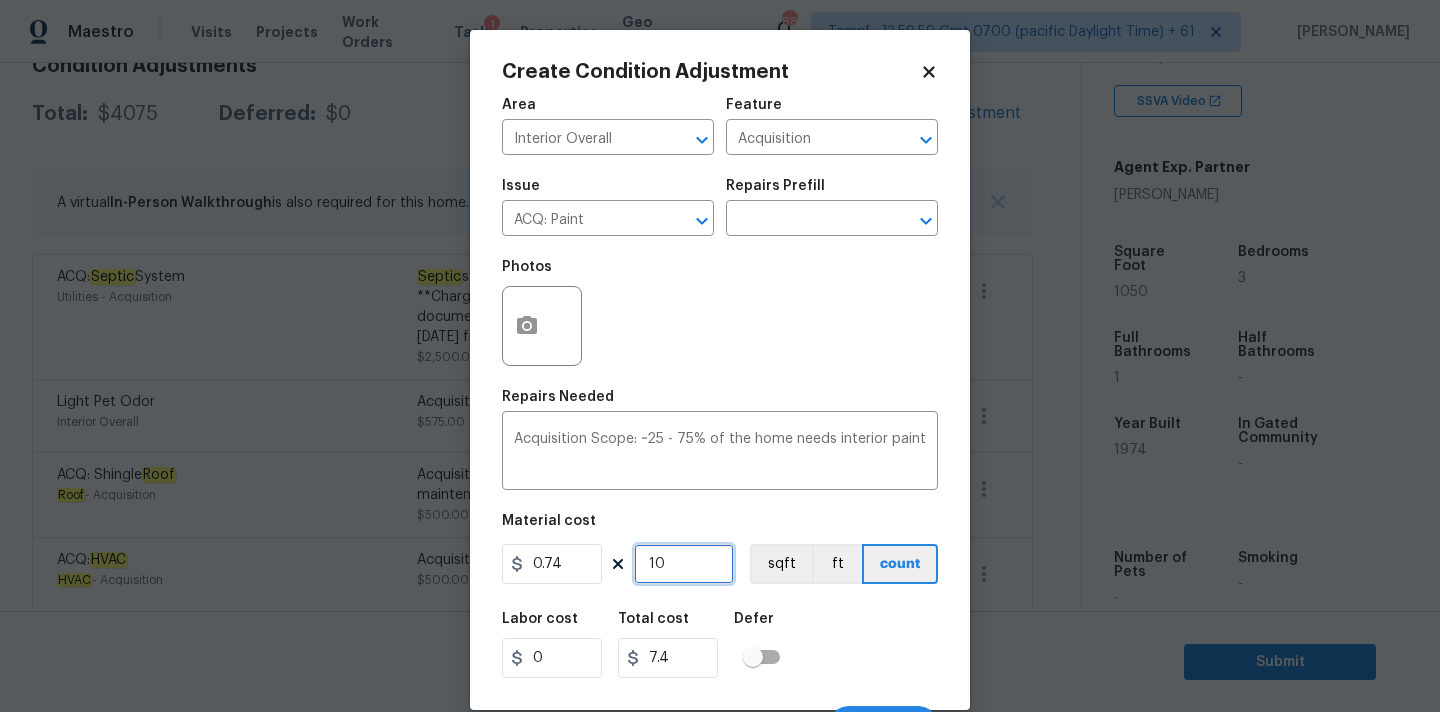 type on "105" 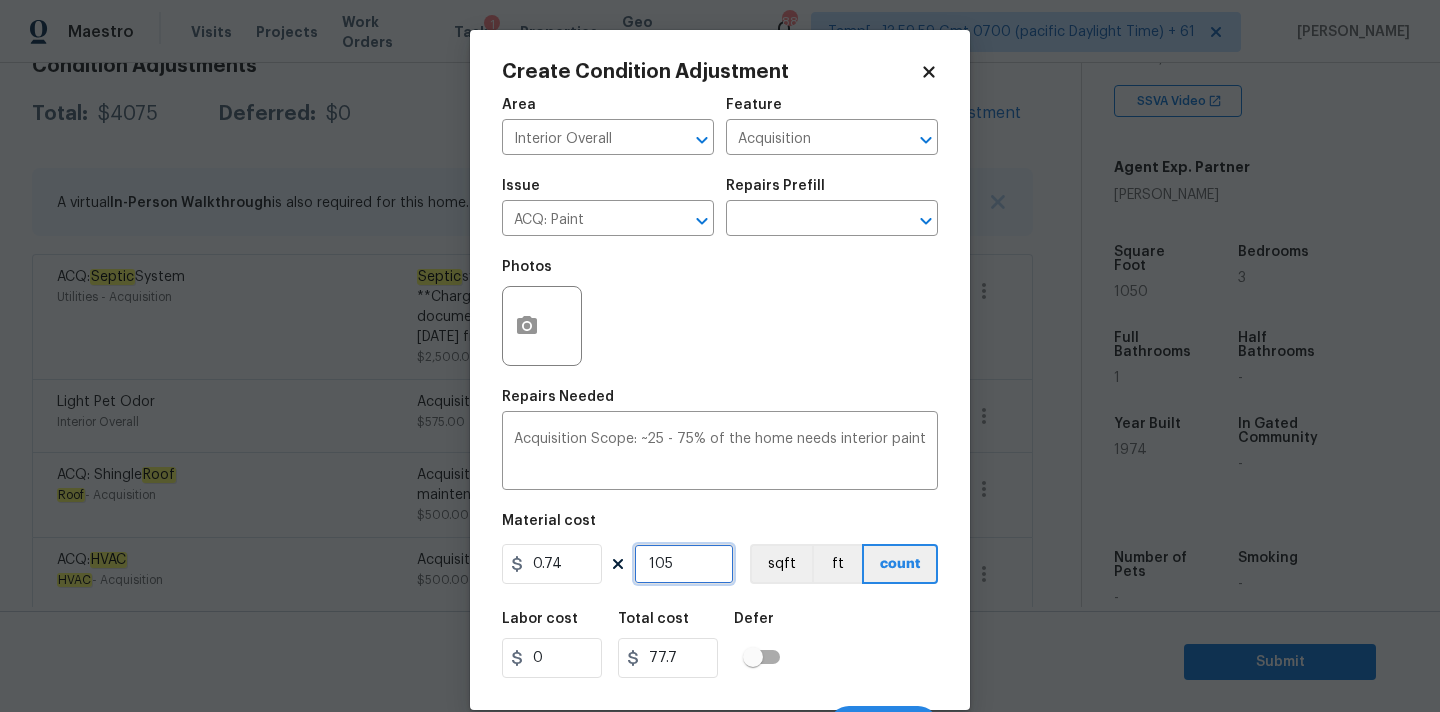 type on "1050" 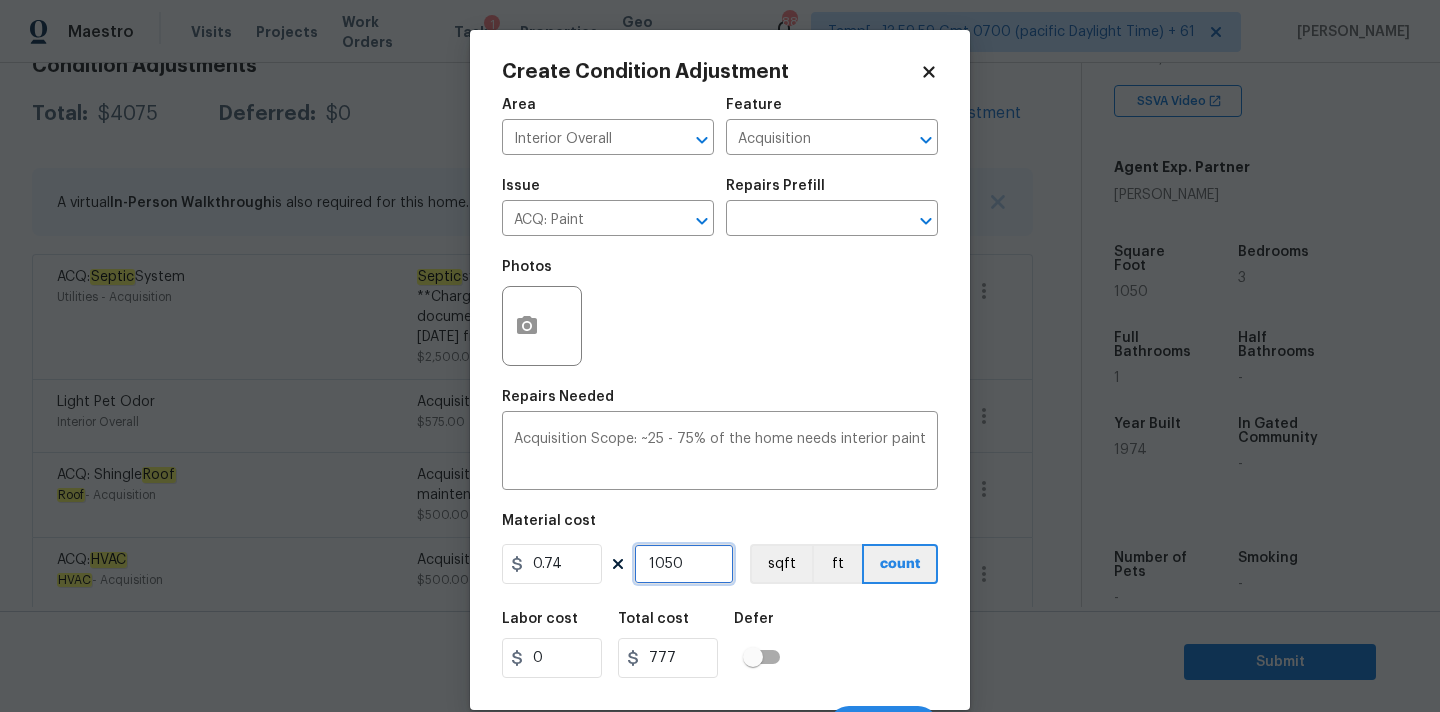 type on "1050" 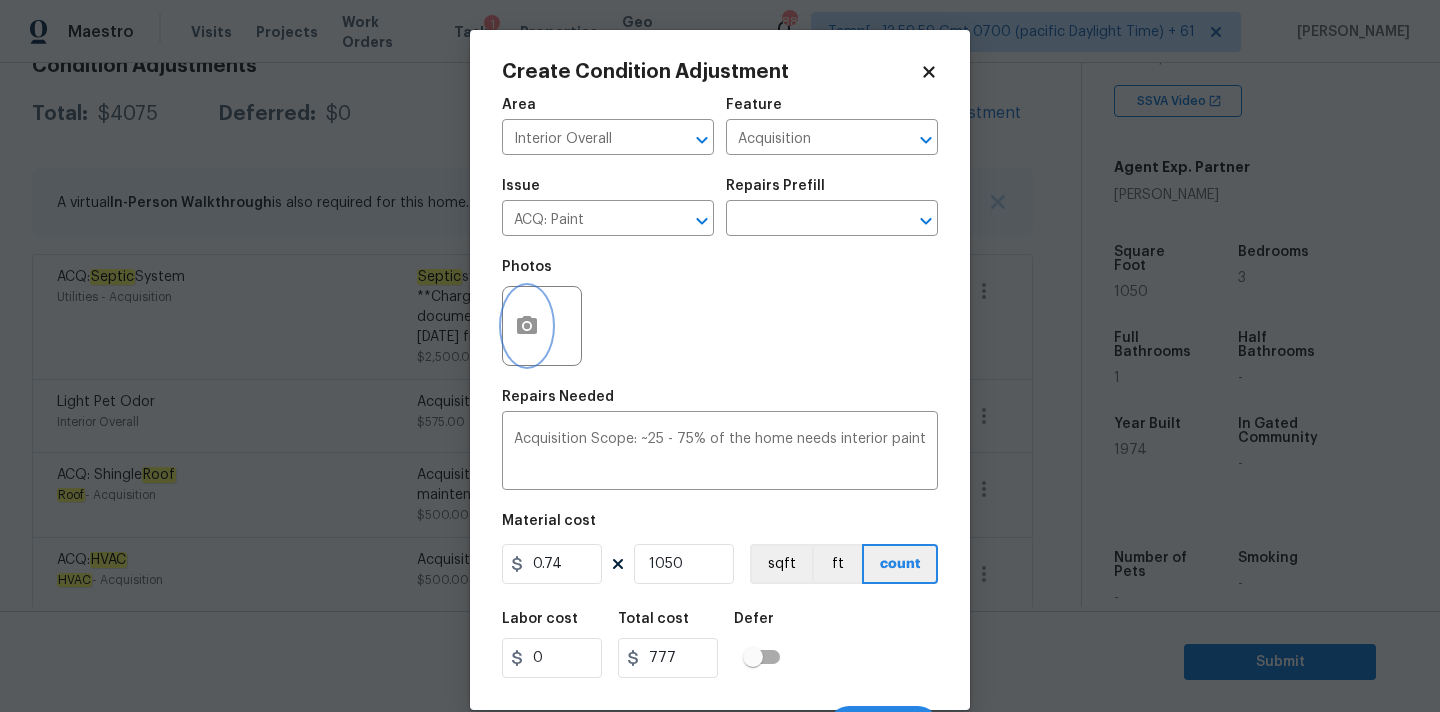 click 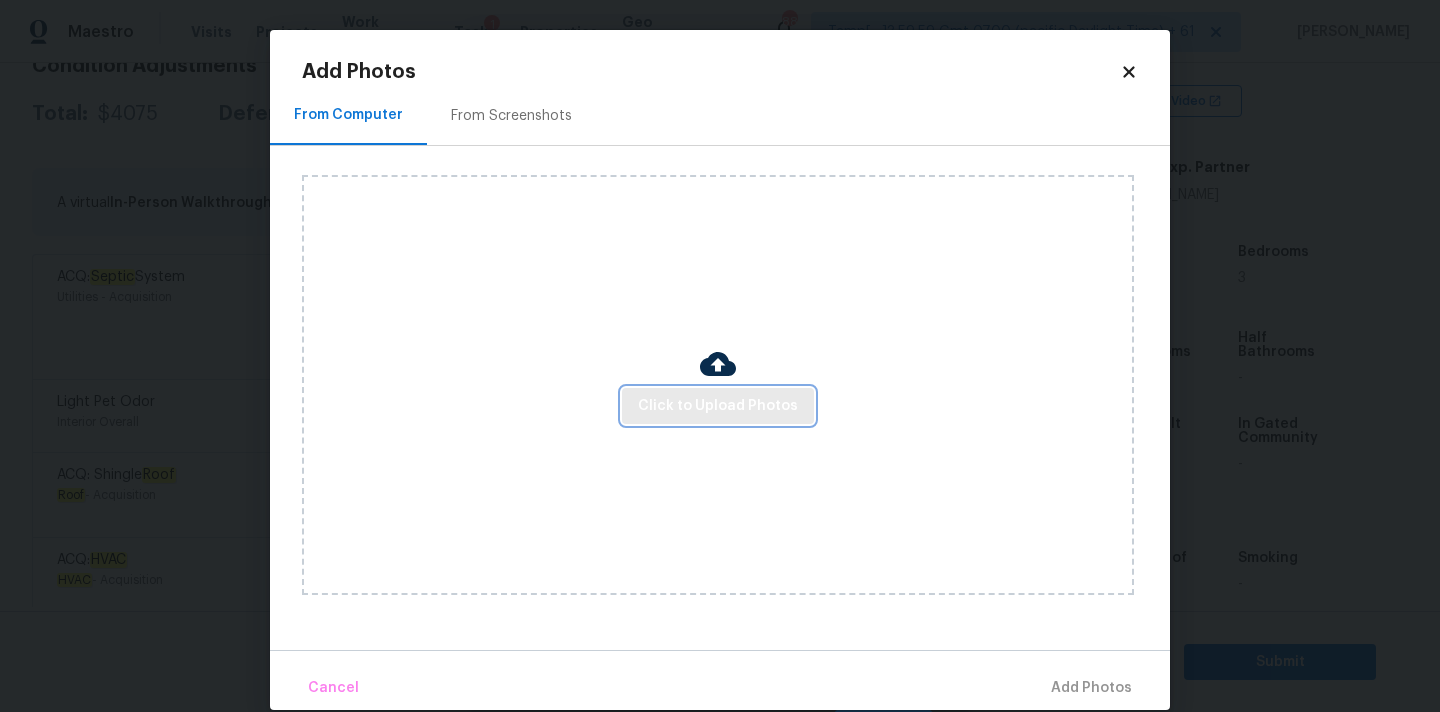 click on "Click to Upload Photos" at bounding box center (718, 406) 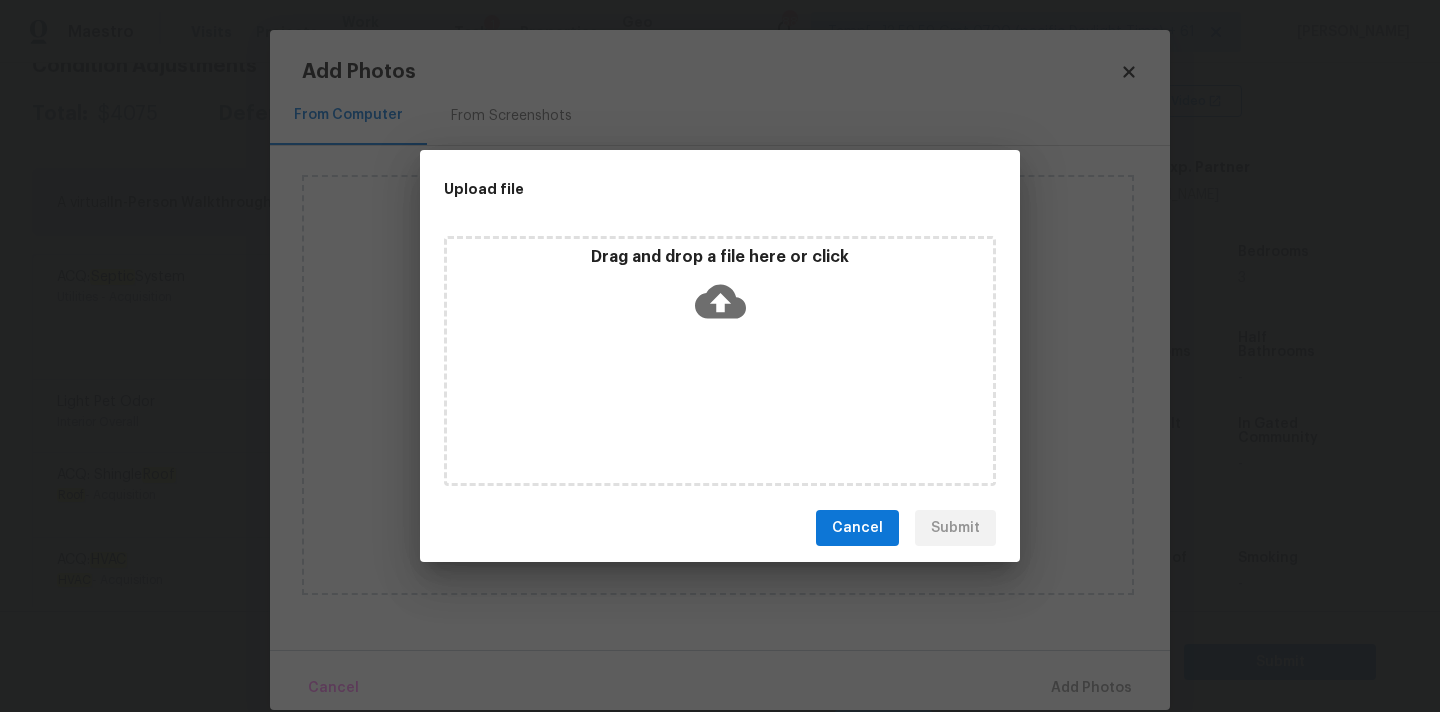 click 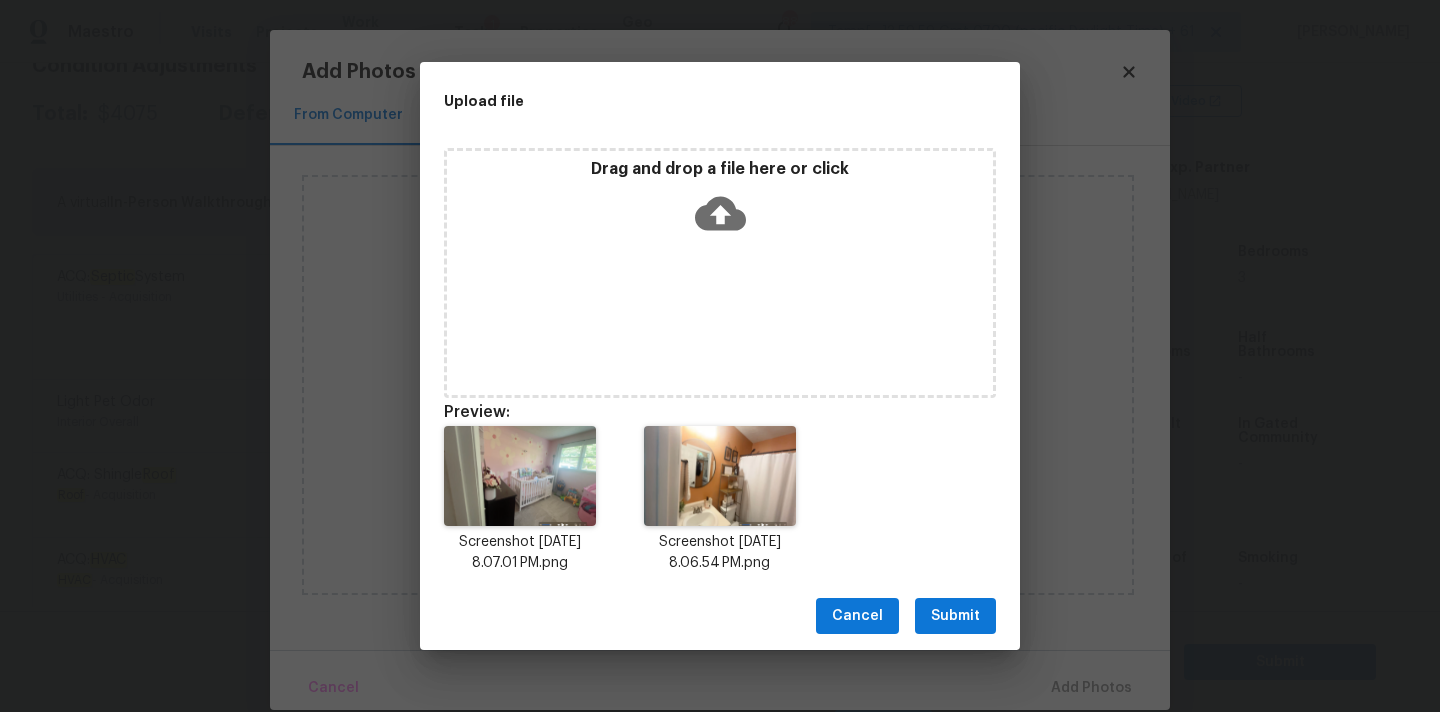 click on "Submit" at bounding box center (955, 616) 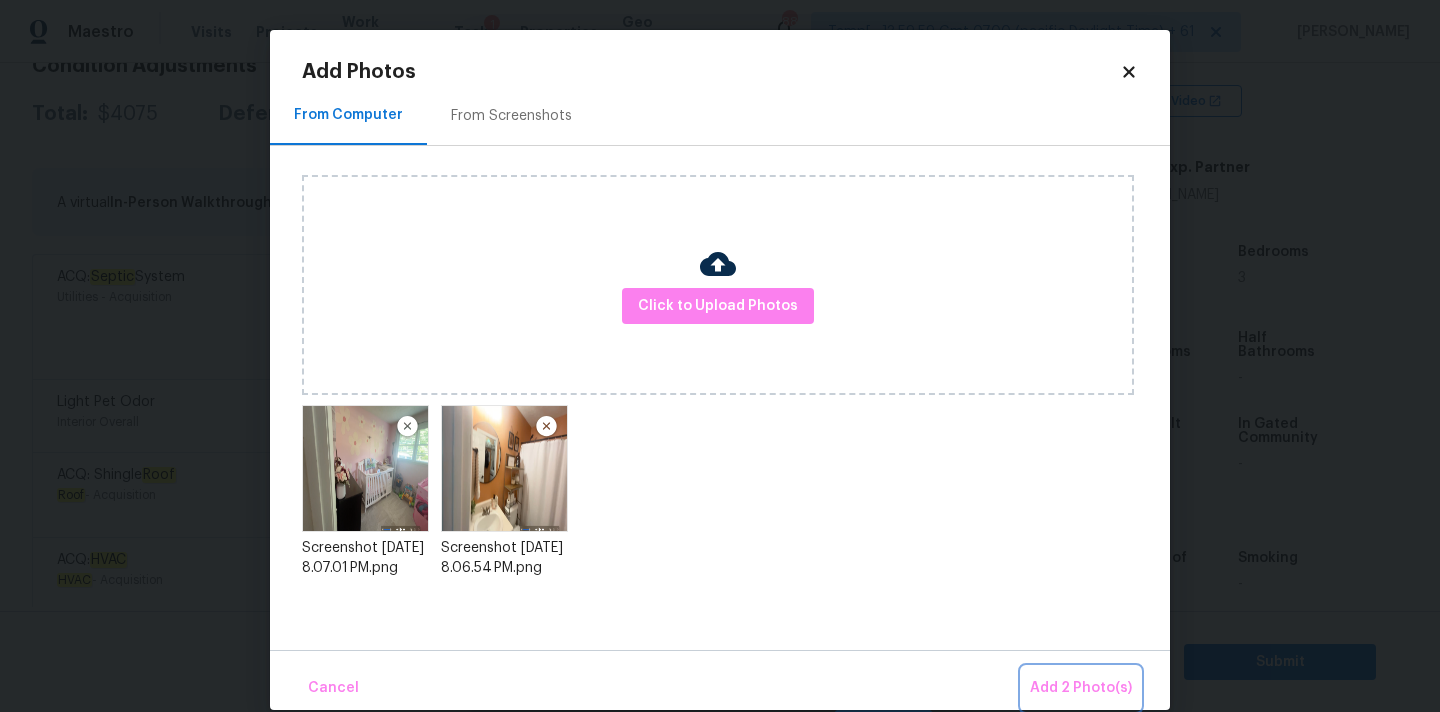 click on "Add 2 Photo(s)" at bounding box center (1081, 688) 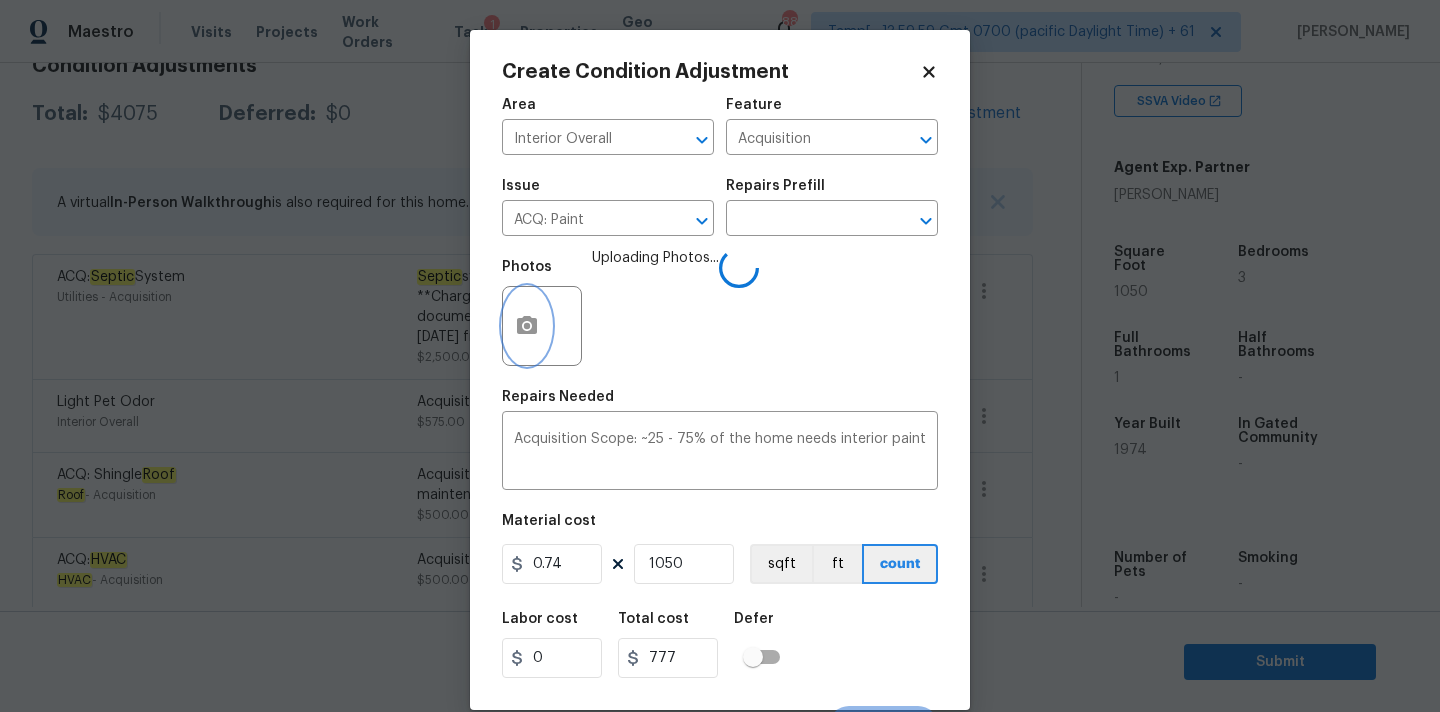 scroll, scrollTop: 35, scrollLeft: 0, axis: vertical 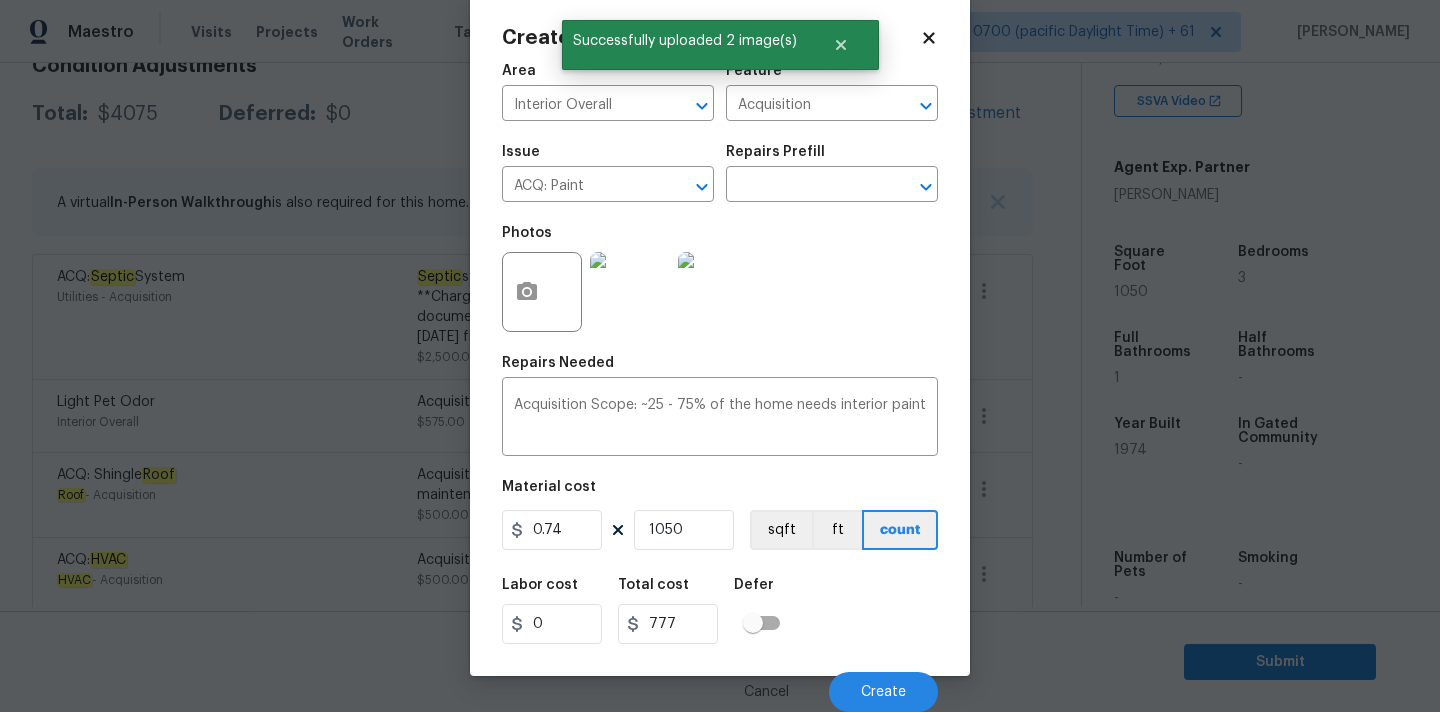 click at bounding box center [630, 292] 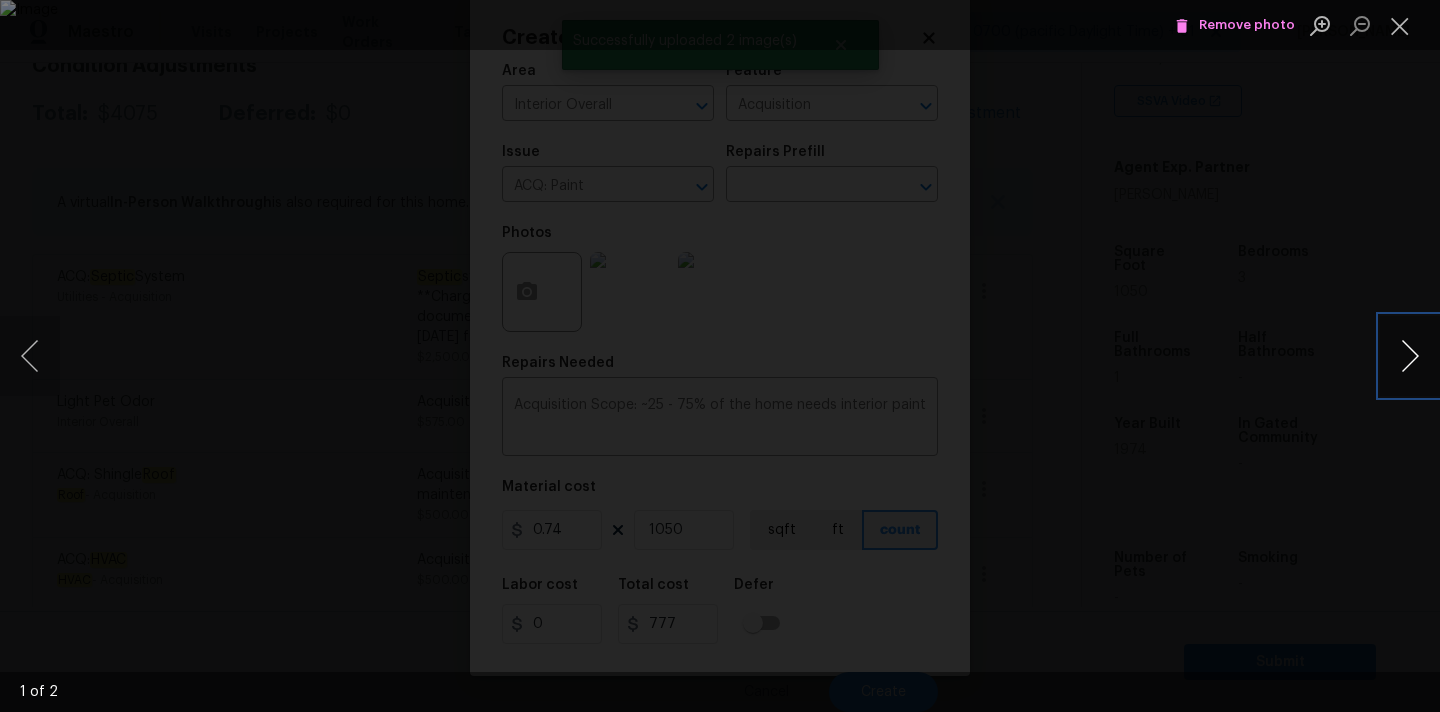 click at bounding box center (1410, 356) 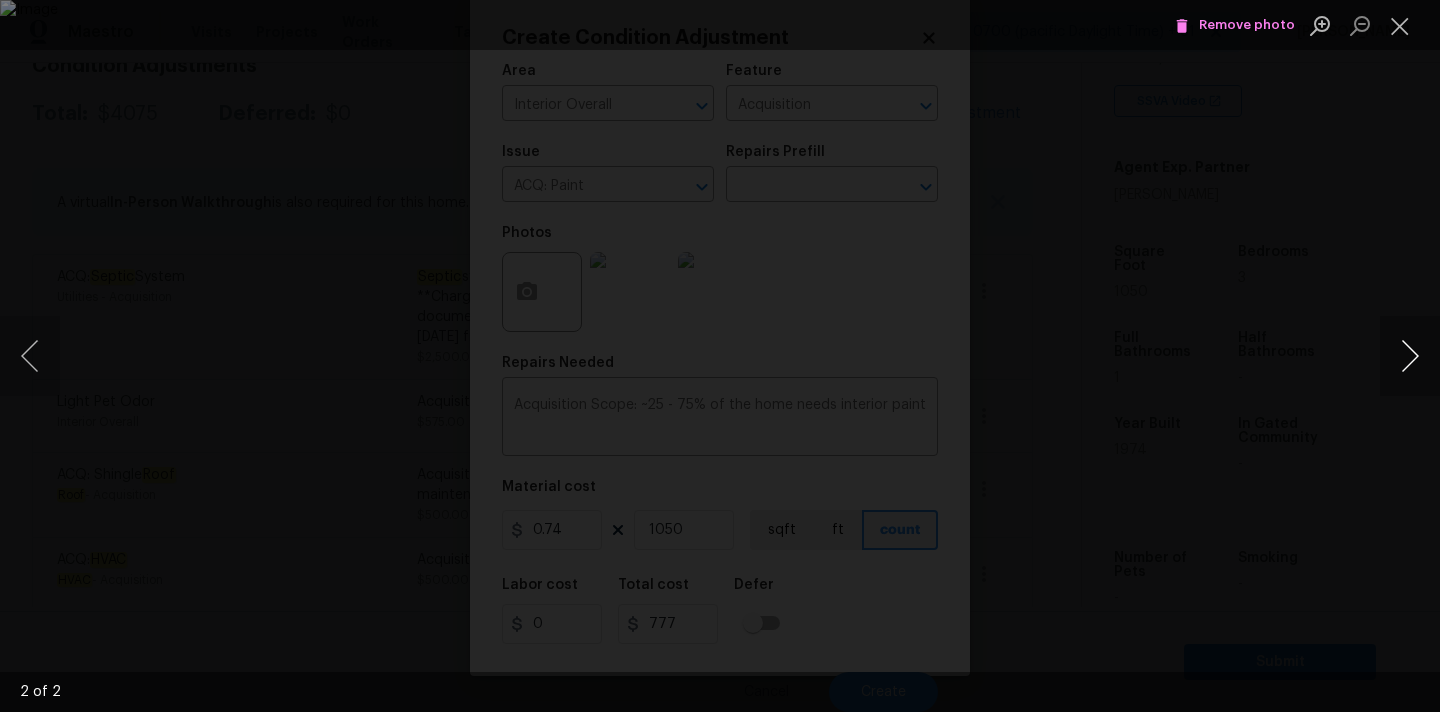 click at bounding box center (1410, 356) 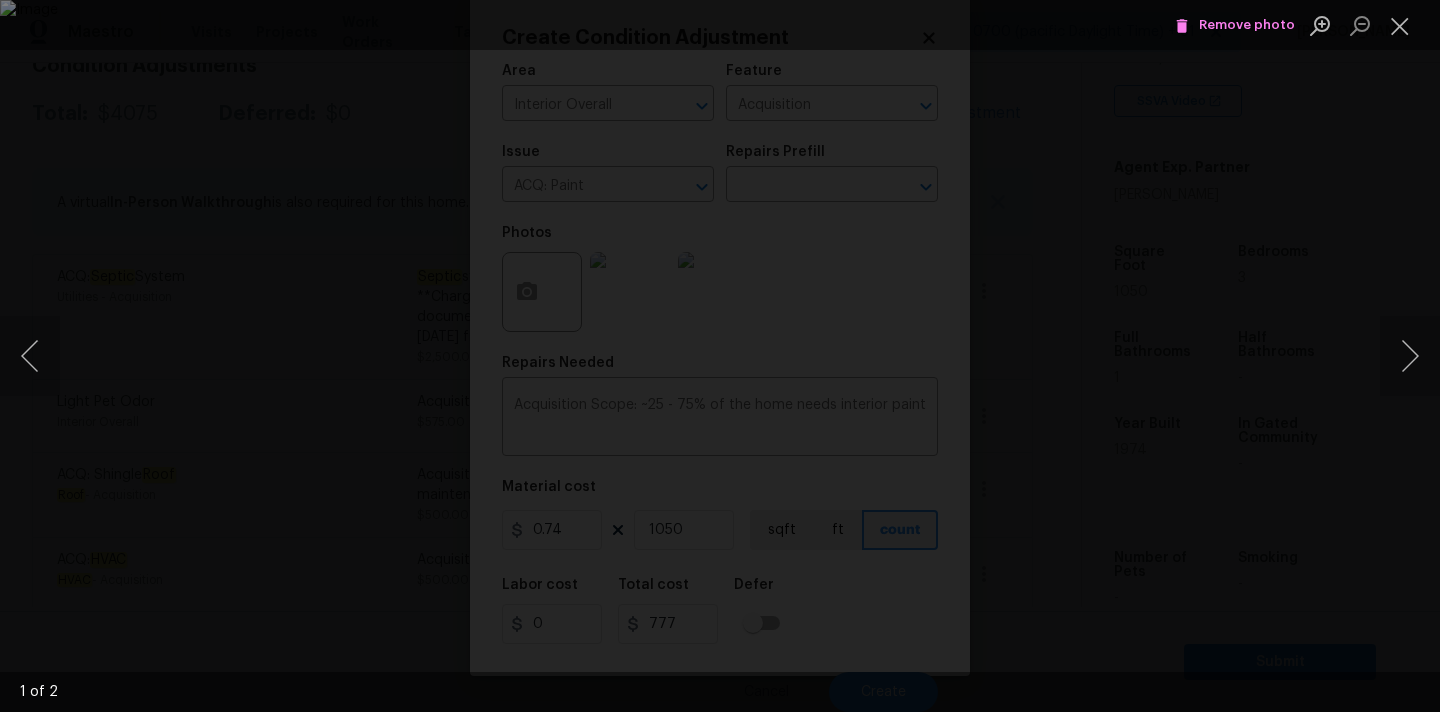 click at bounding box center [1400, 25] 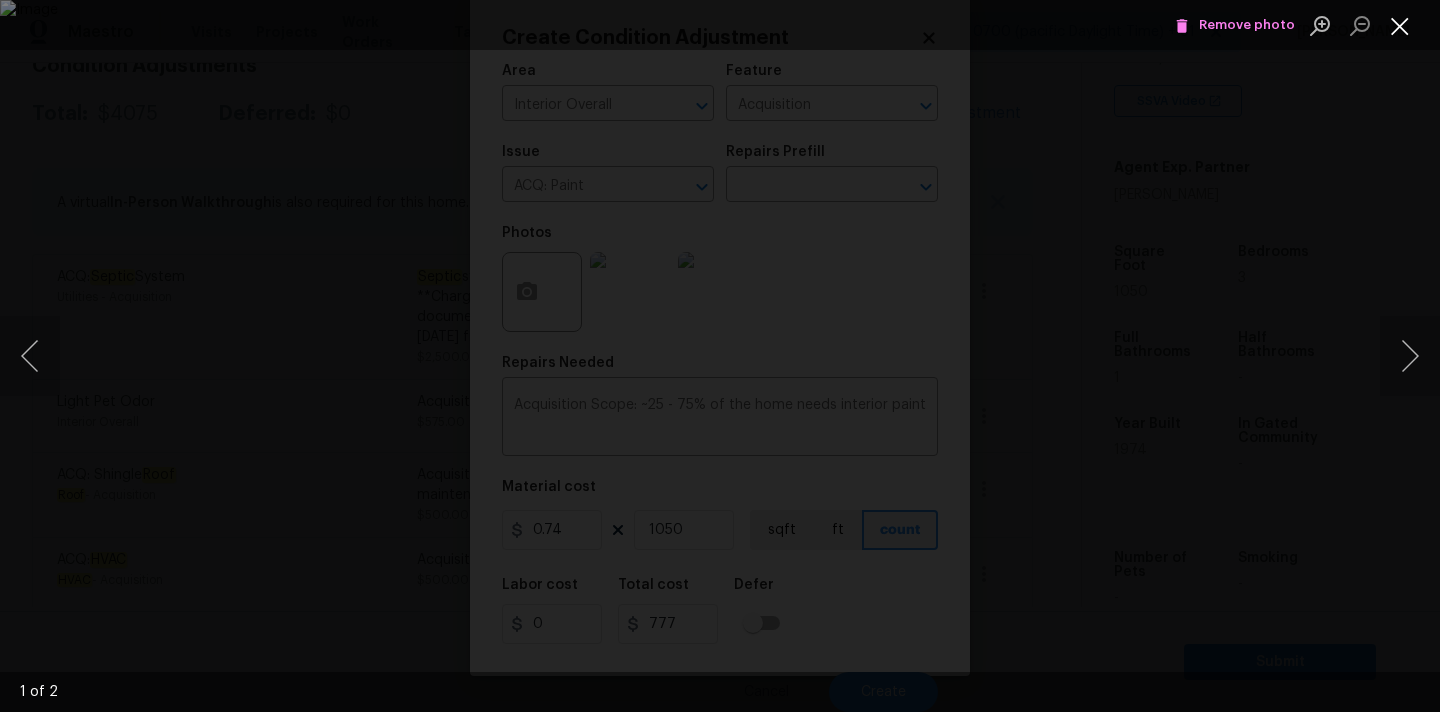 click at bounding box center [1400, 25] 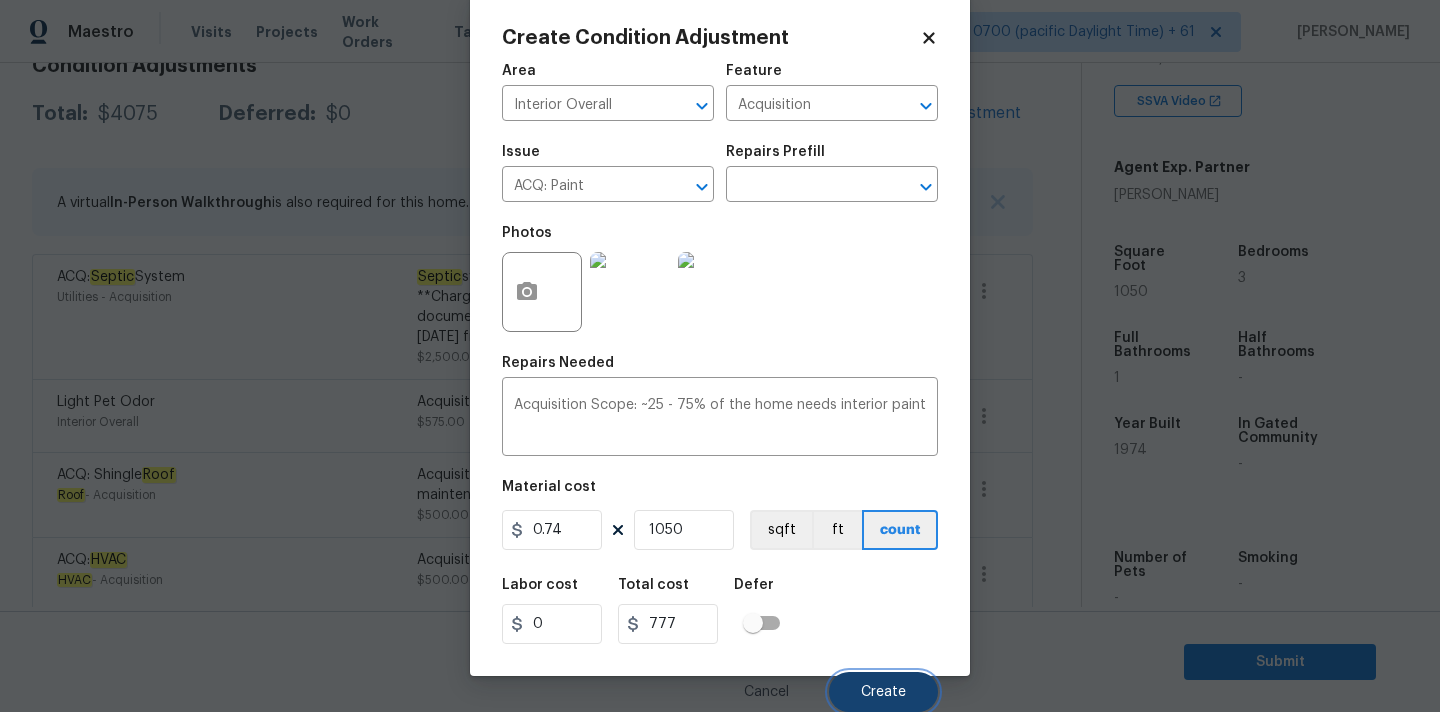 click on "Create" at bounding box center [883, 692] 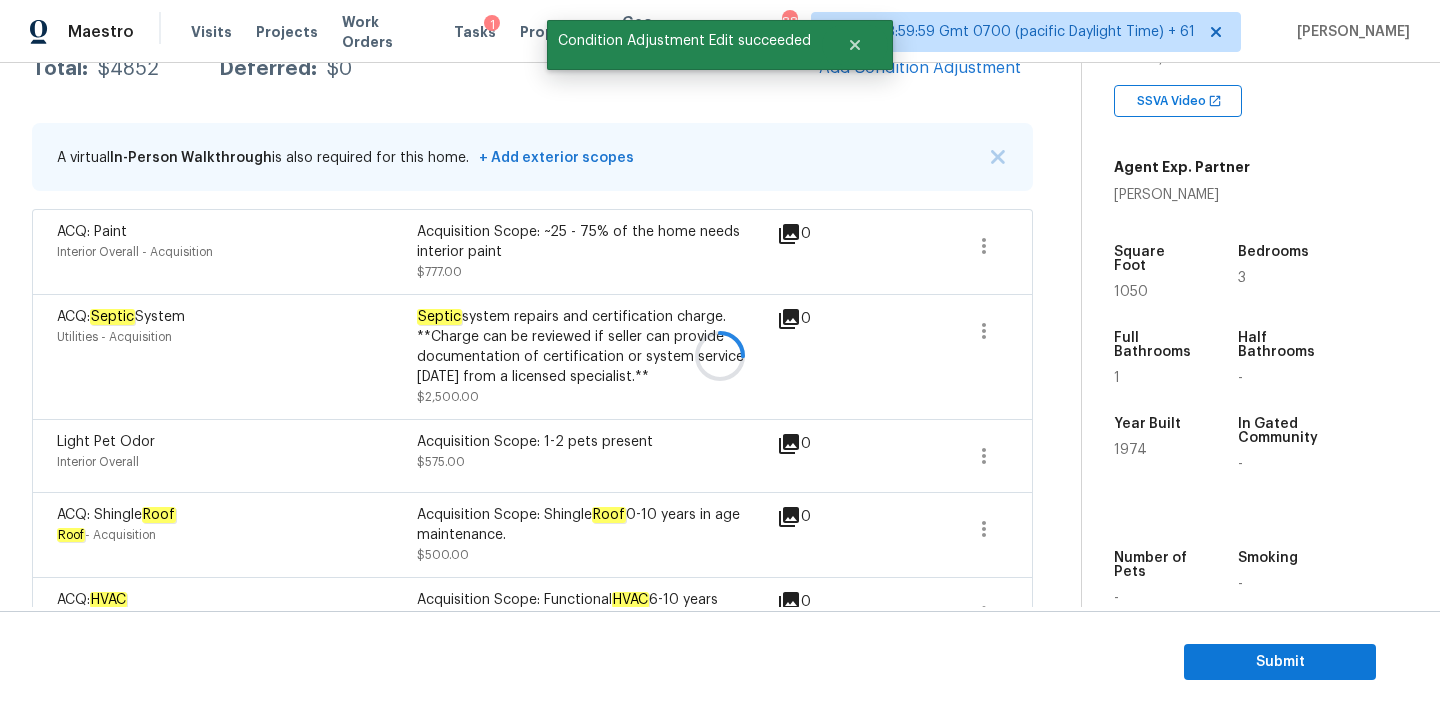 scroll, scrollTop: 311, scrollLeft: 0, axis: vertical 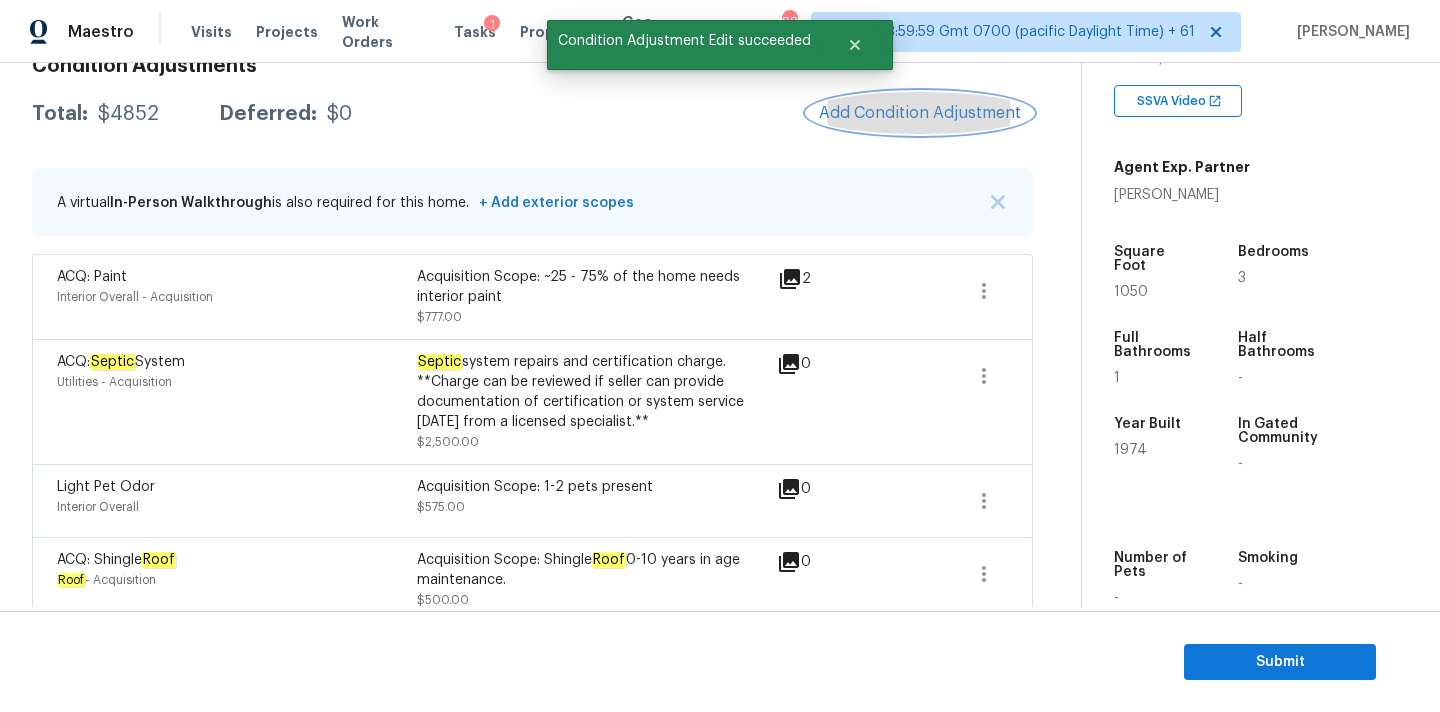 click on "Add Condition Adjustment" at bounding box center [920, 113] 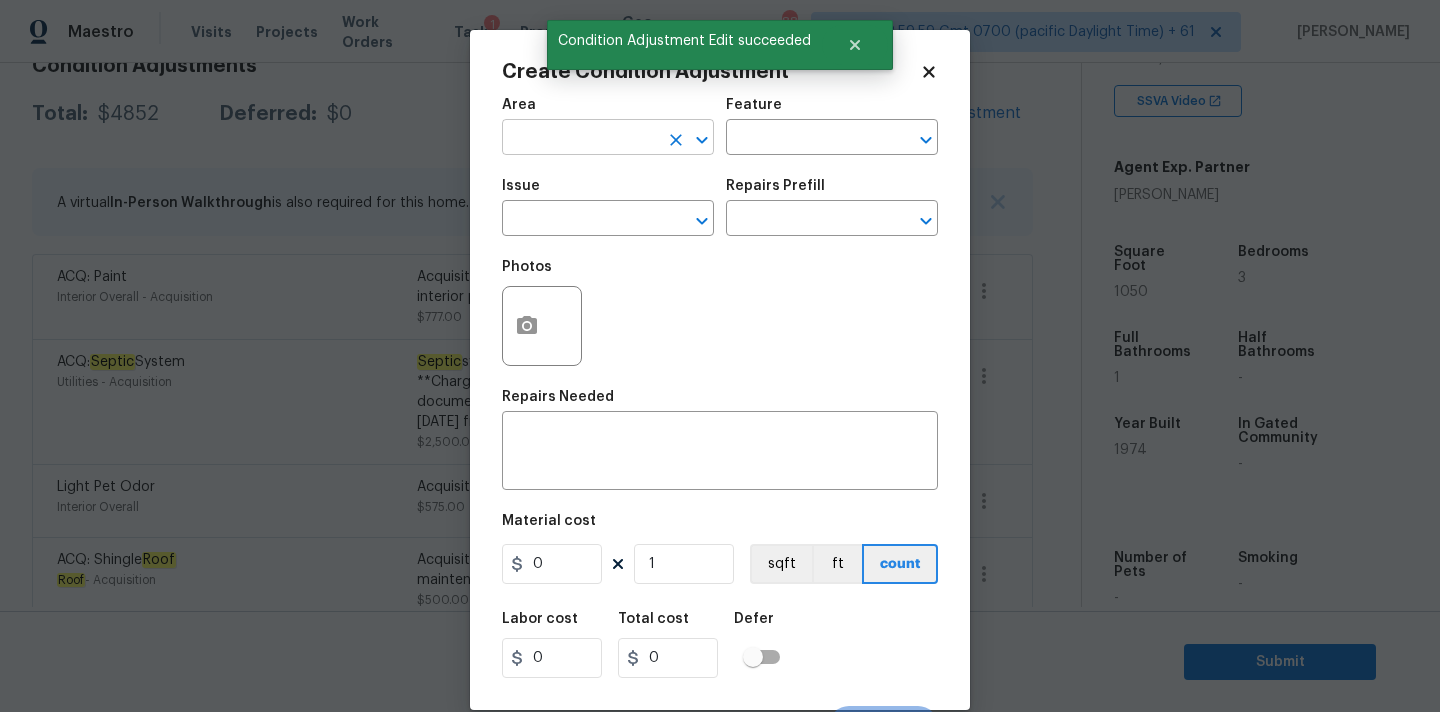 click at bounding box center (580, 139) 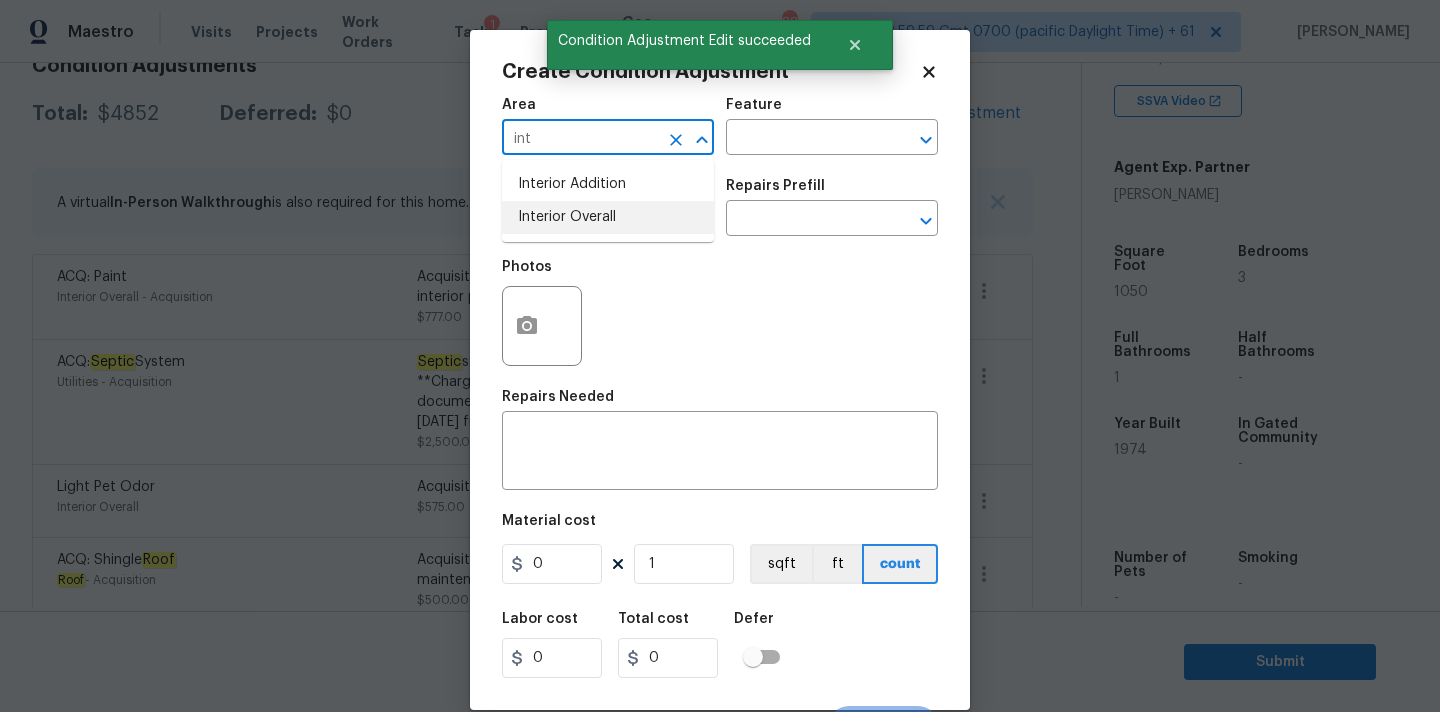 click on "Interior Overall" at bounding box center (608, 217) 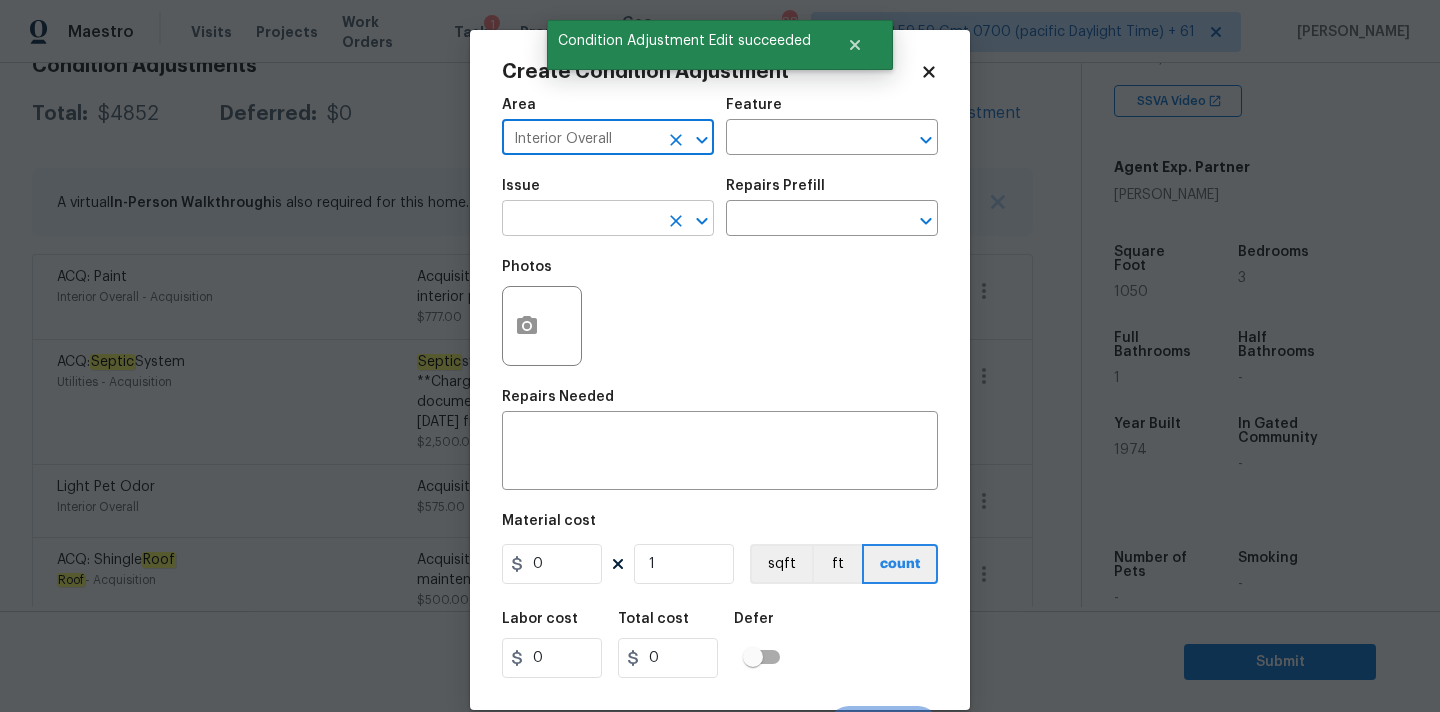type on "Interior Overall" 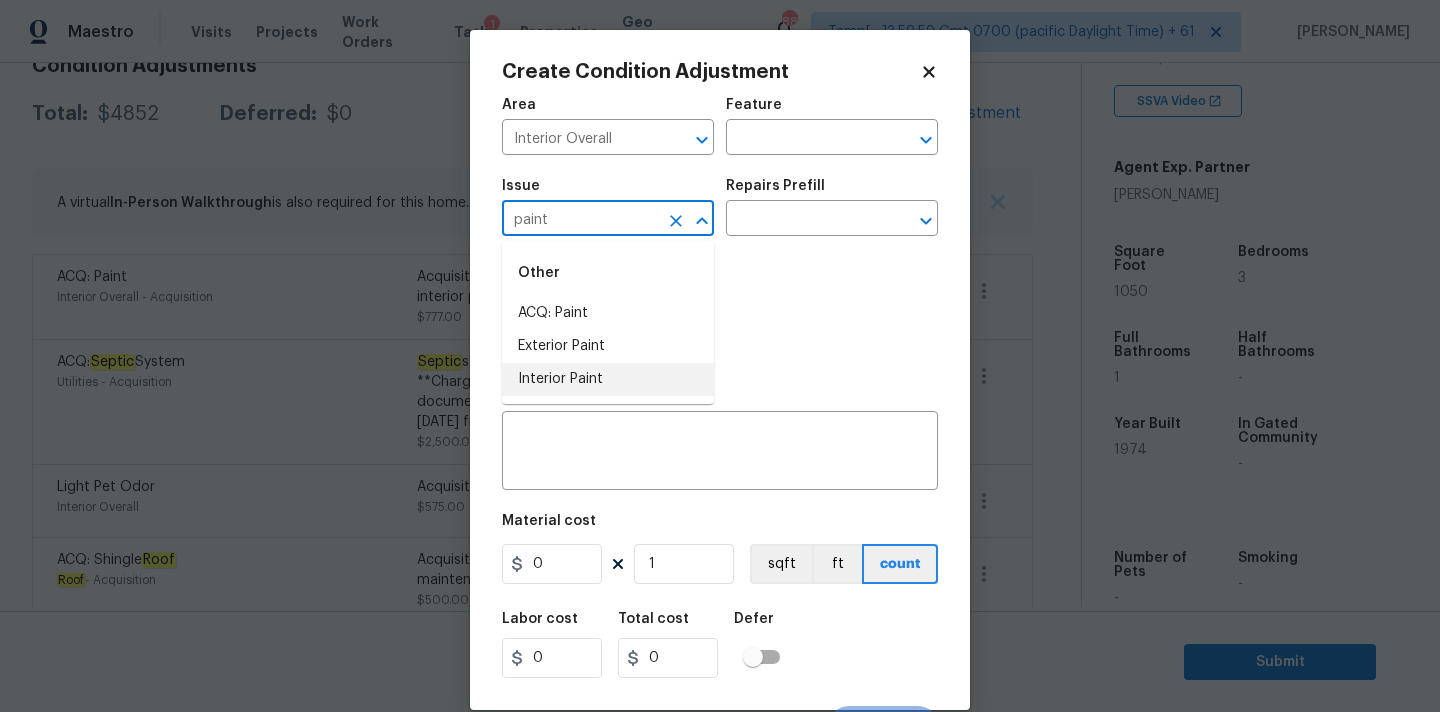 click on "Interior Paint" at bounding box center (608, 379) 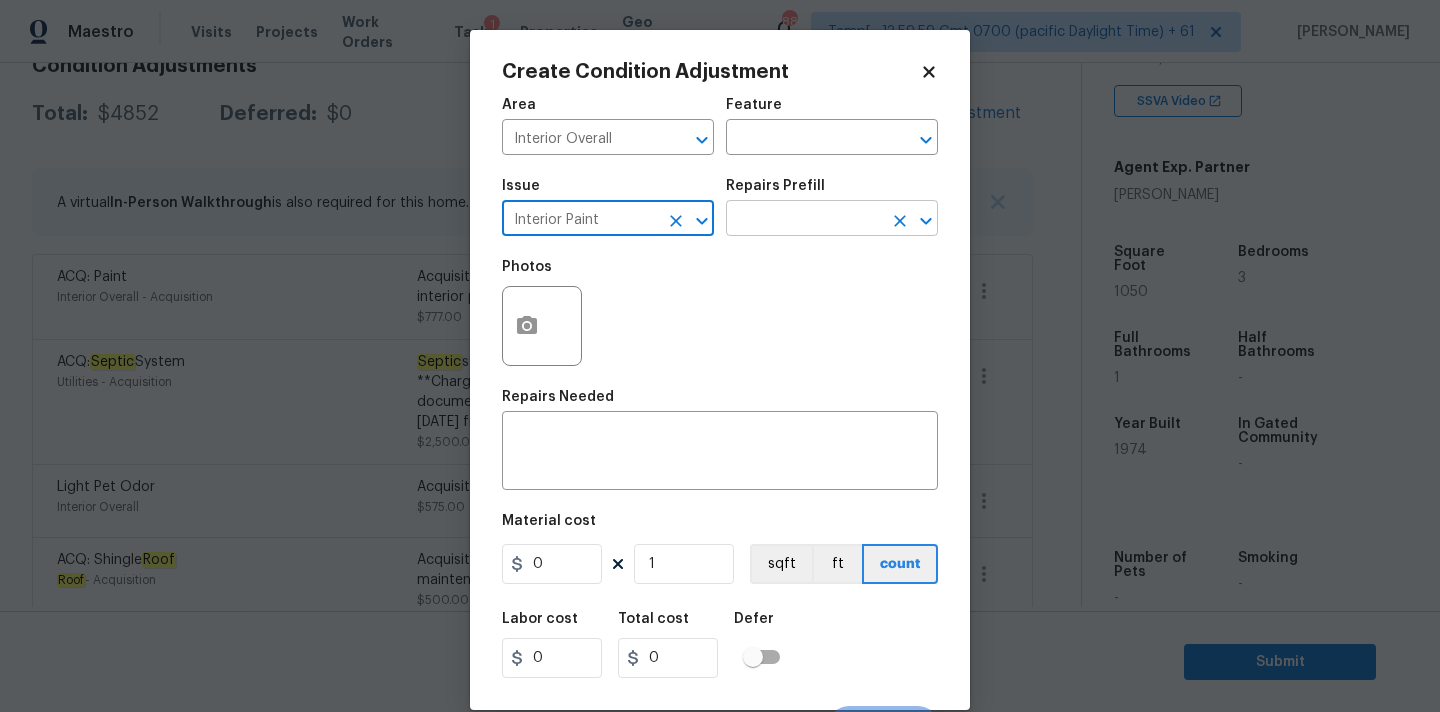 type on "Interior Paint" 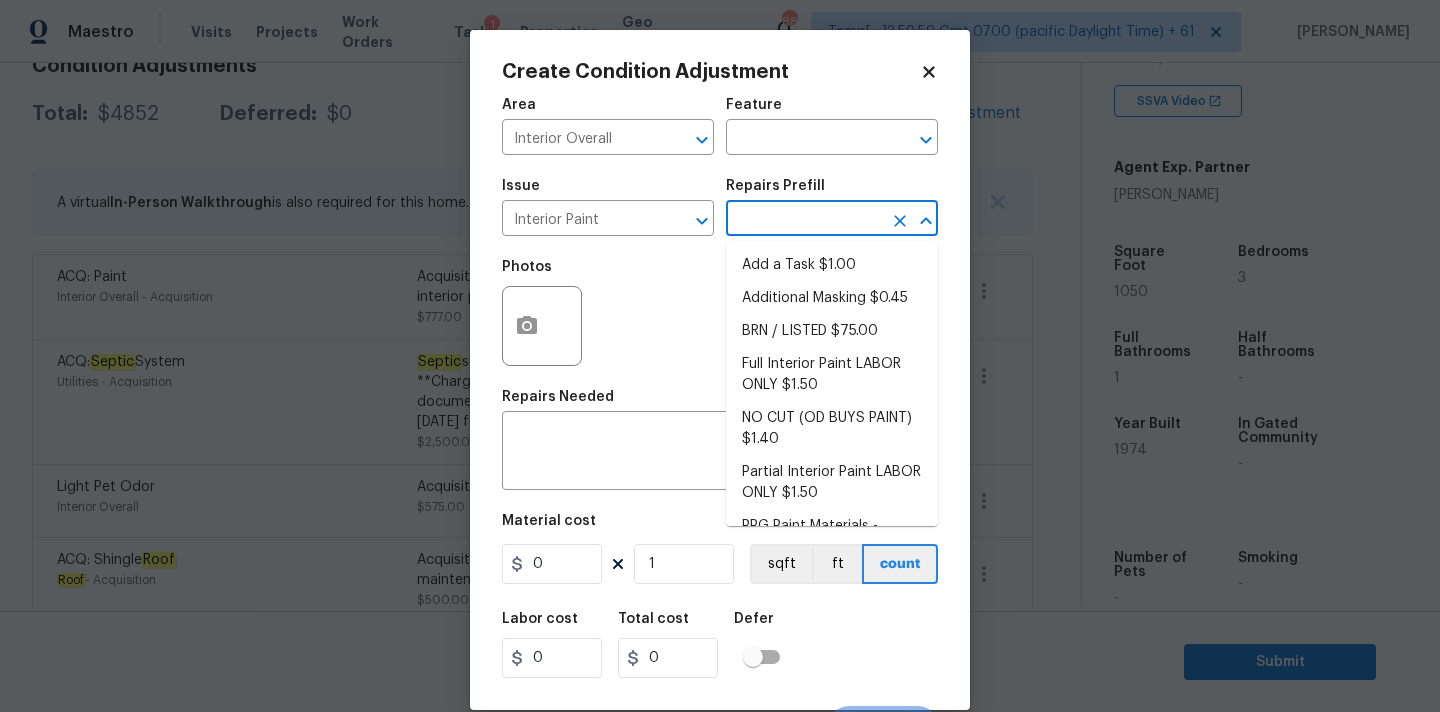 click at bounding box center (804, 220) 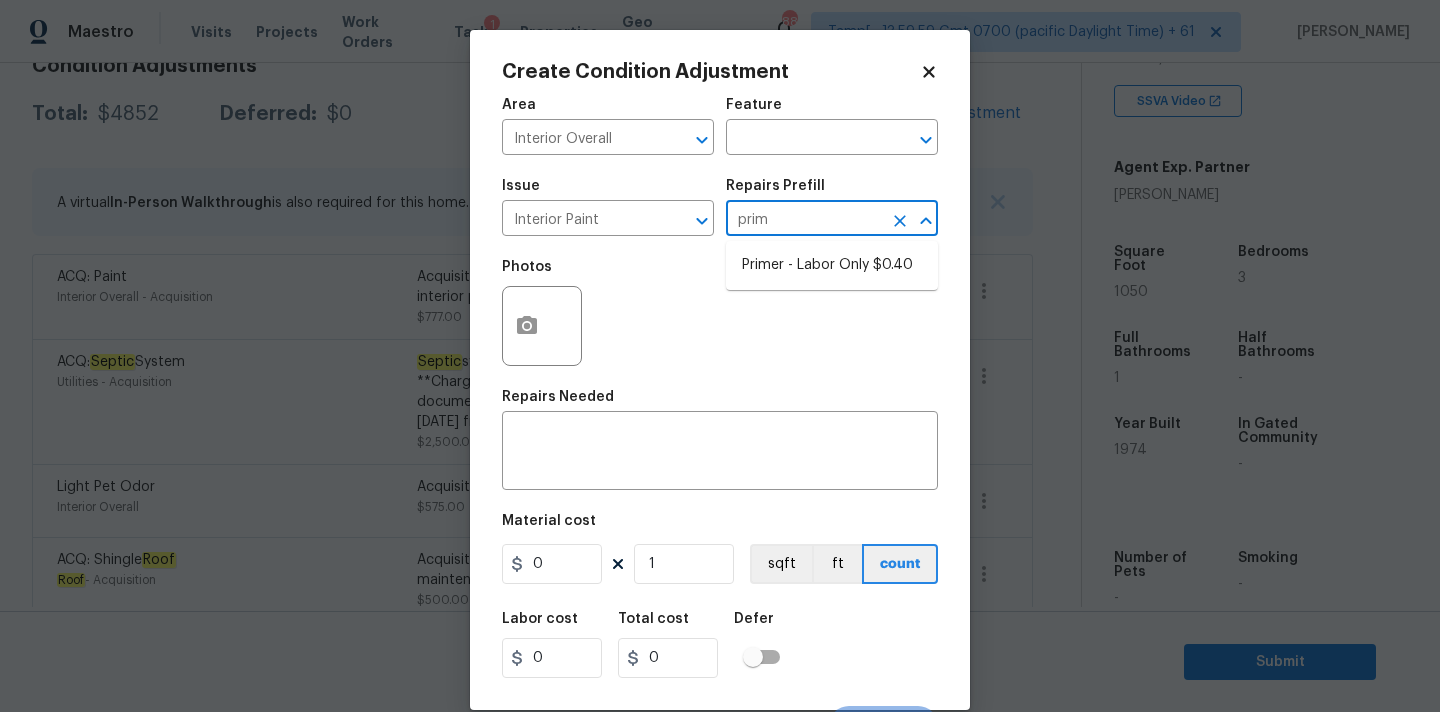 type on "prime" 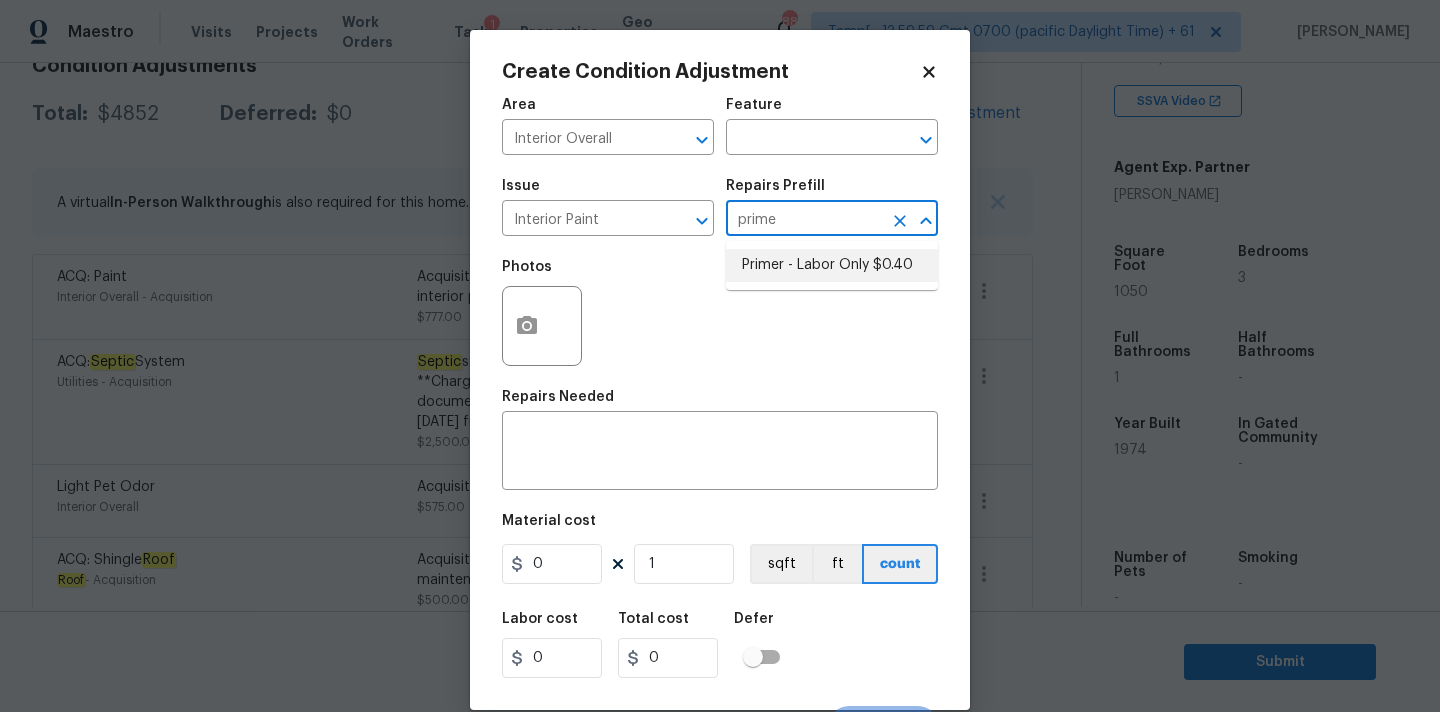 click on "Primer - Labor Only $0.40" at bounding box center (832, 265) 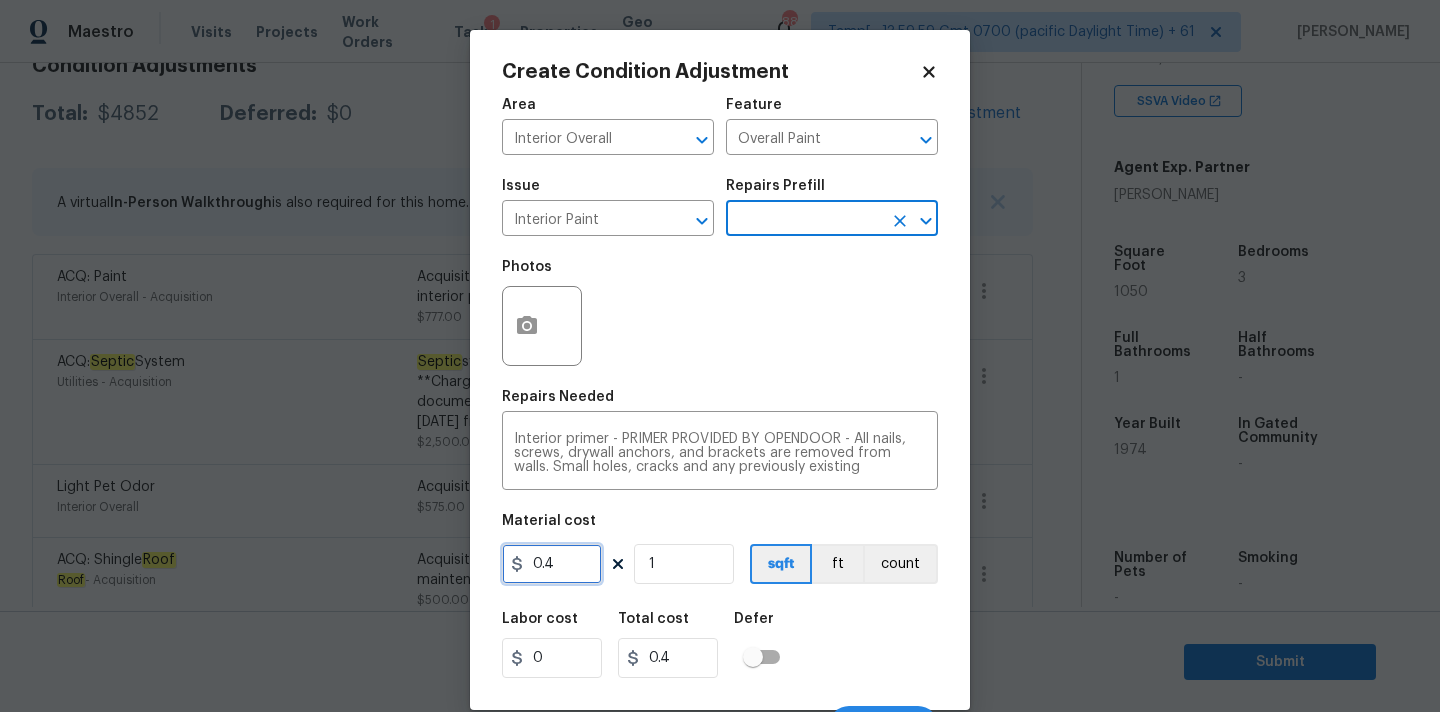 click on "0.4" at bounding box center (552, 564) 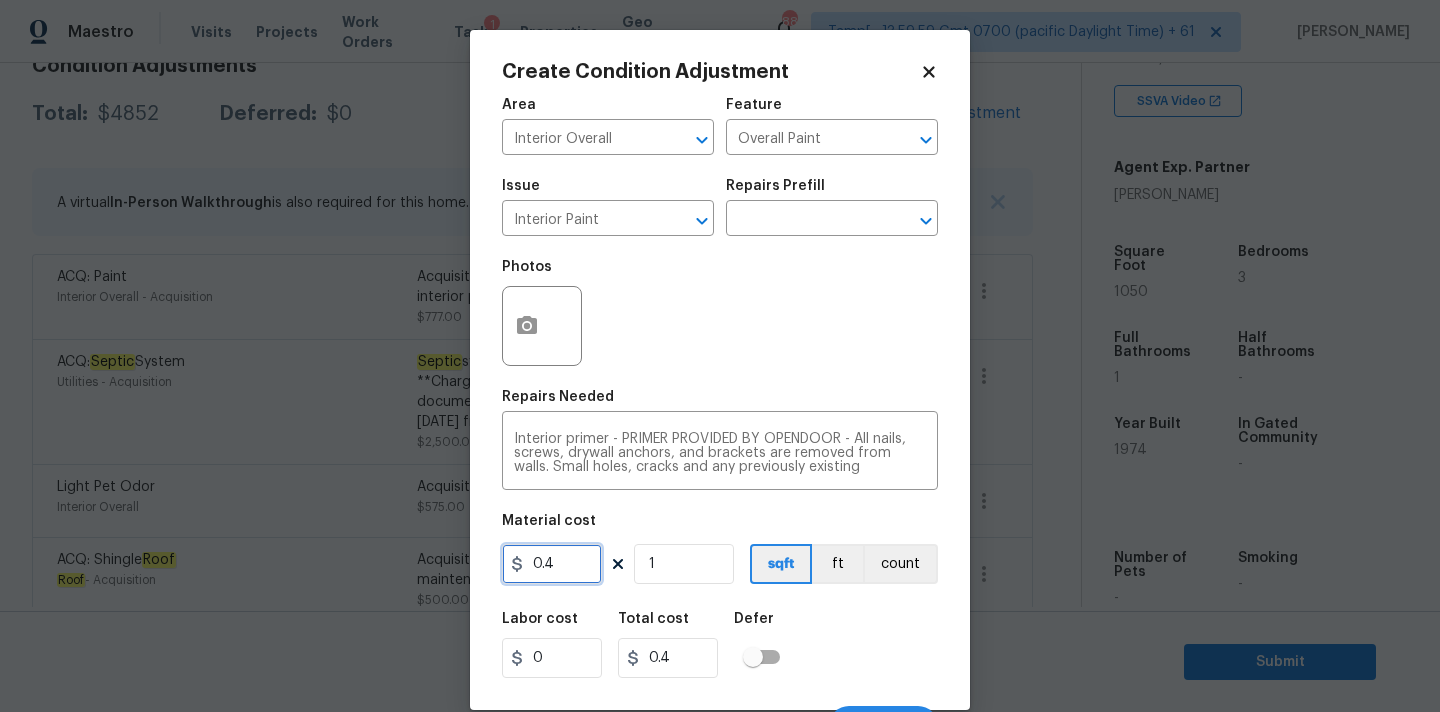 click on "0.4" at bounding box center (552, 564) 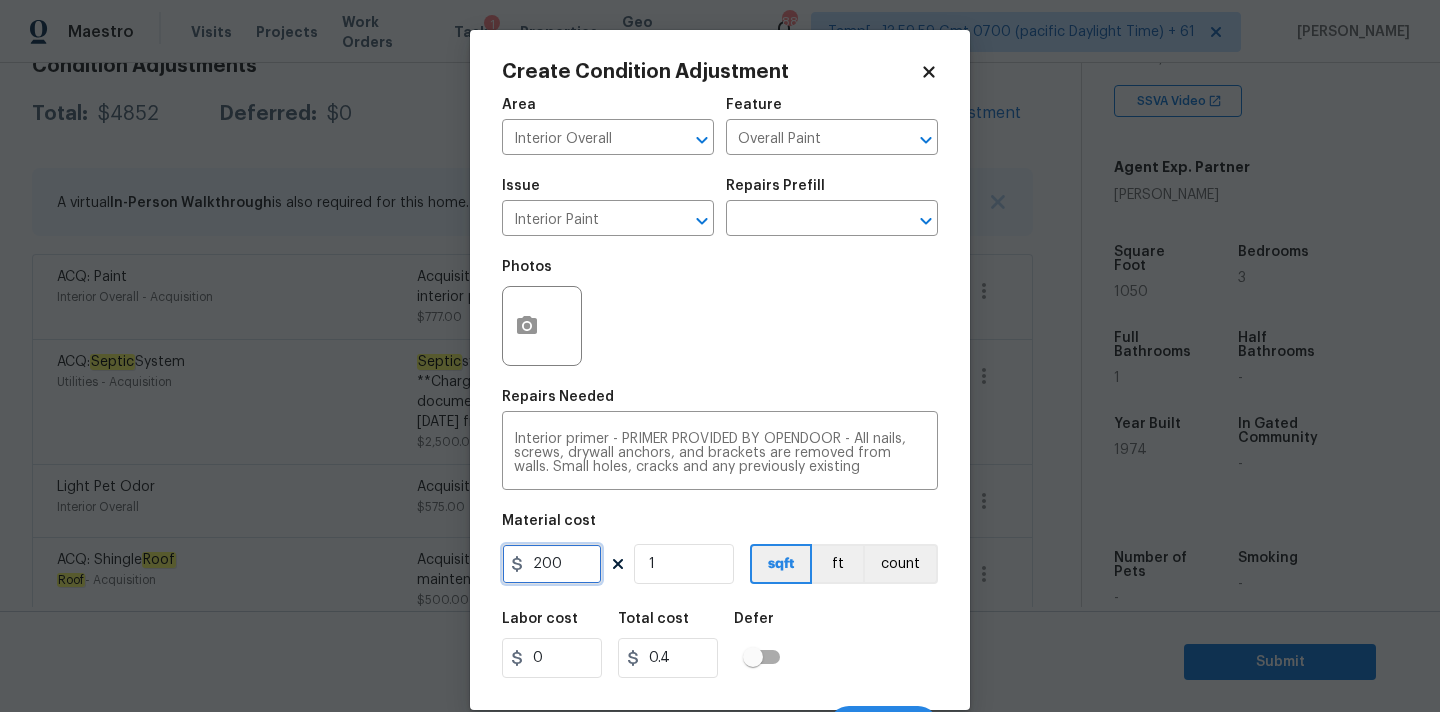 type on "200" 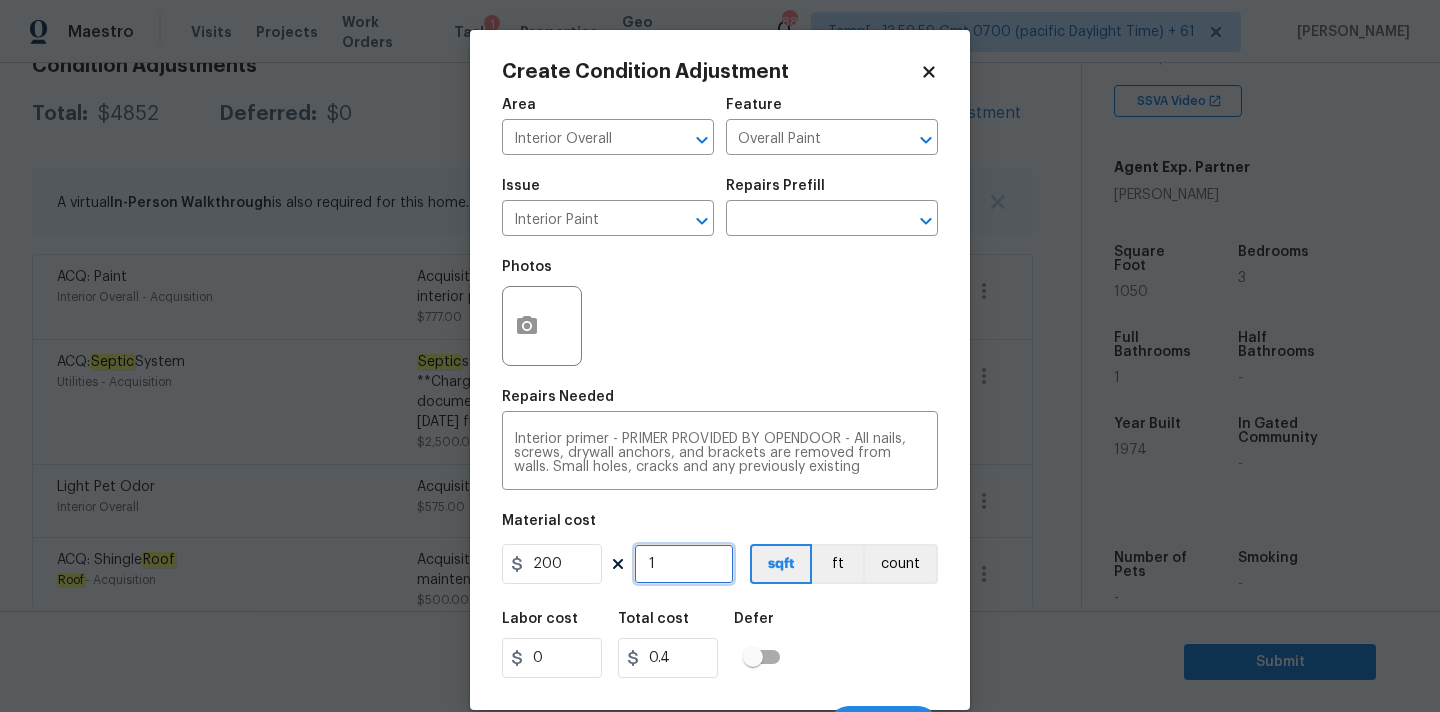 type on "200" 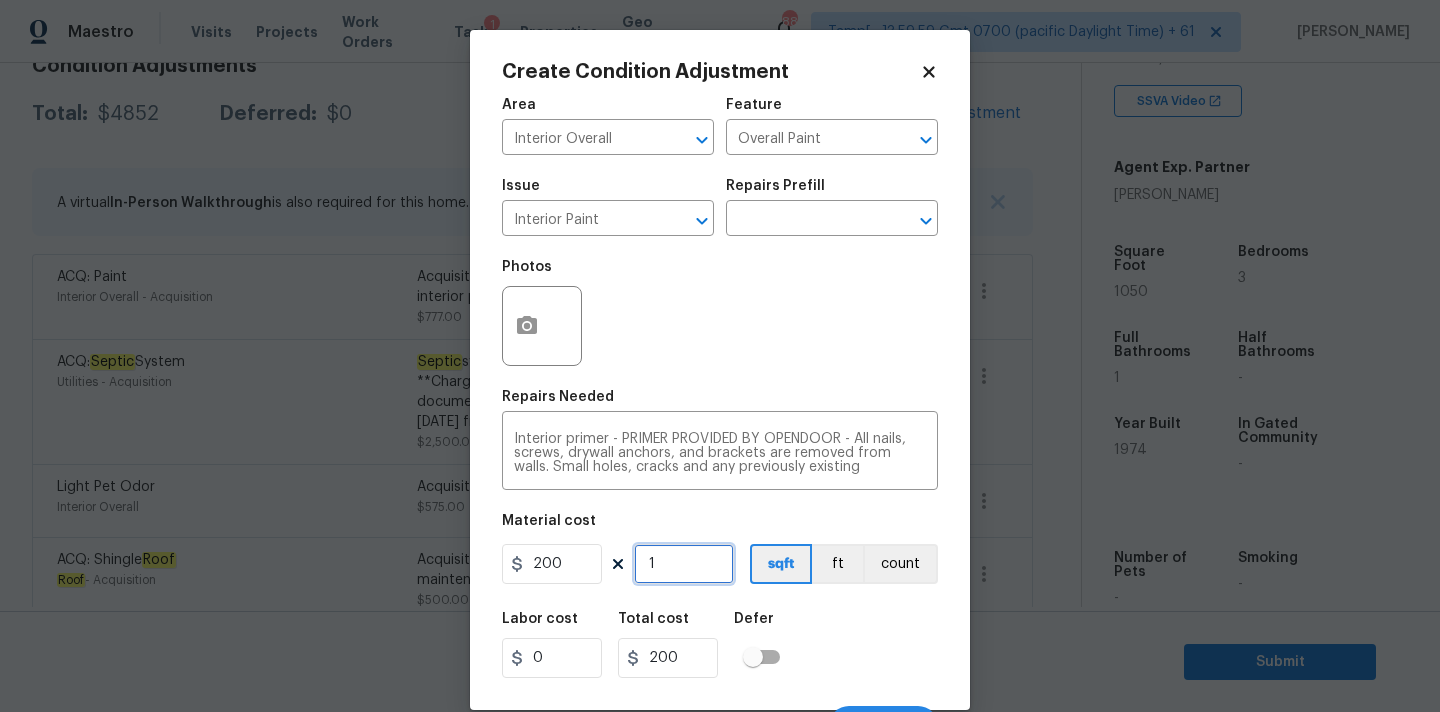 scroll, scrollTop: 35, scrollLeft: 0, axis: vertical 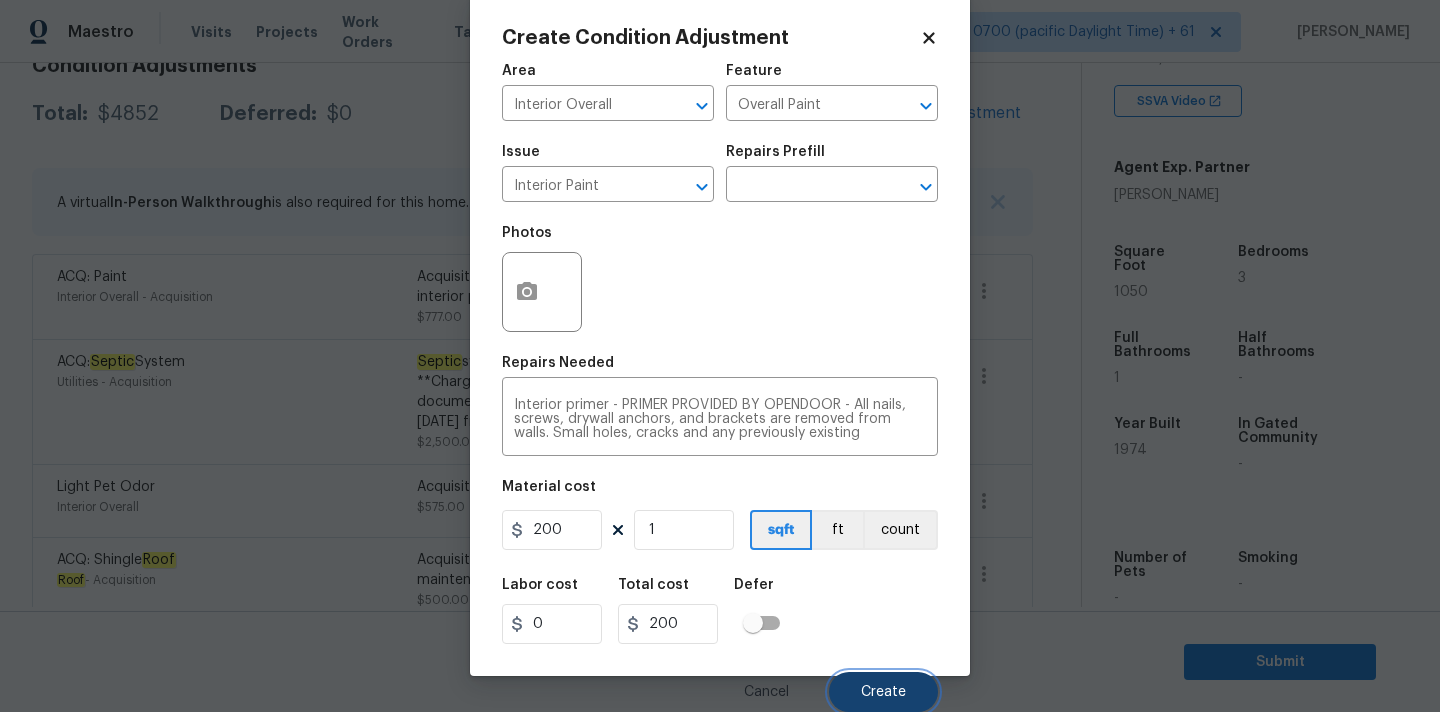 click on "Create" at bounding box center [883, 692] 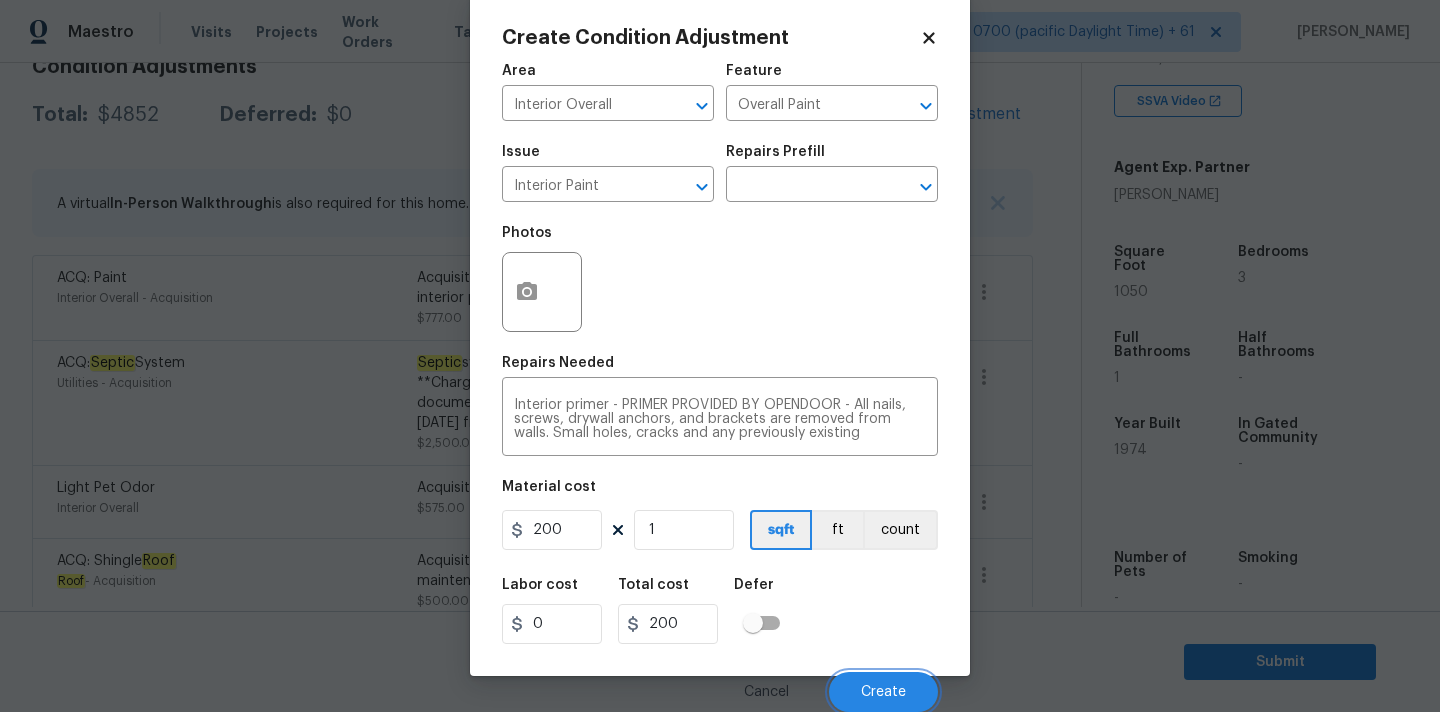 scroll, scrollTop: 311, scrollLeft: 0, axis: vertical 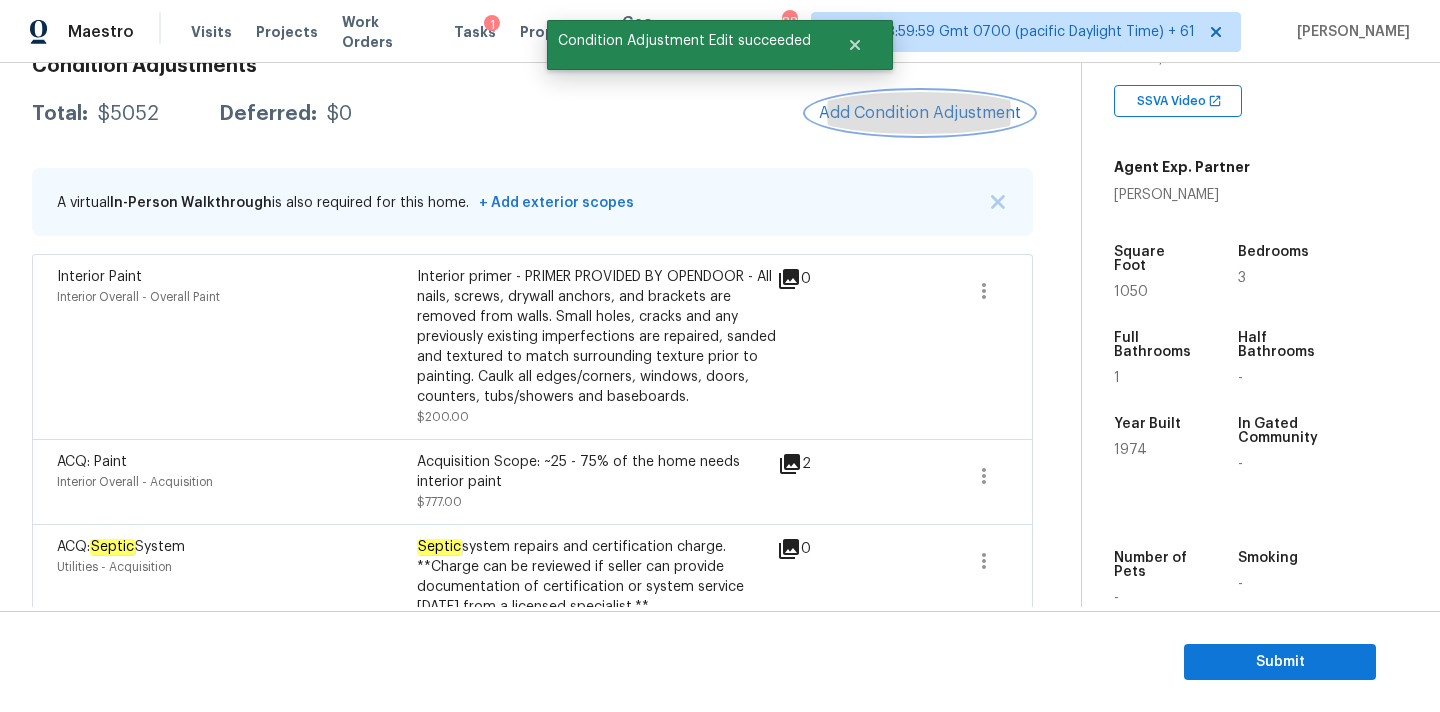 click on "Add Condition Adjustment" at bounding box center (920, 113) 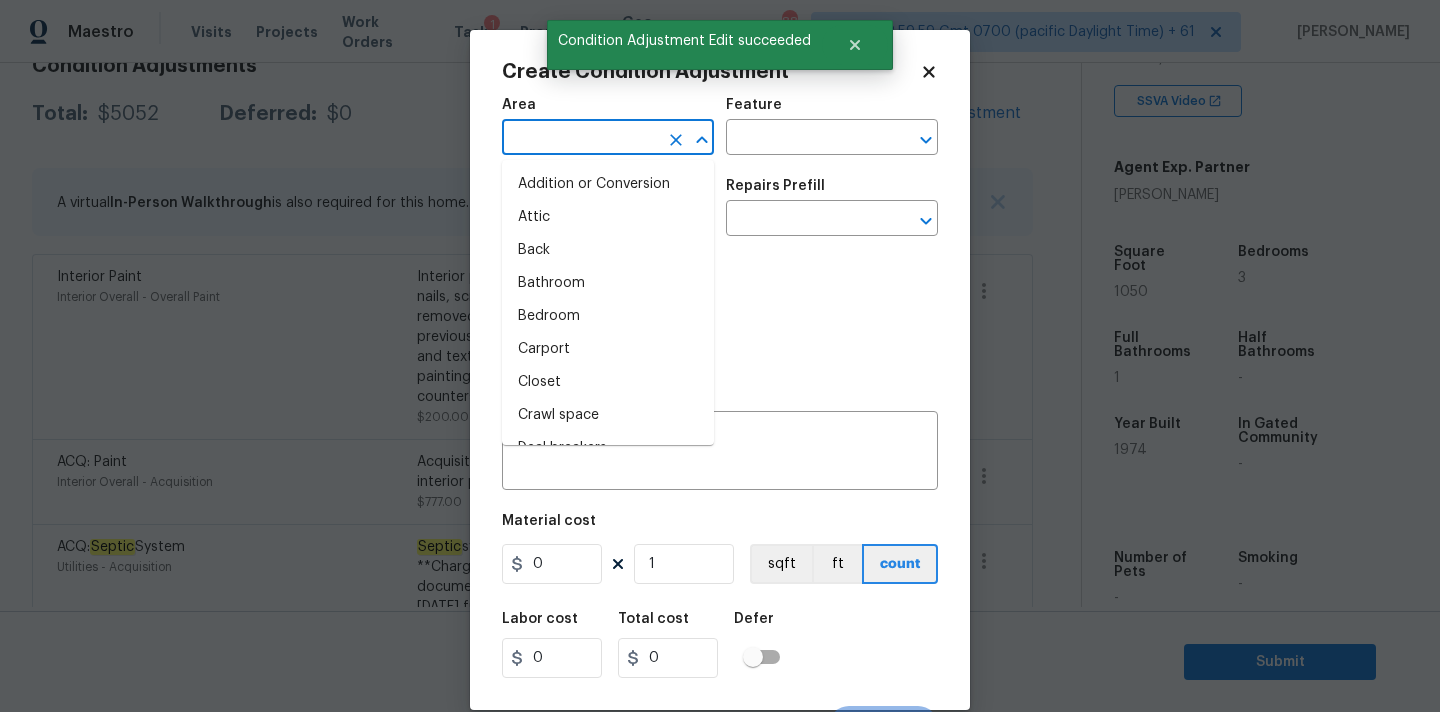 click at bounding box center (580, 139) 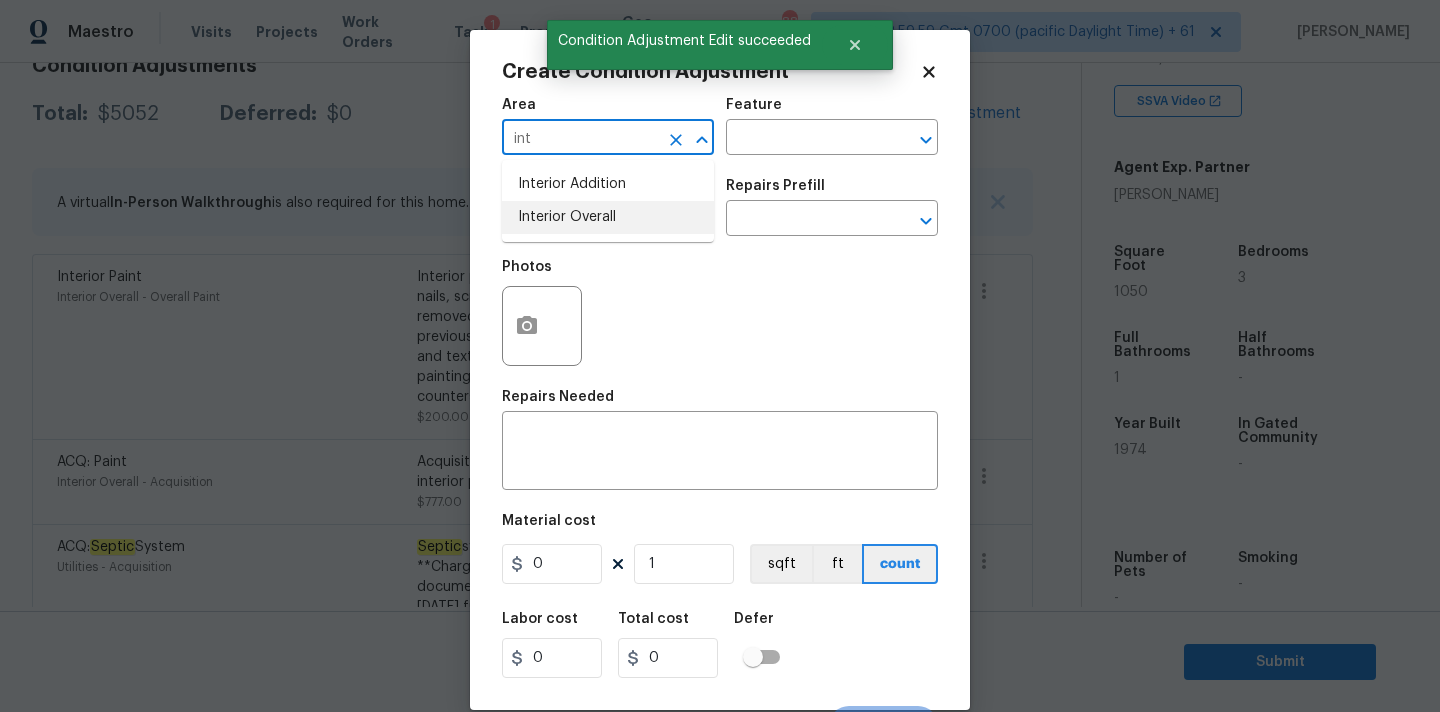 click on "Interior Overall" at bounding box center (608, 217) 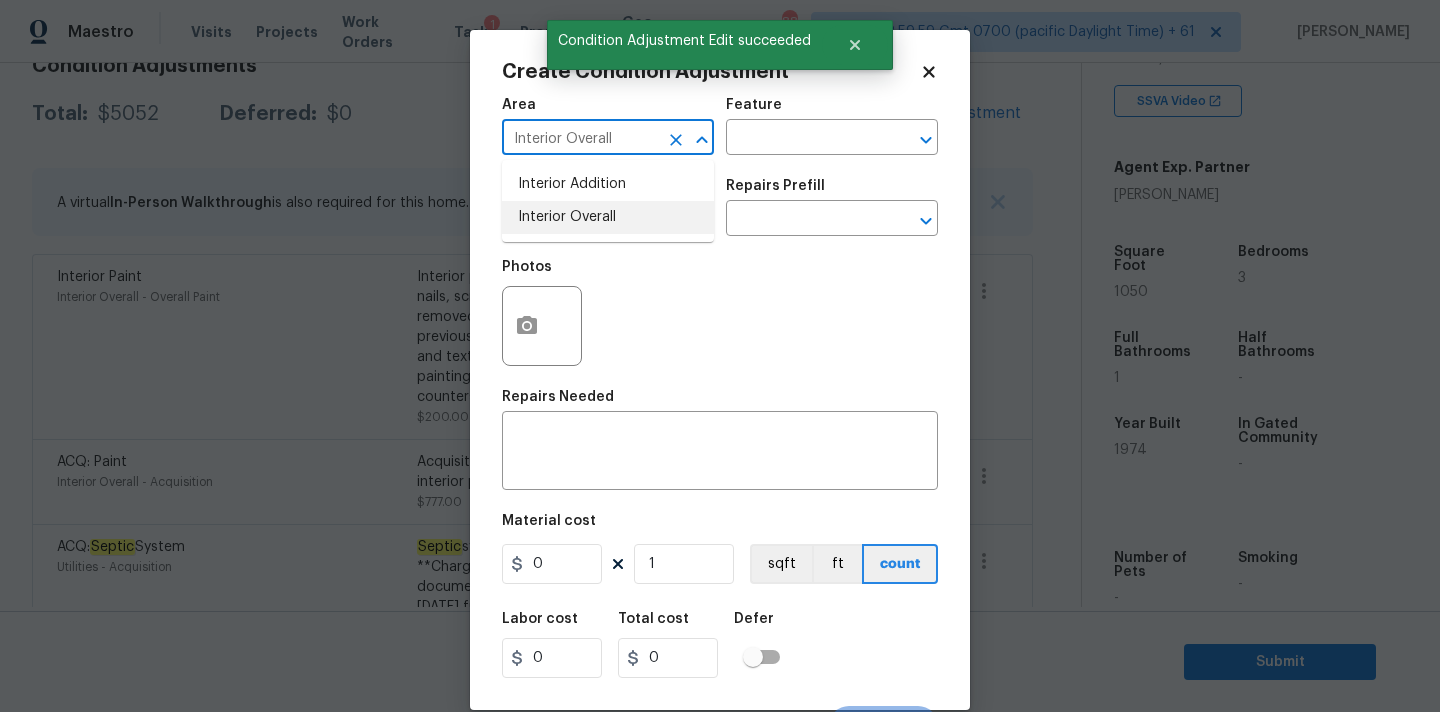 type on "Interior Overall" 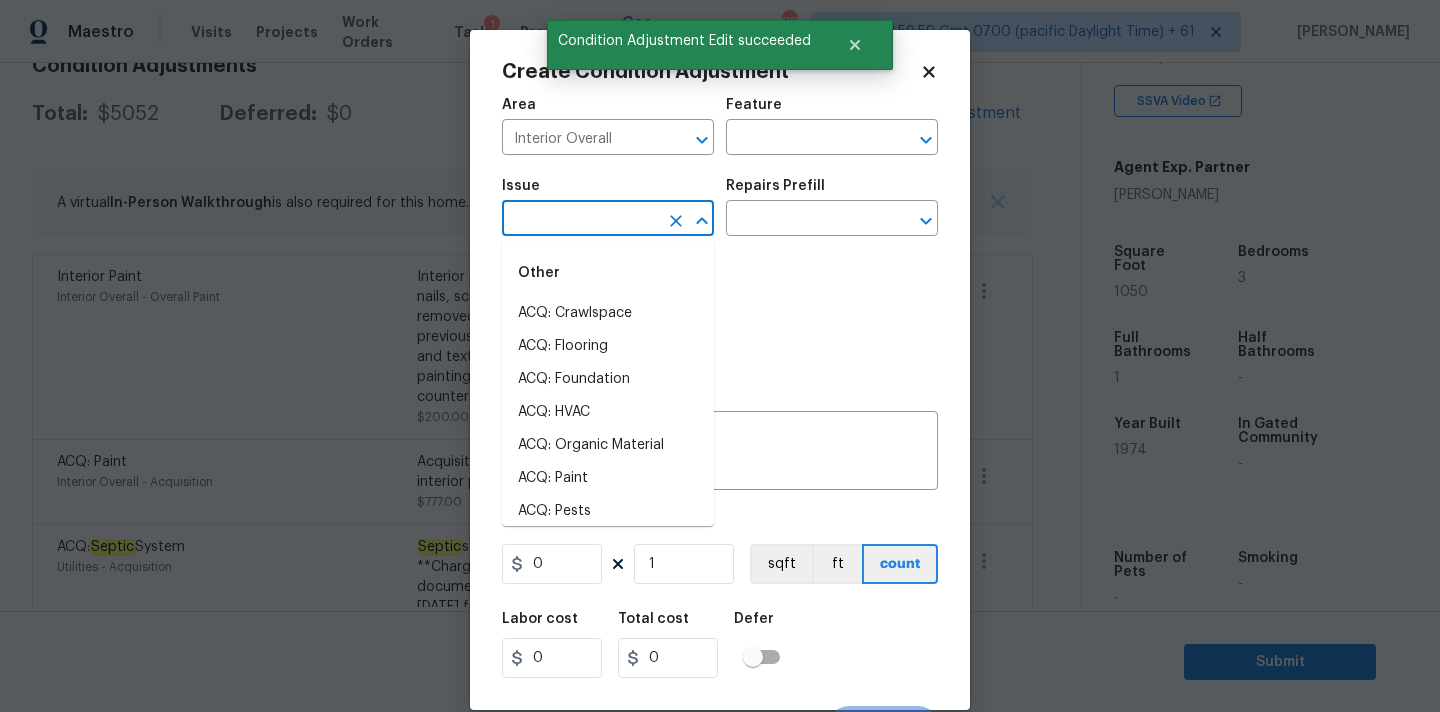 click at bounding box center (580, 220) 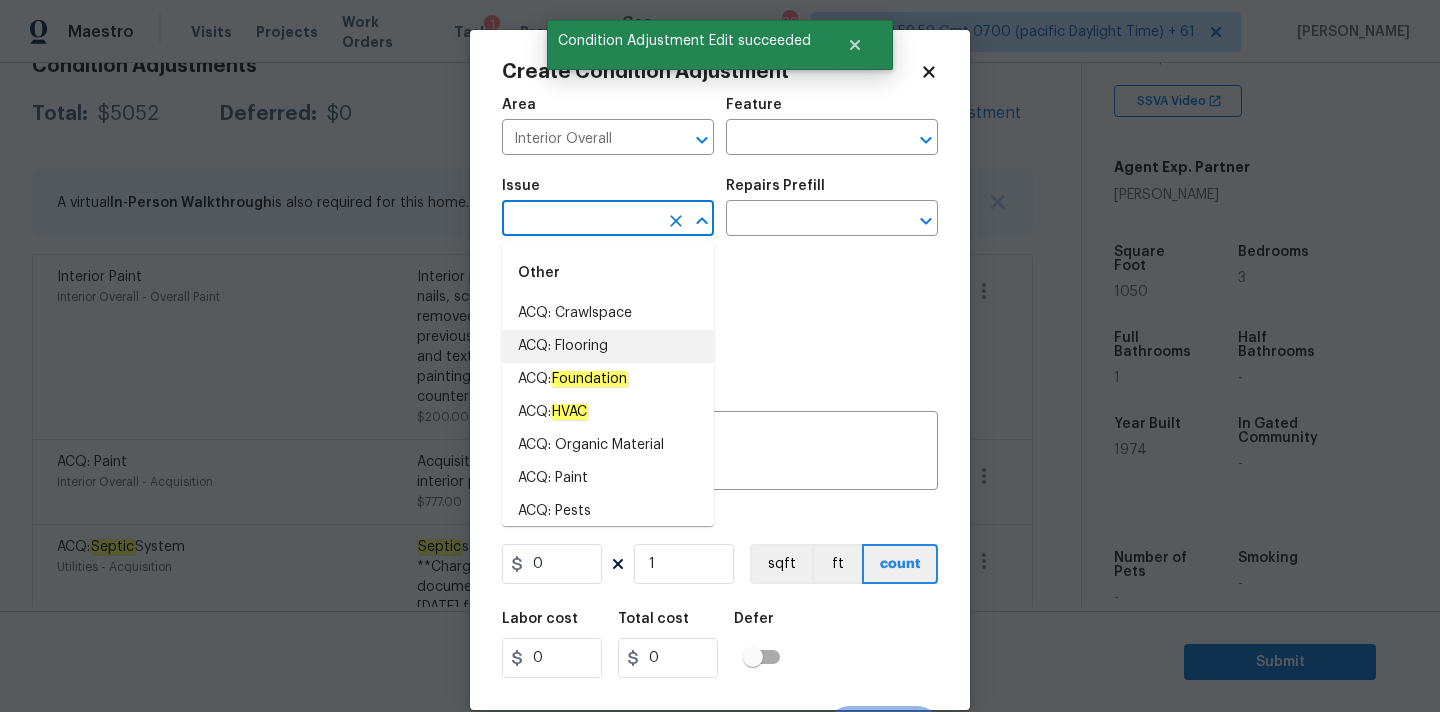 click on "ACQ: Flooring" at bounding box center [608, 346] 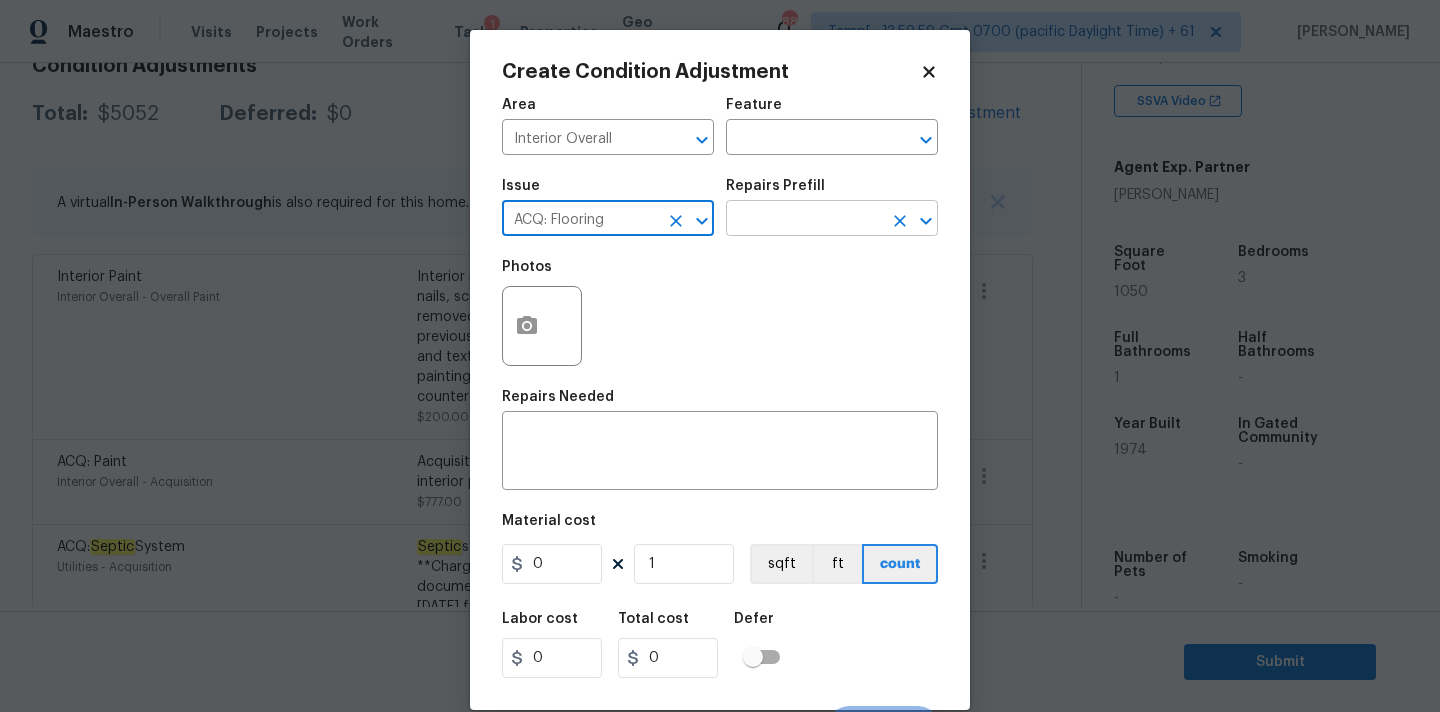 click at bounding box center [804, 220] 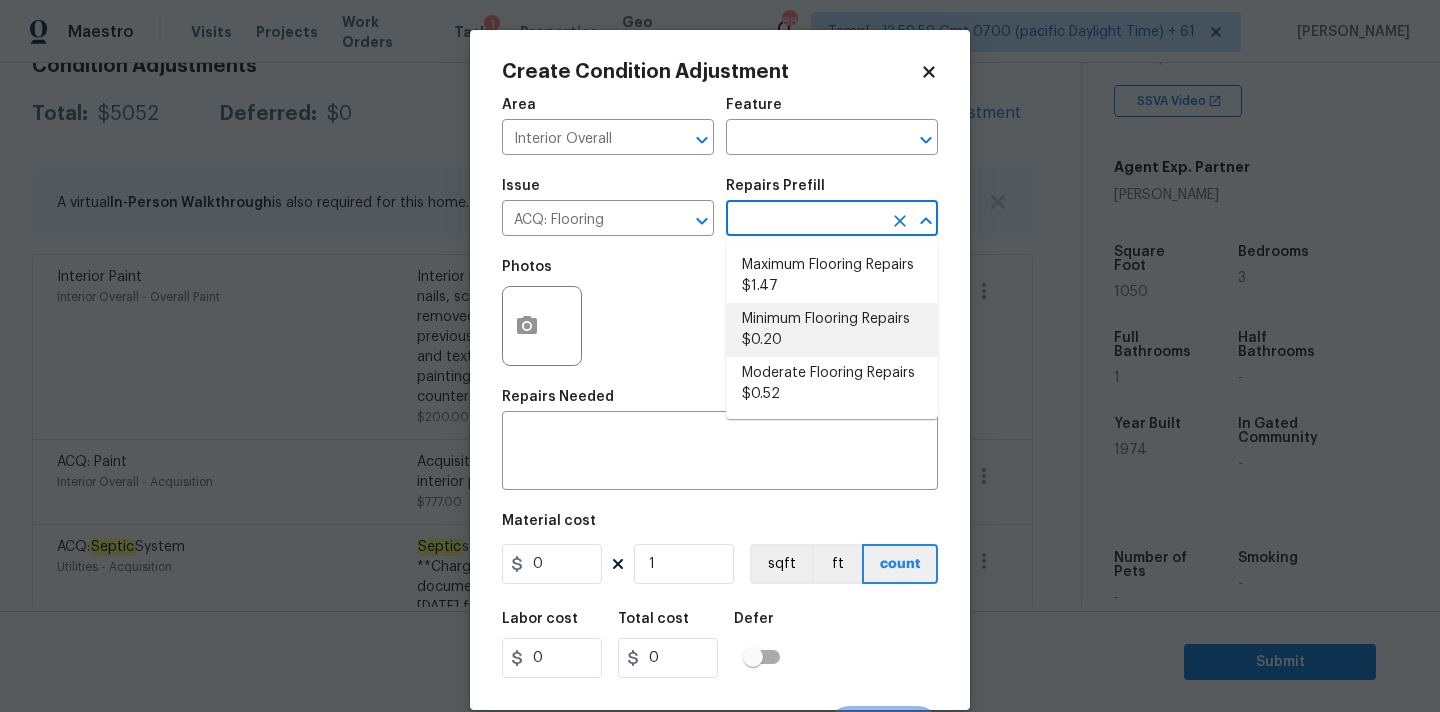 click on "Minimum Flooring Repairs $0.20" at bounding box center [832, 330] 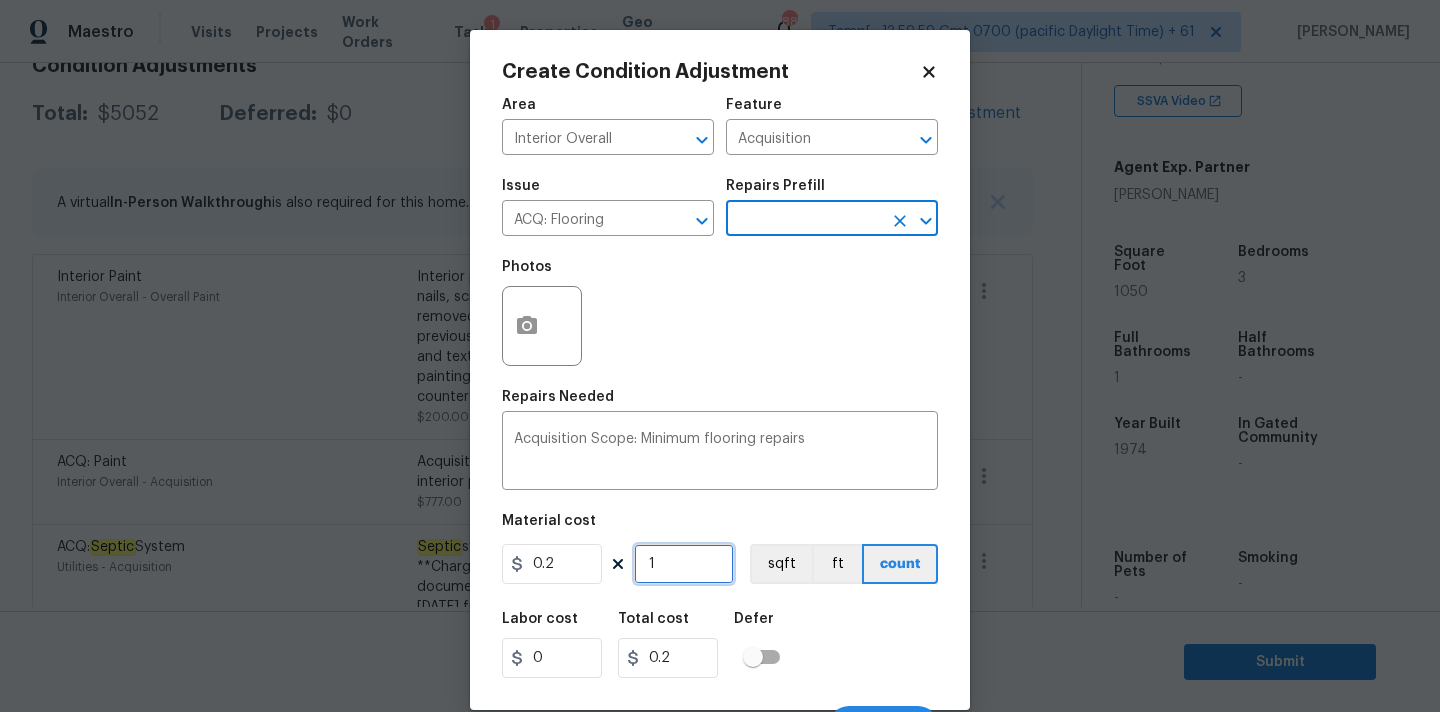click on "1" at bounding box center [684, 564] 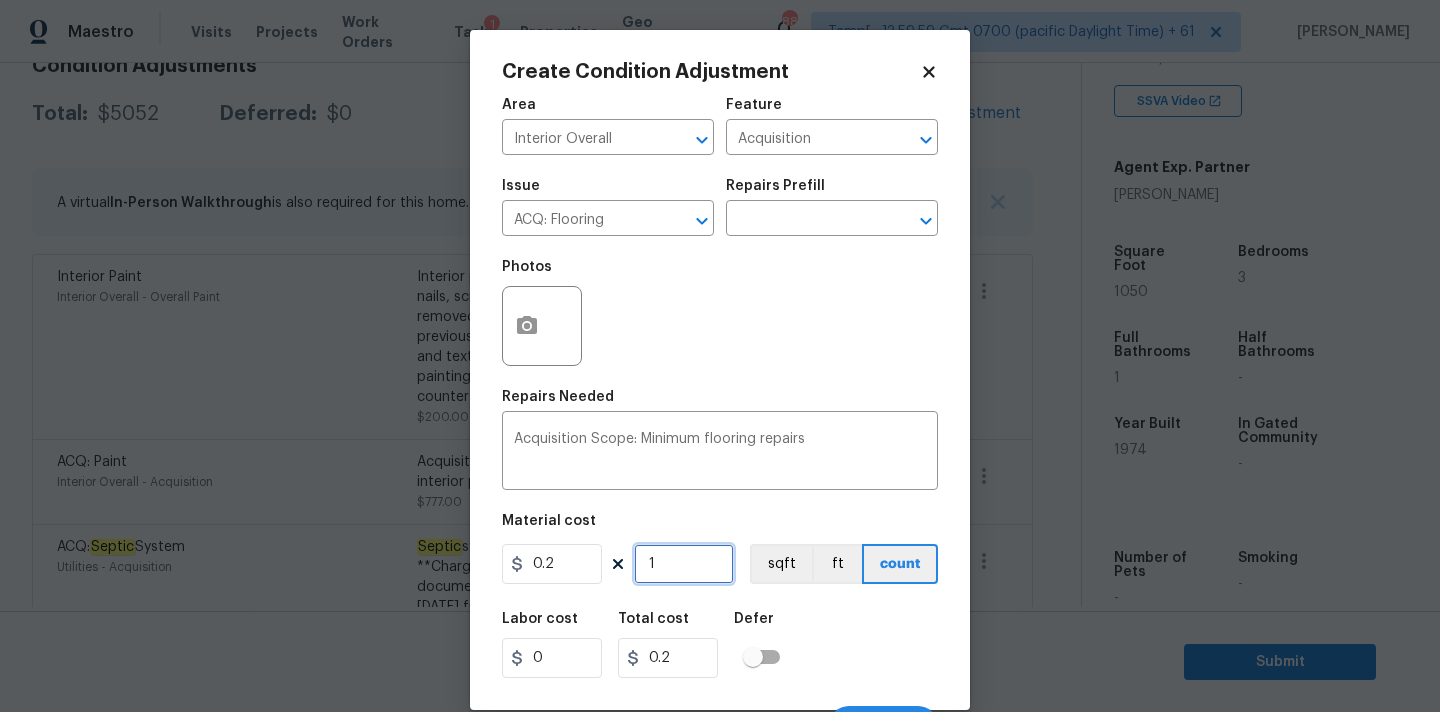 type on "10" 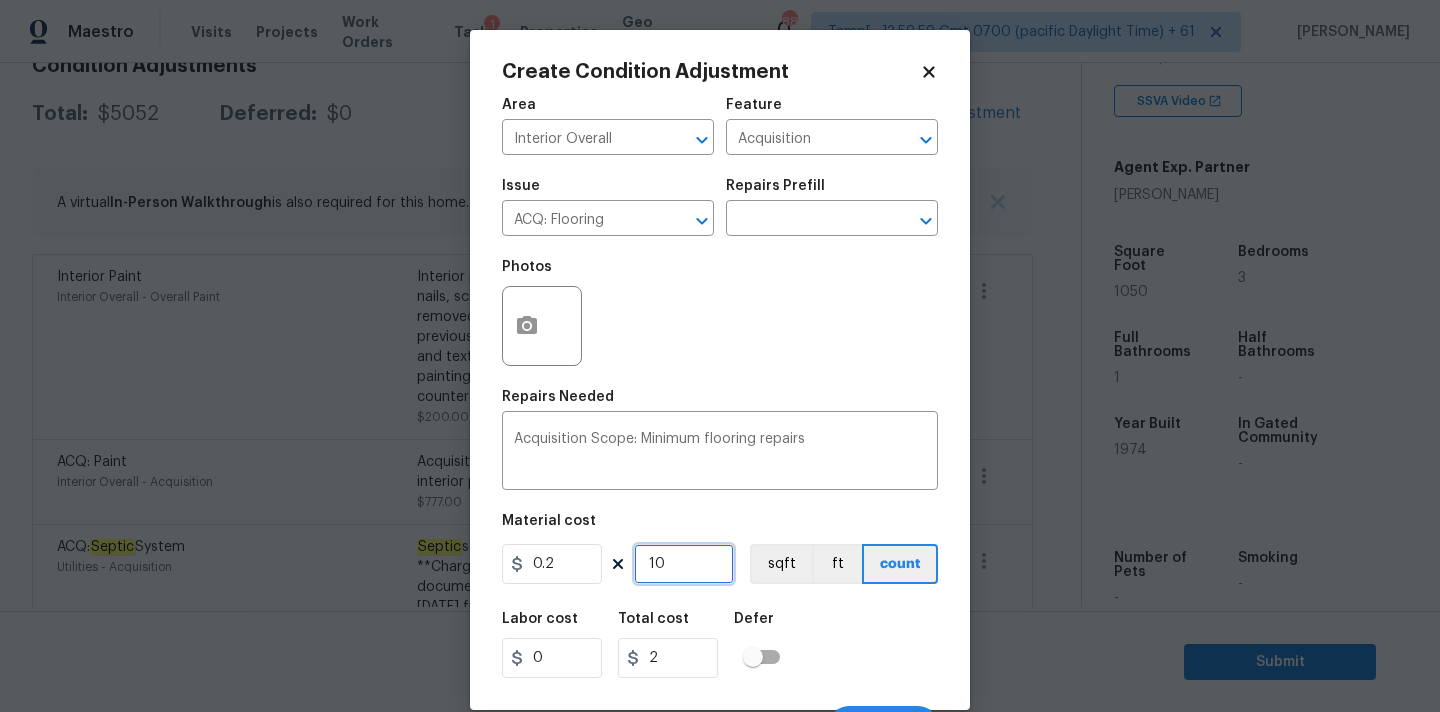 type on "105" 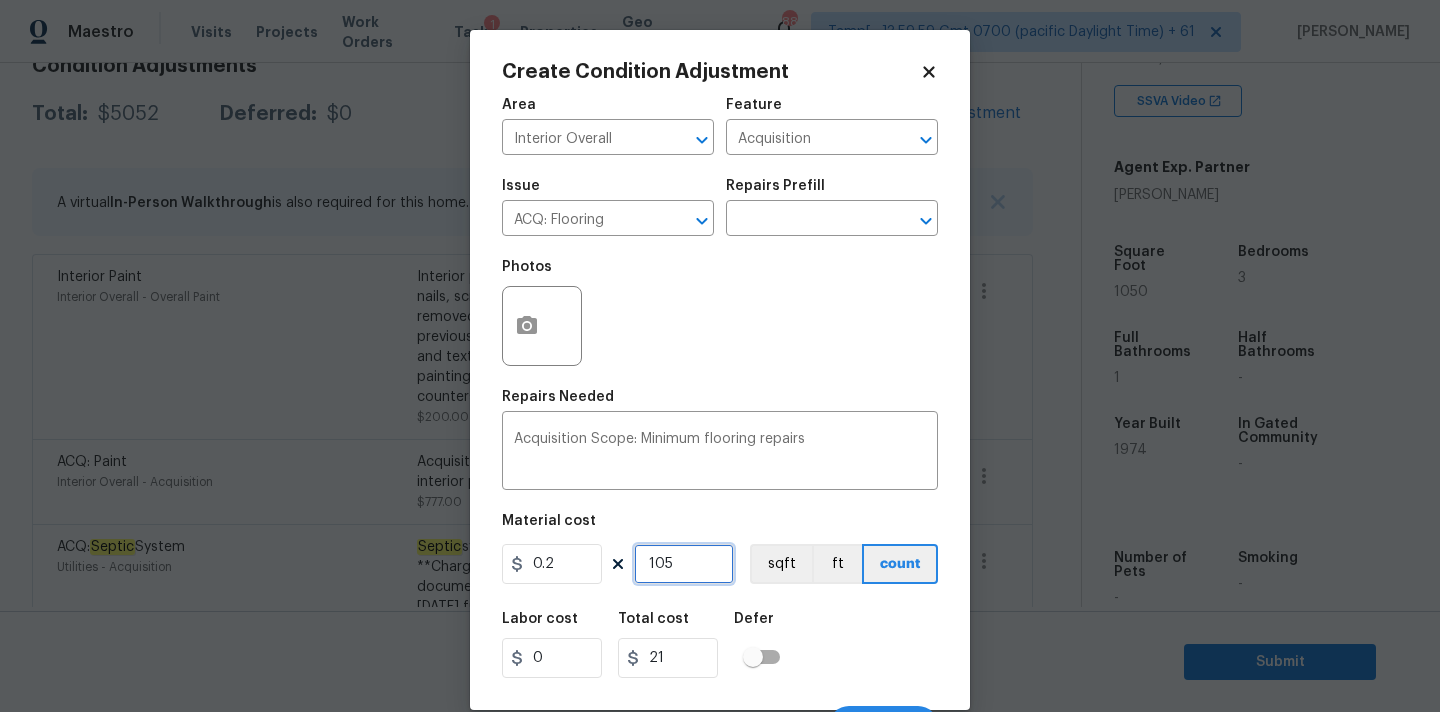 type on "1050" 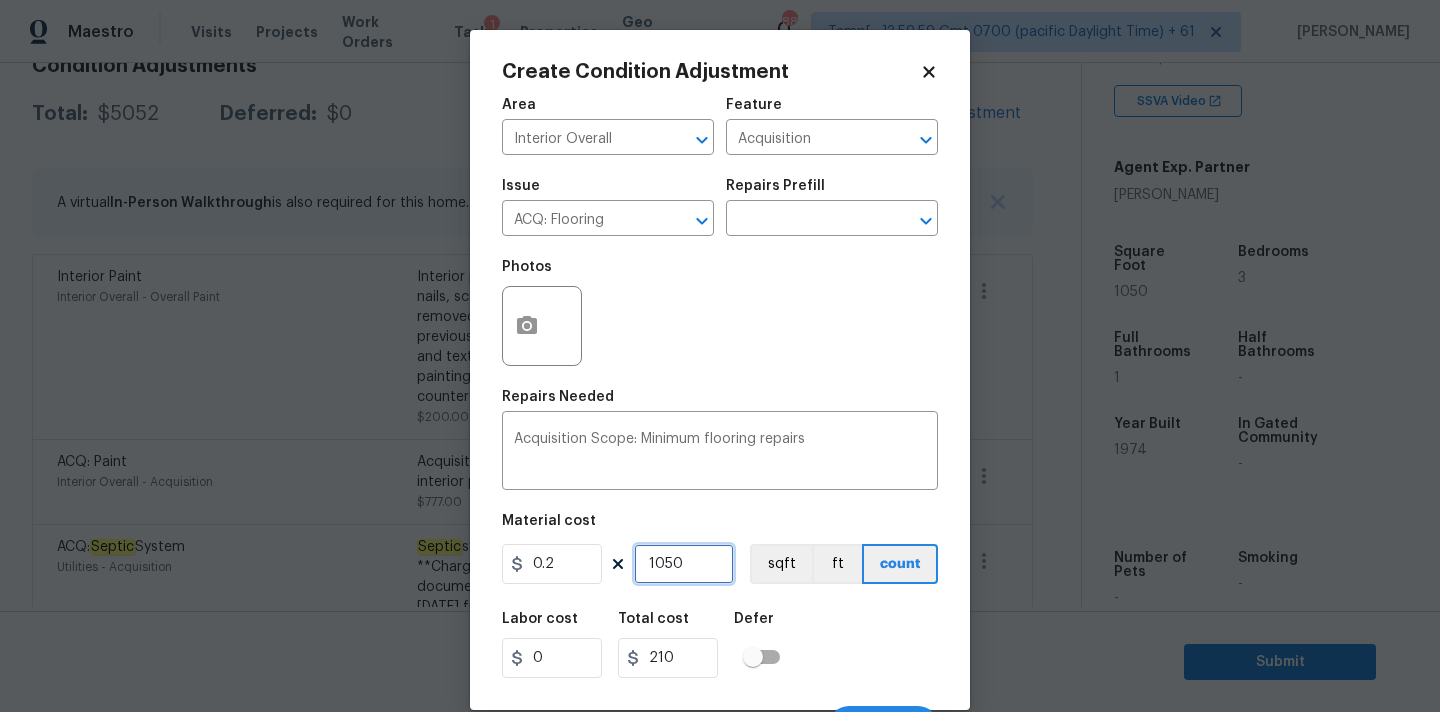 scroll, scrollTop: 35, scrollLeft: 0, axis: vertical 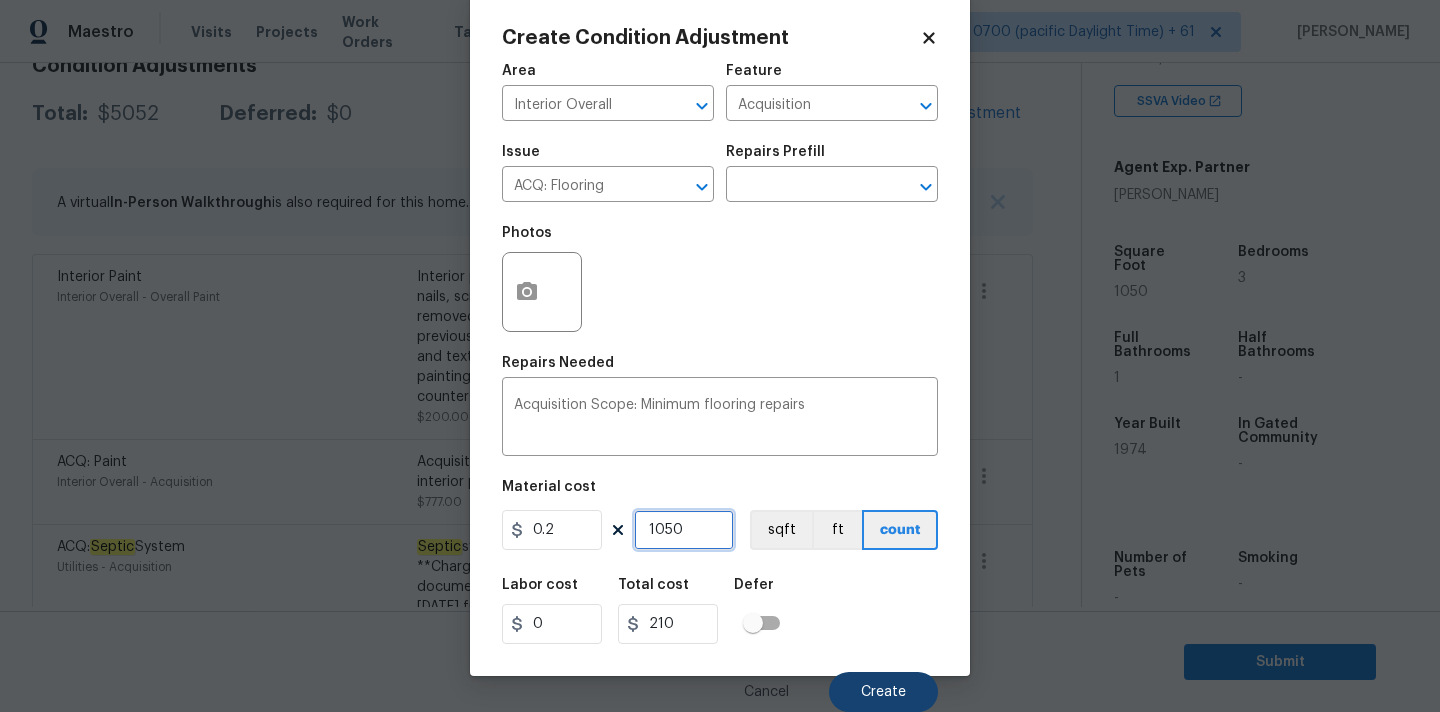 type on "1050" 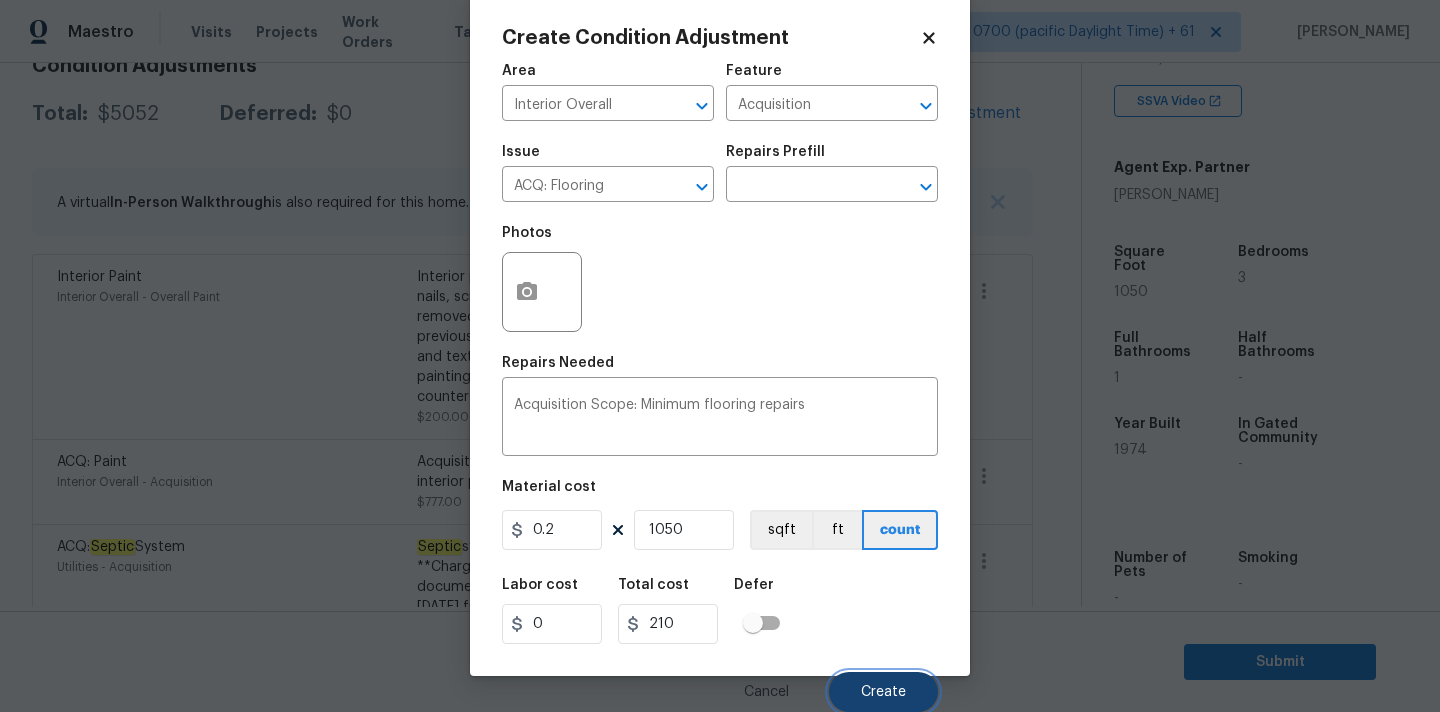 click on "Create" at bounding box center [883, 692] 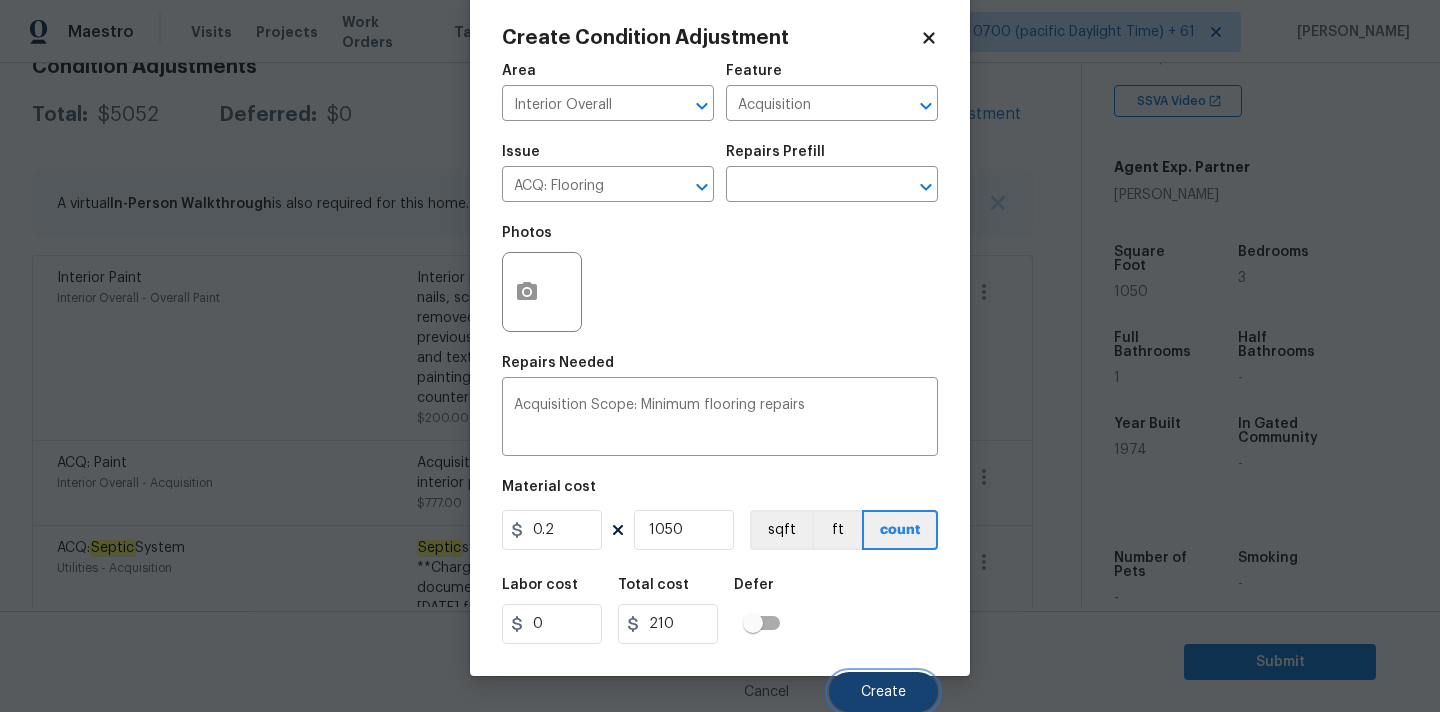 scroll, scrollTop: 311, scrollLeft: 0, axis: vertical 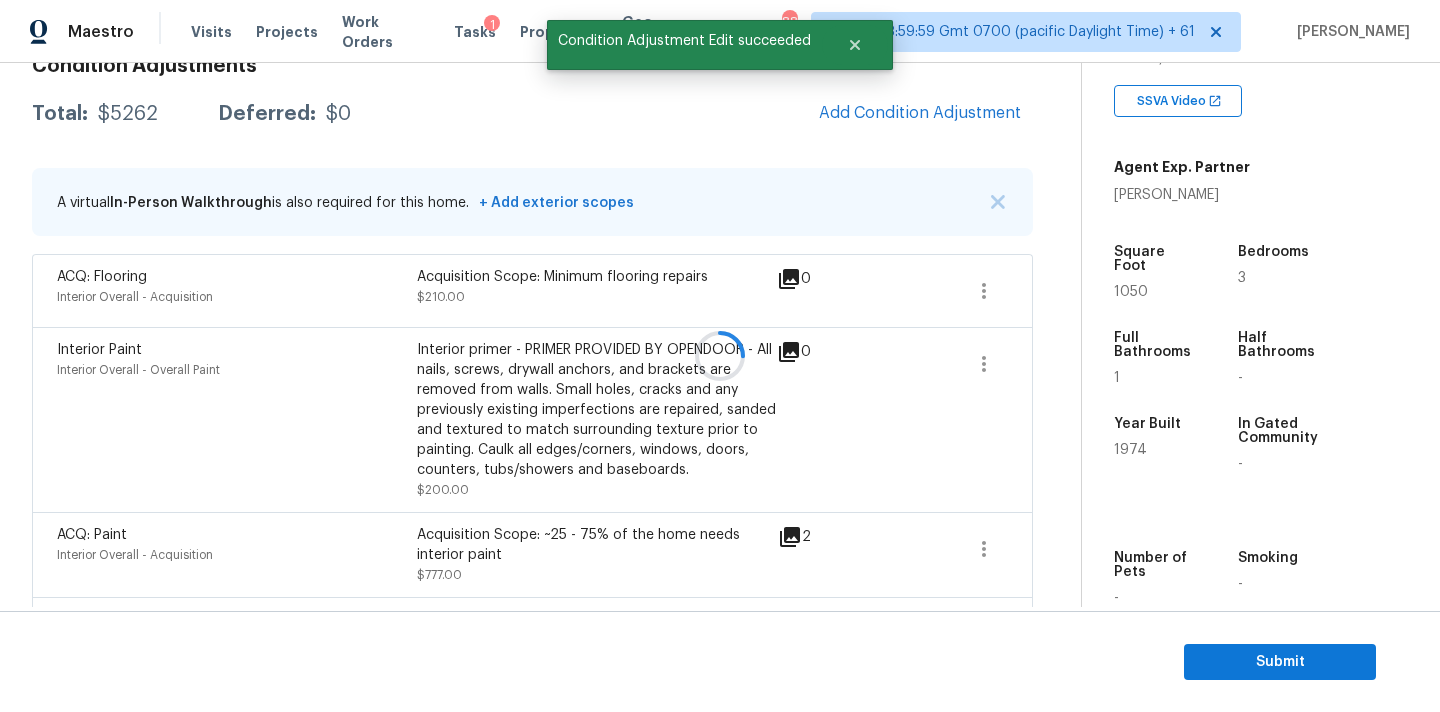 click at bounding box center [720, 356] 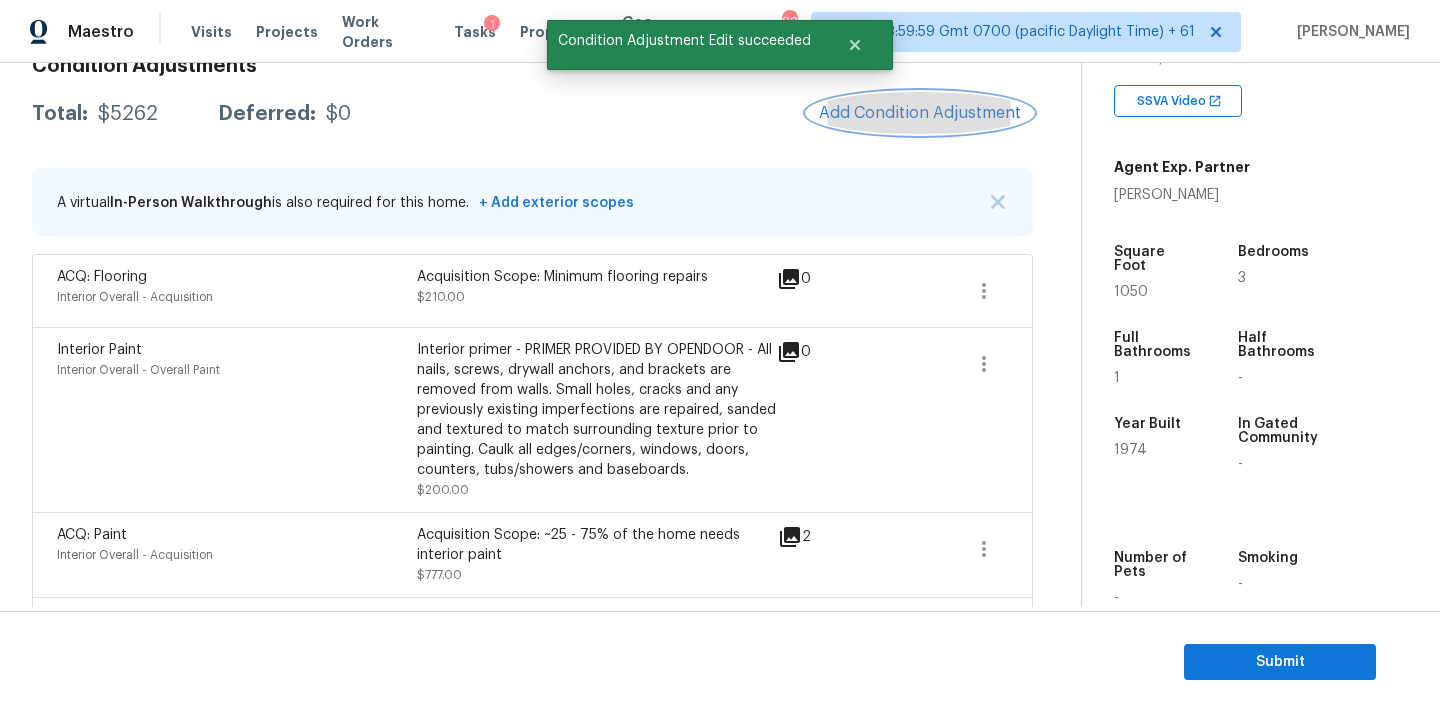 click on "Add Condition Adjustment" at bounding box center (920, 113) 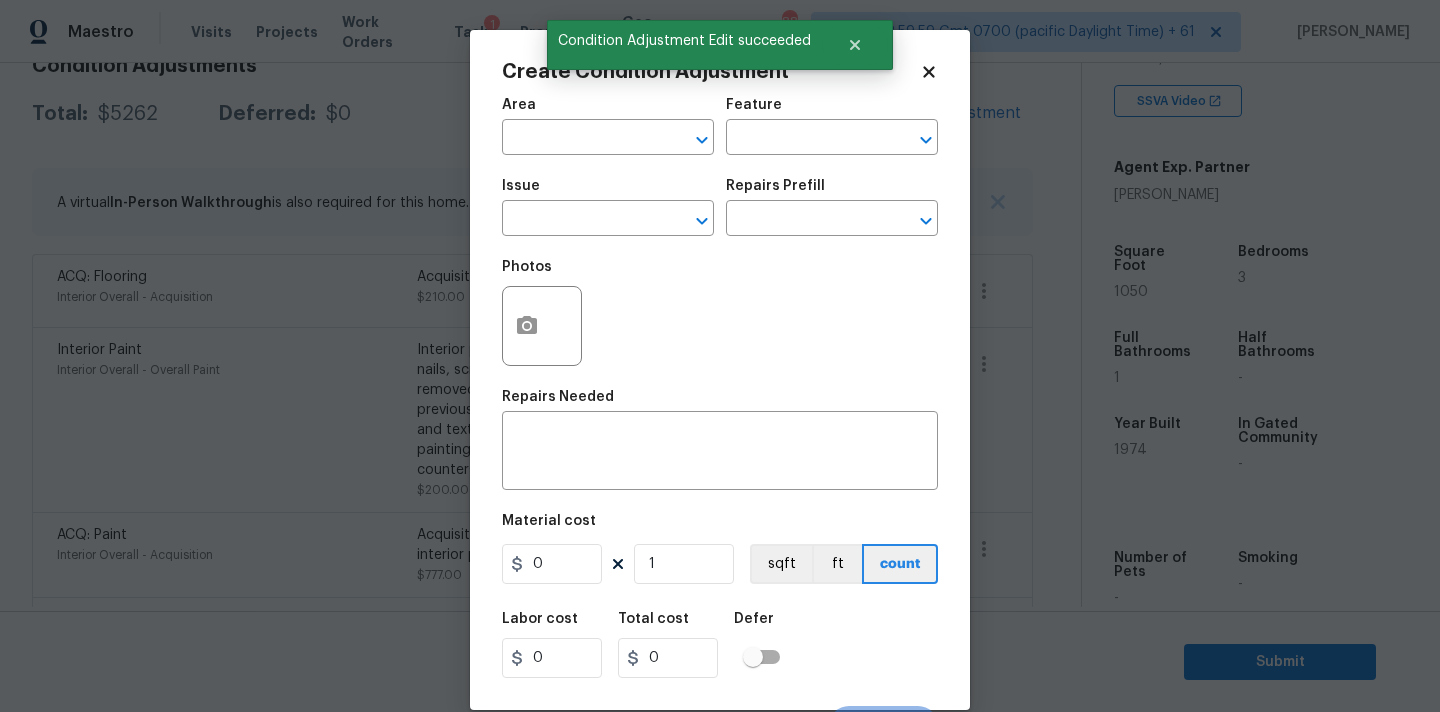 click on "Area" at bounding box center [608, 111] 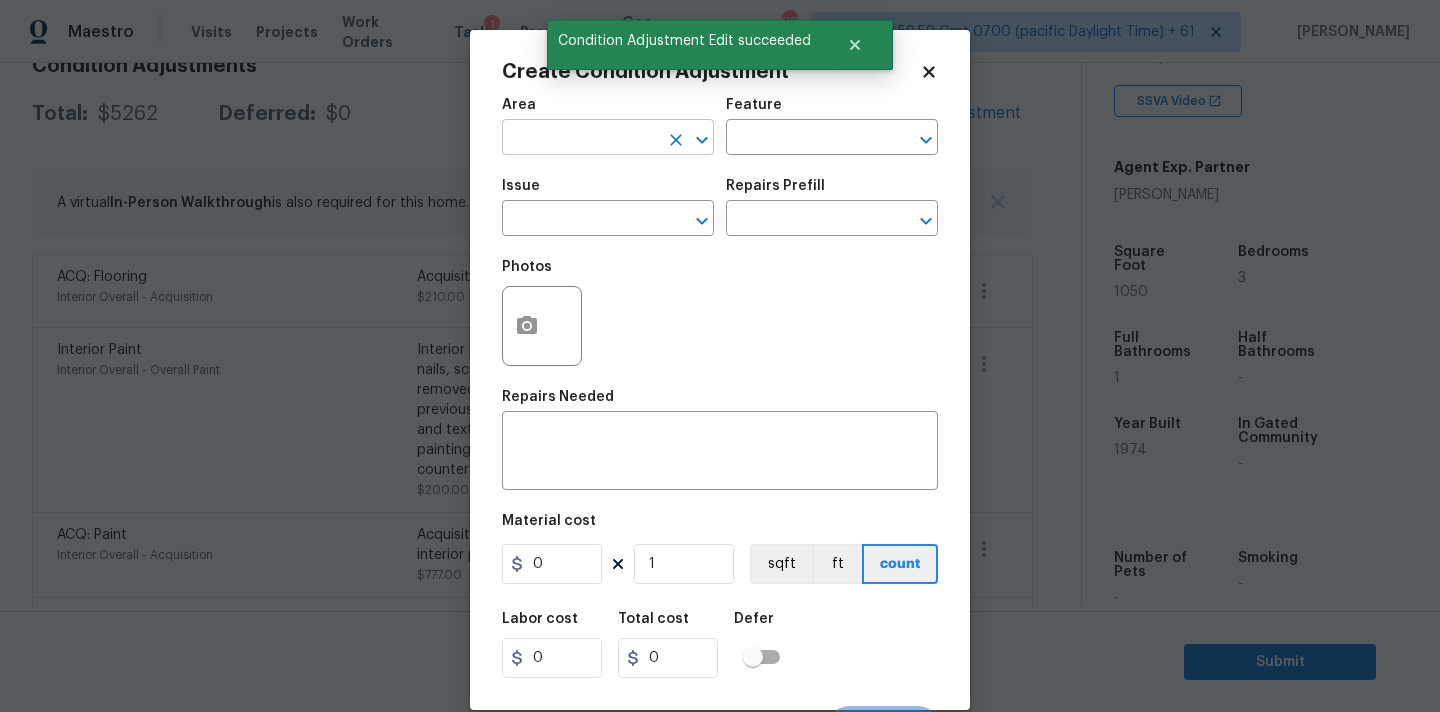 click at bounding box center [580, 139] 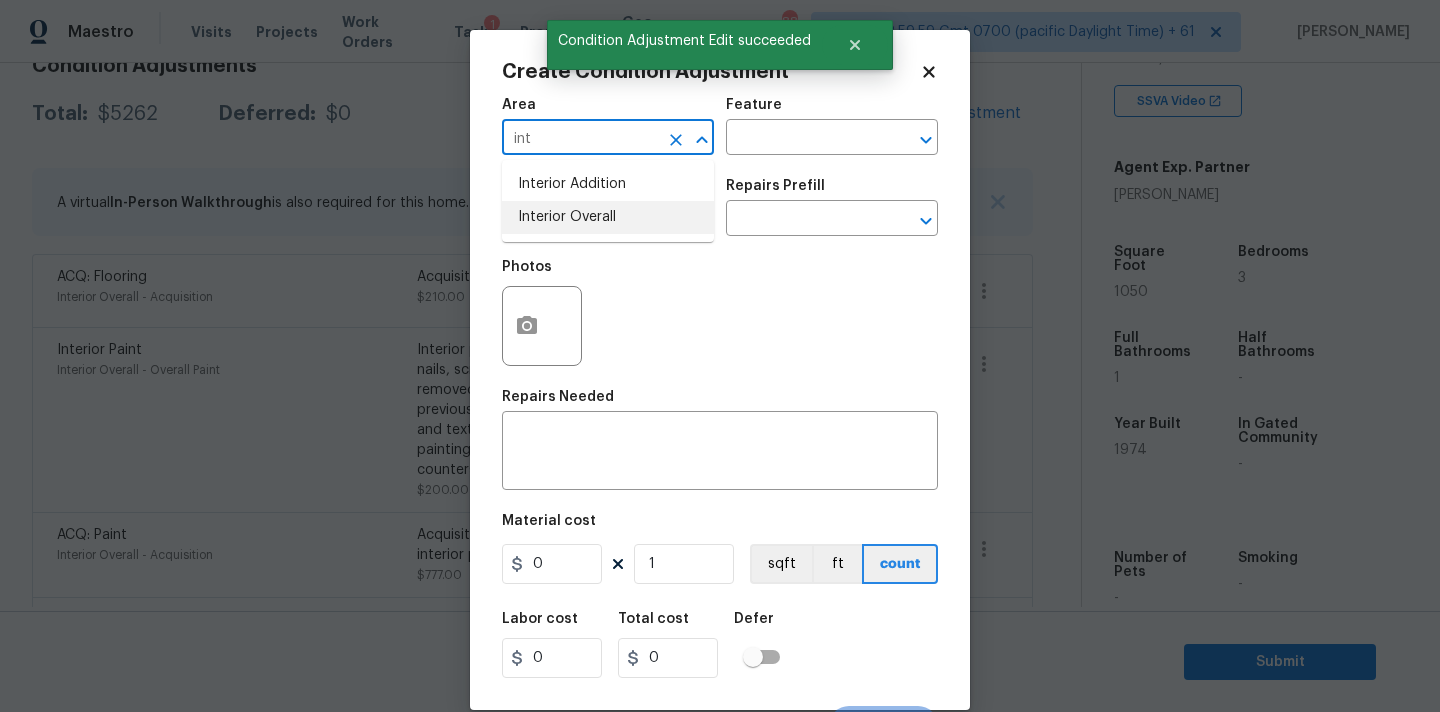 click on "Interior Overall" at bounding box center [608, 217] 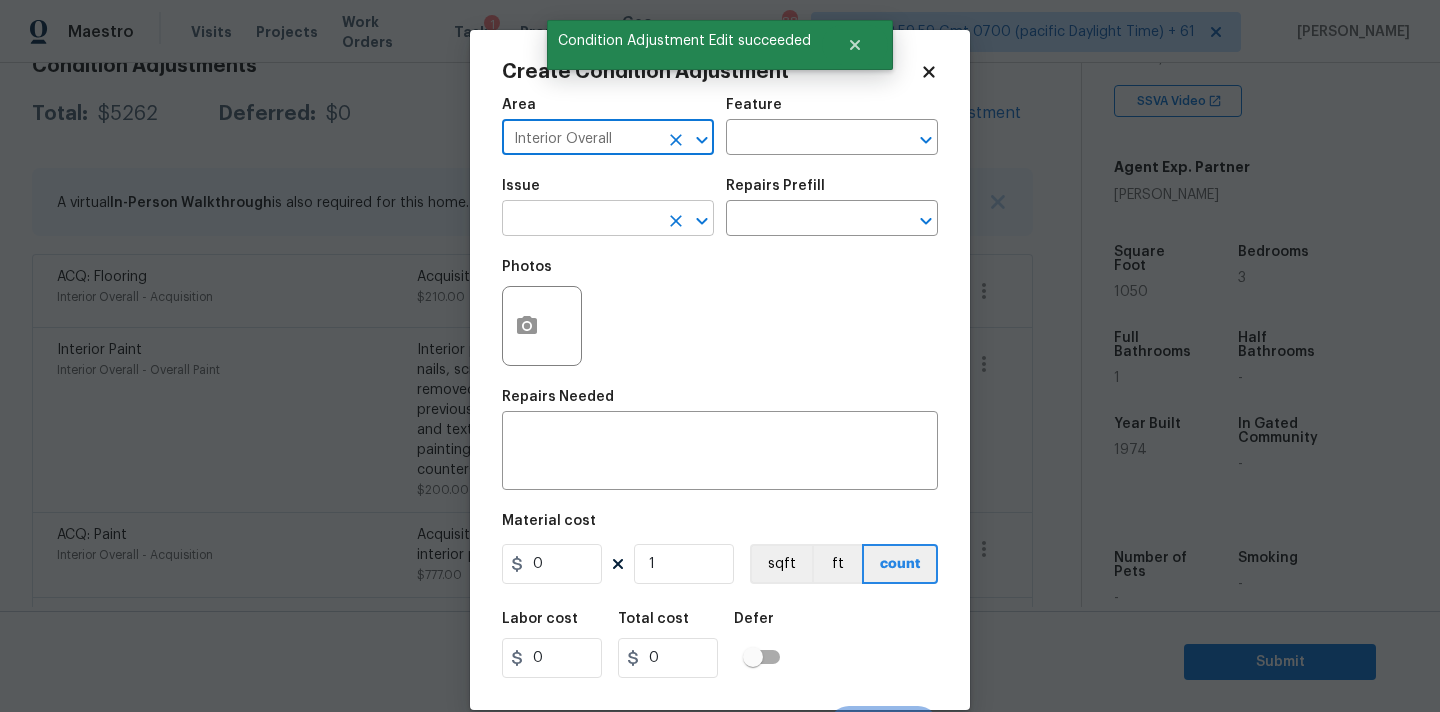 type on "Interior Overall" 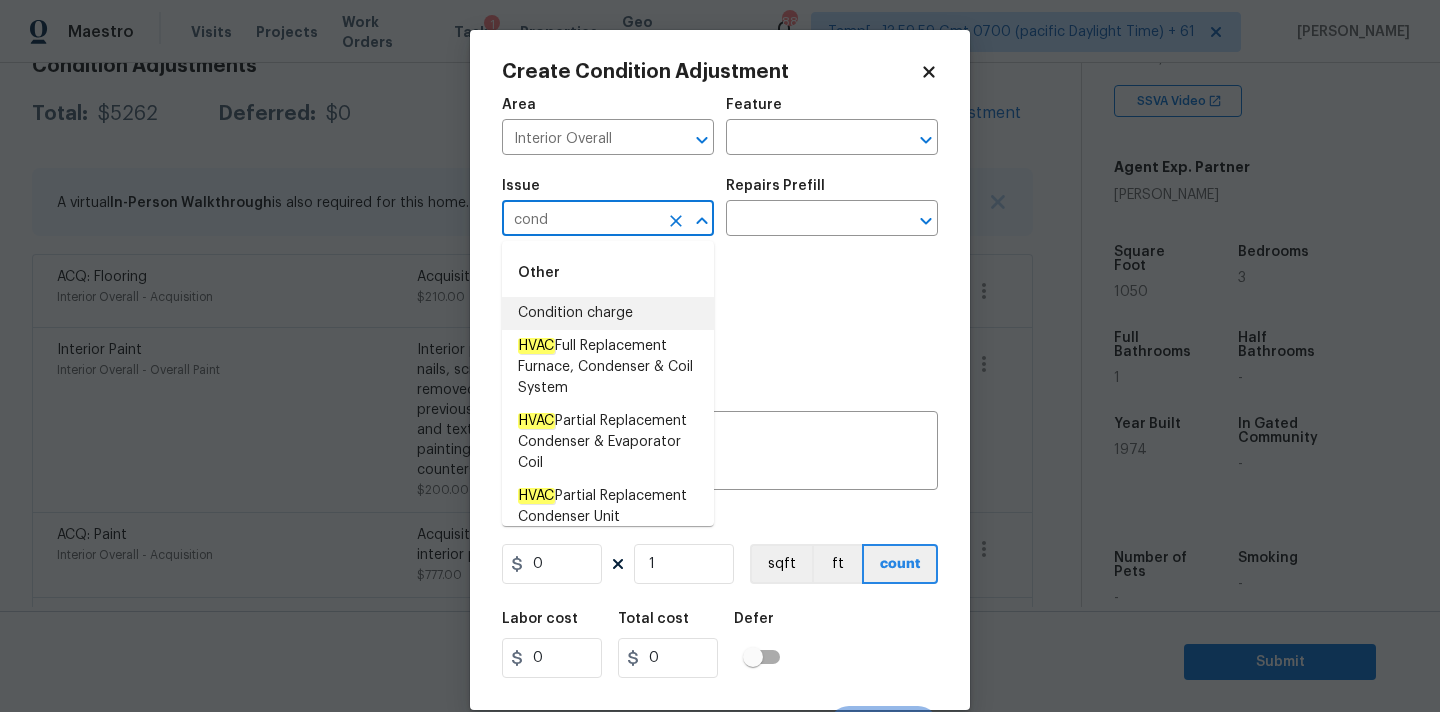 click on "Condition charge" at bounding box center [608, 313] 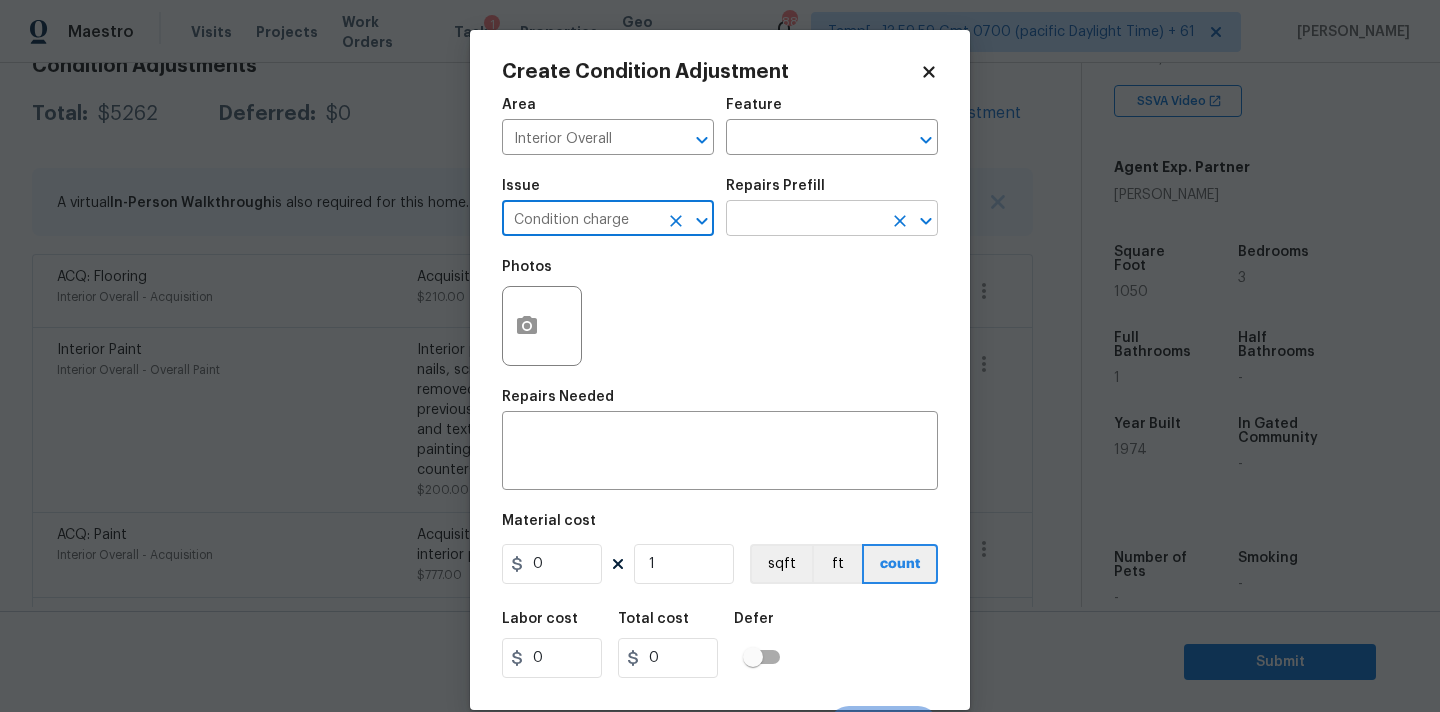 type on "Condition charge" 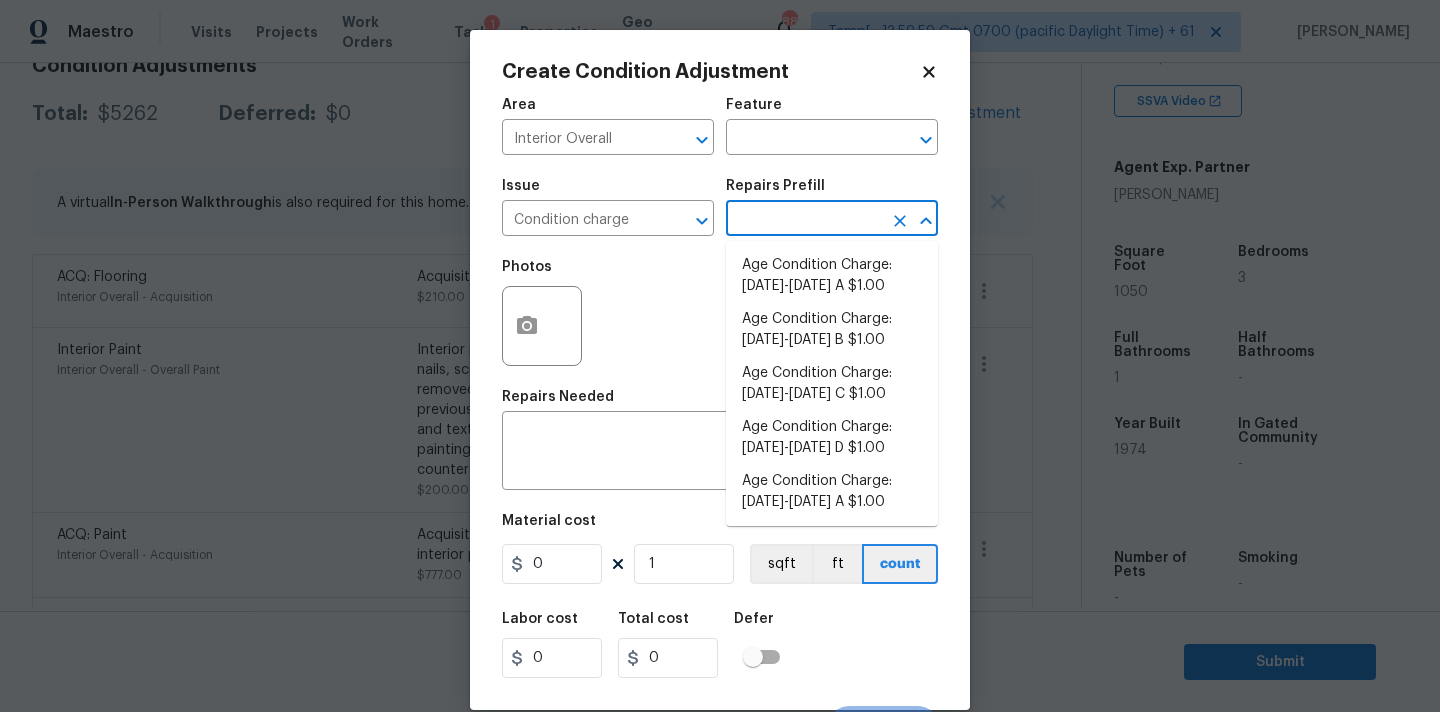 click at bounding box center [804, 220] 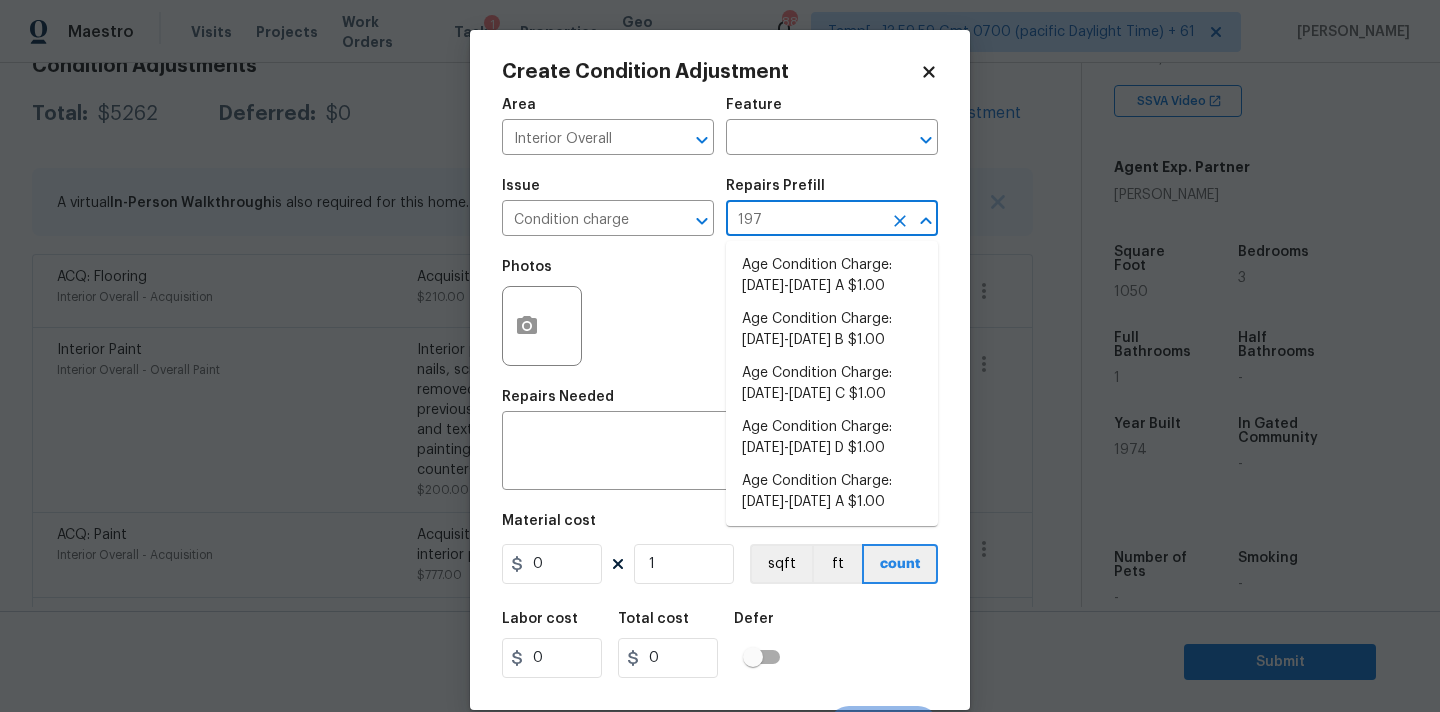 type on "1978" 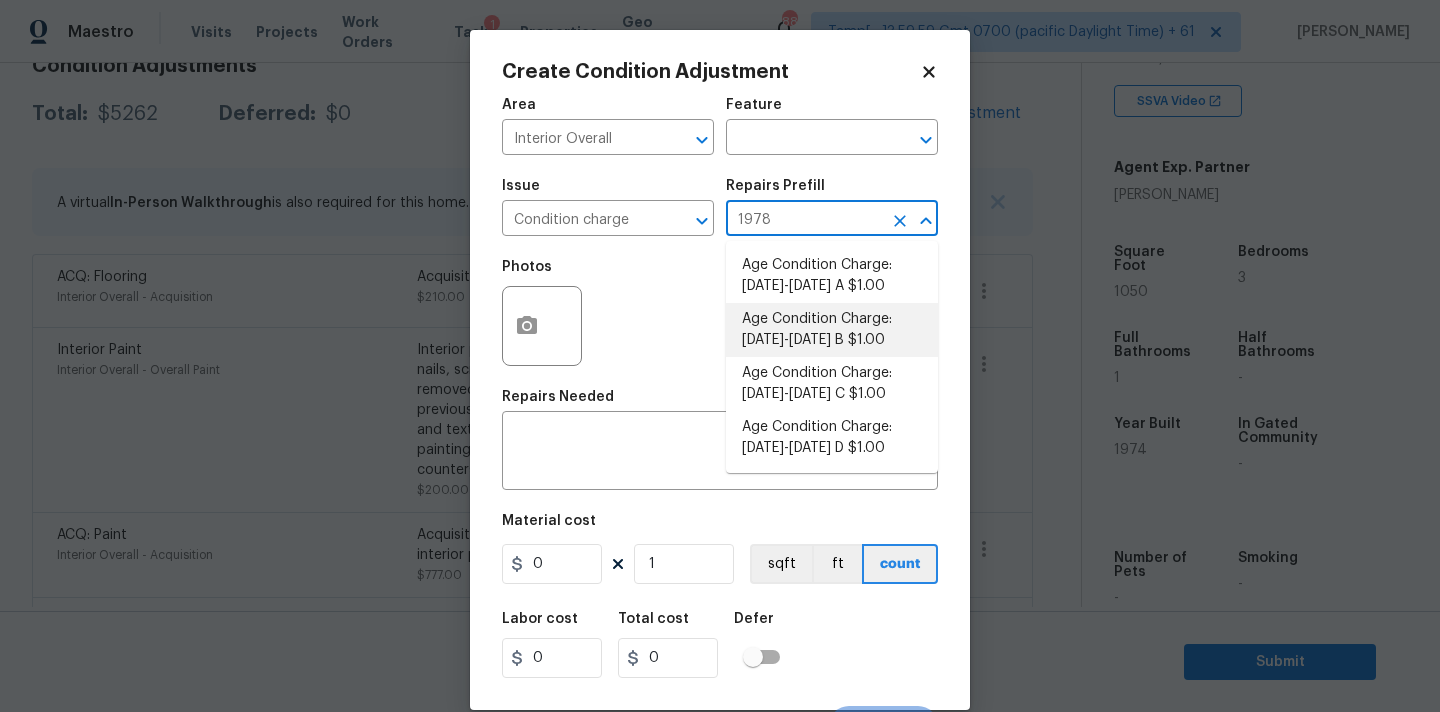 click on "Age Condition Charge: [DATE]-[DATE] B	 $1.00" at bounding box center (832, 330) 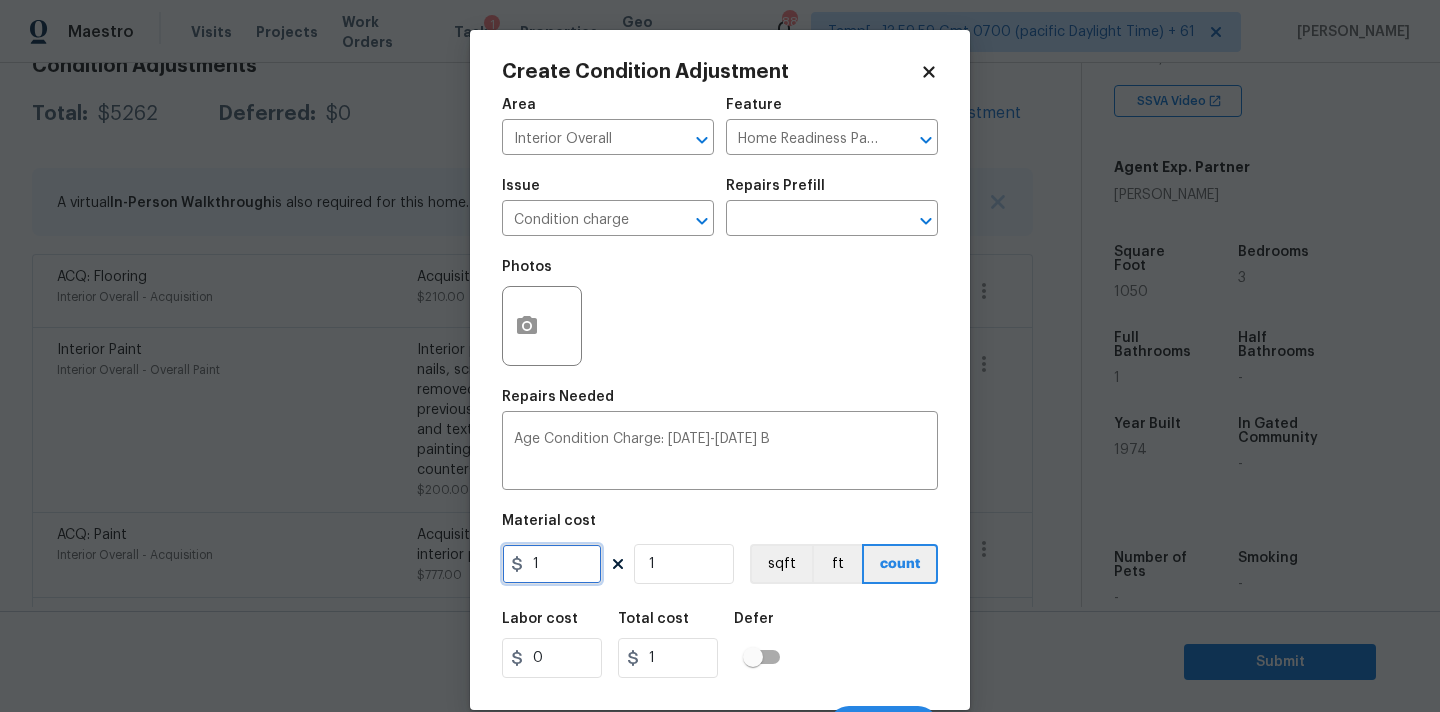 click on "1" at bounding box center [552, 564] 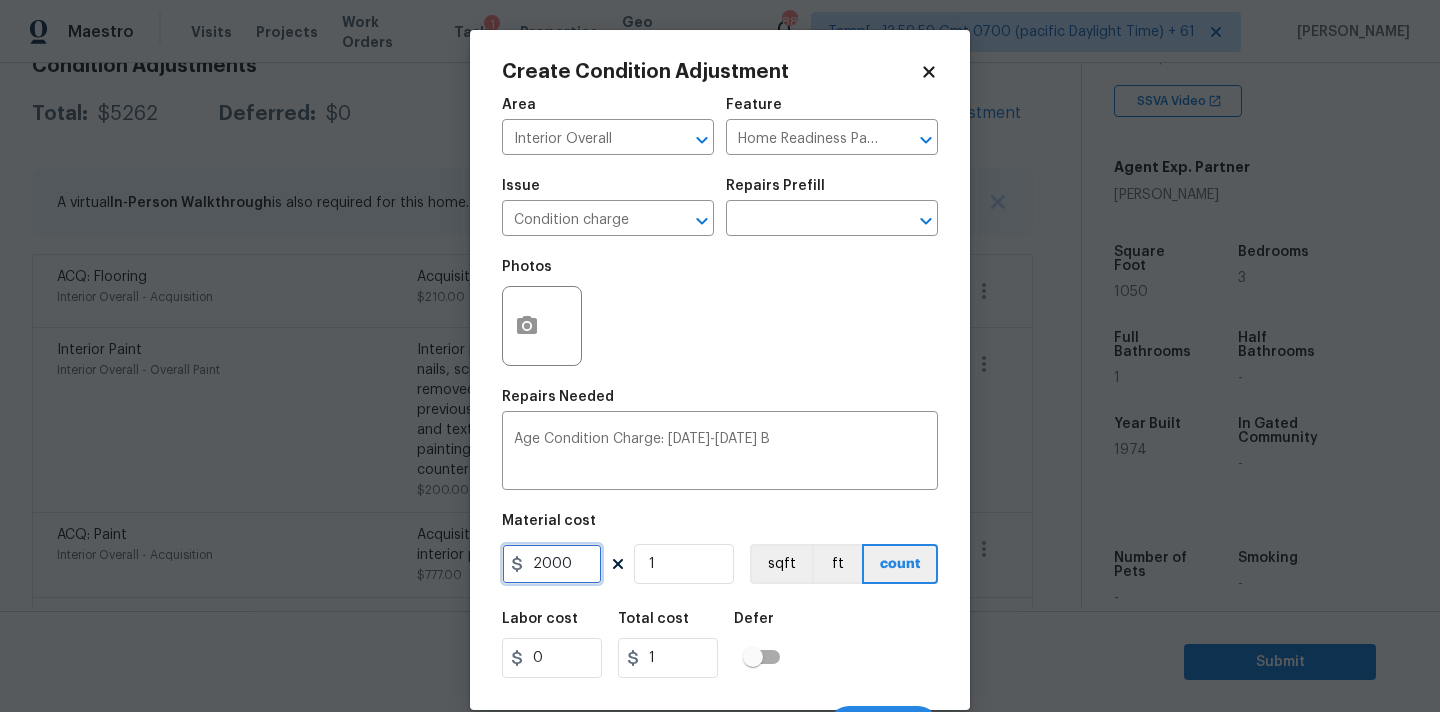 type on "2000" 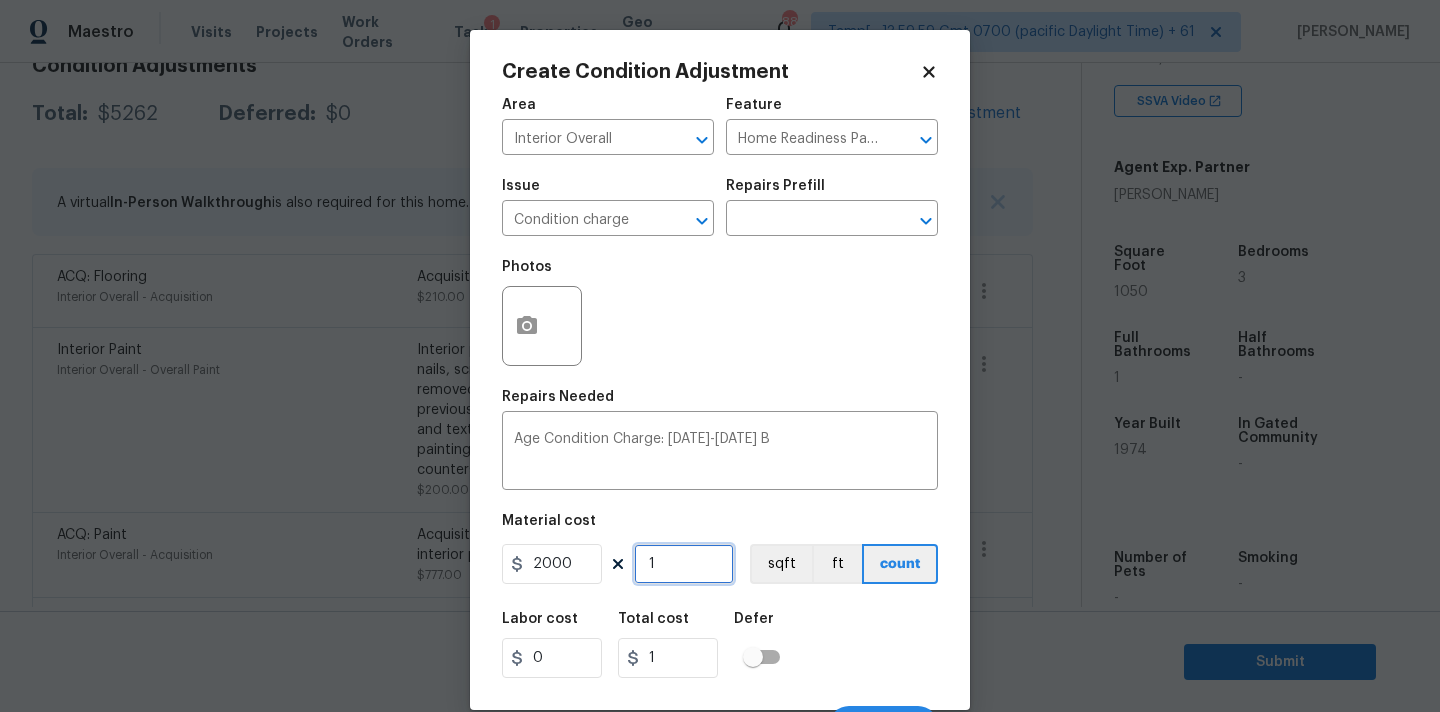 type on "2000" 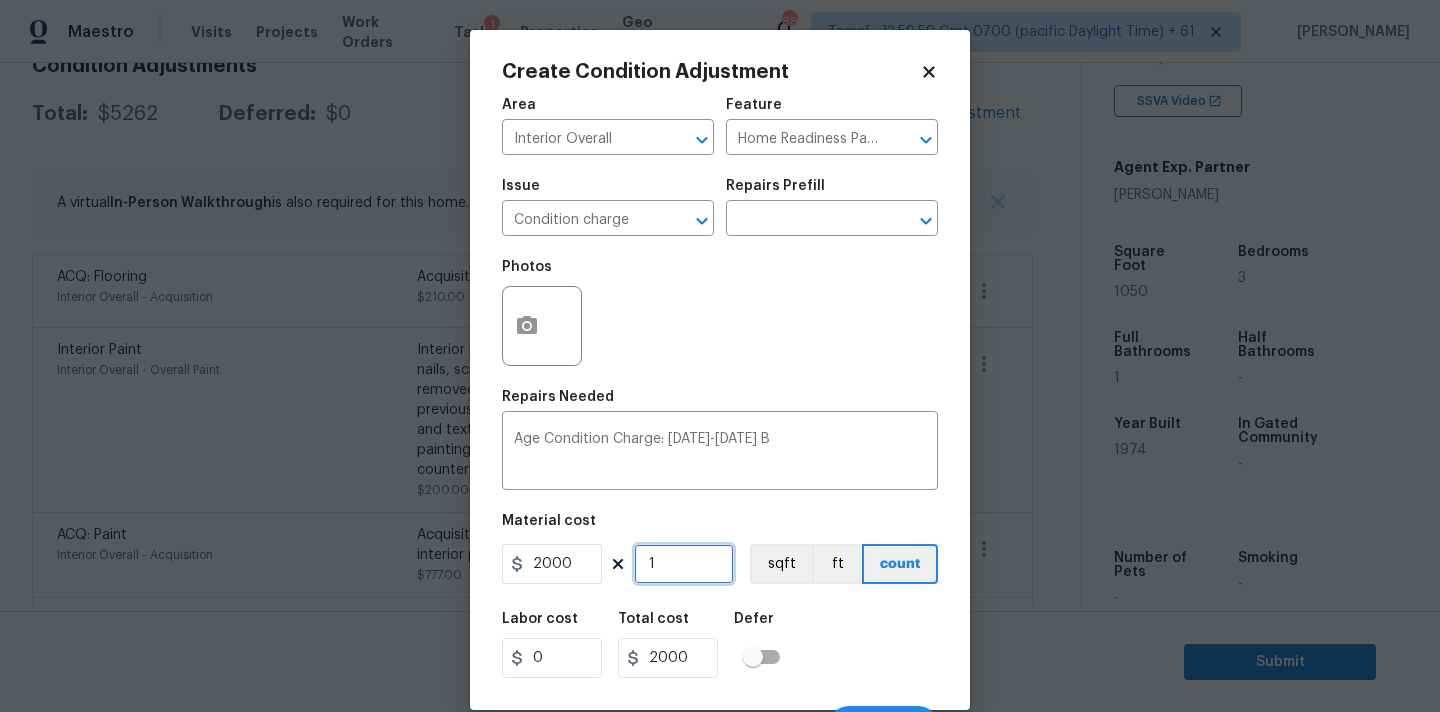 scroll, scrollTop: 35, scrollLeft: 0, axis: vertical 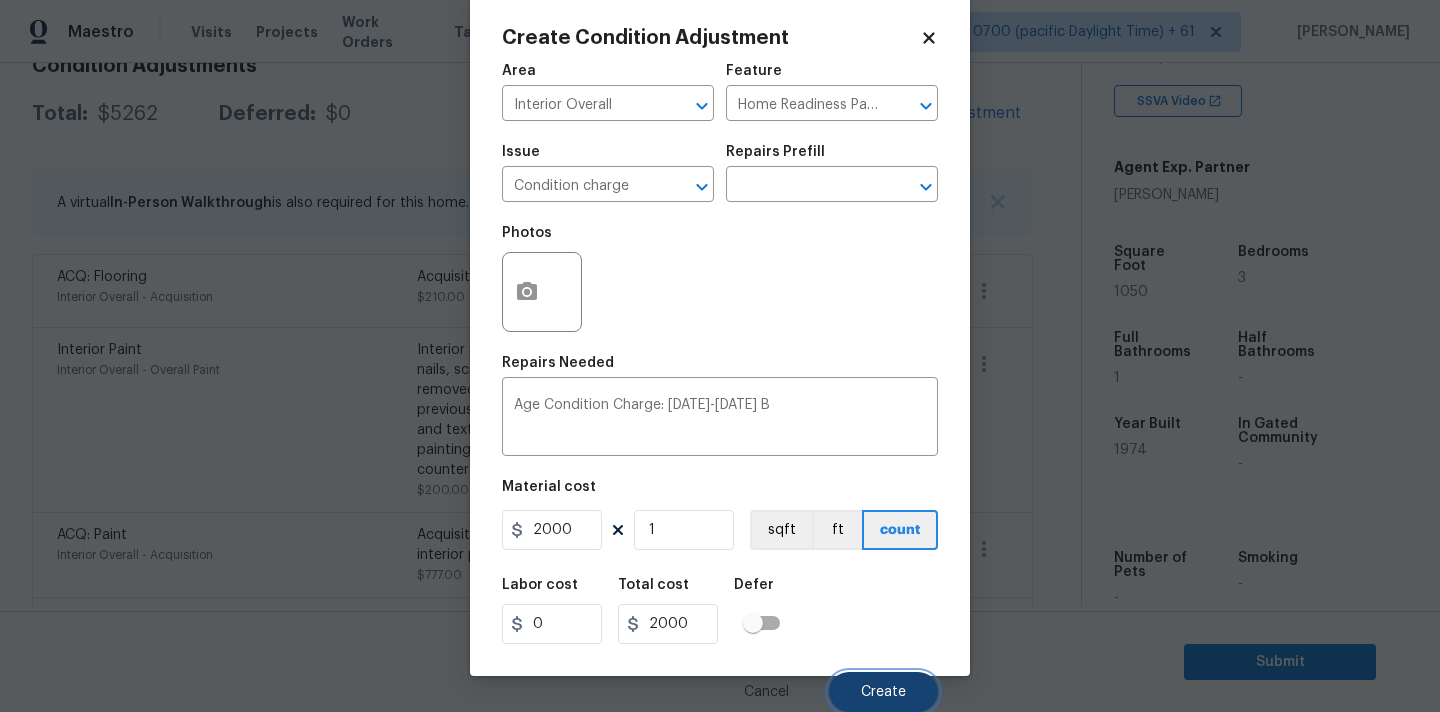 click on "Create" at bounding box center [883, 692] 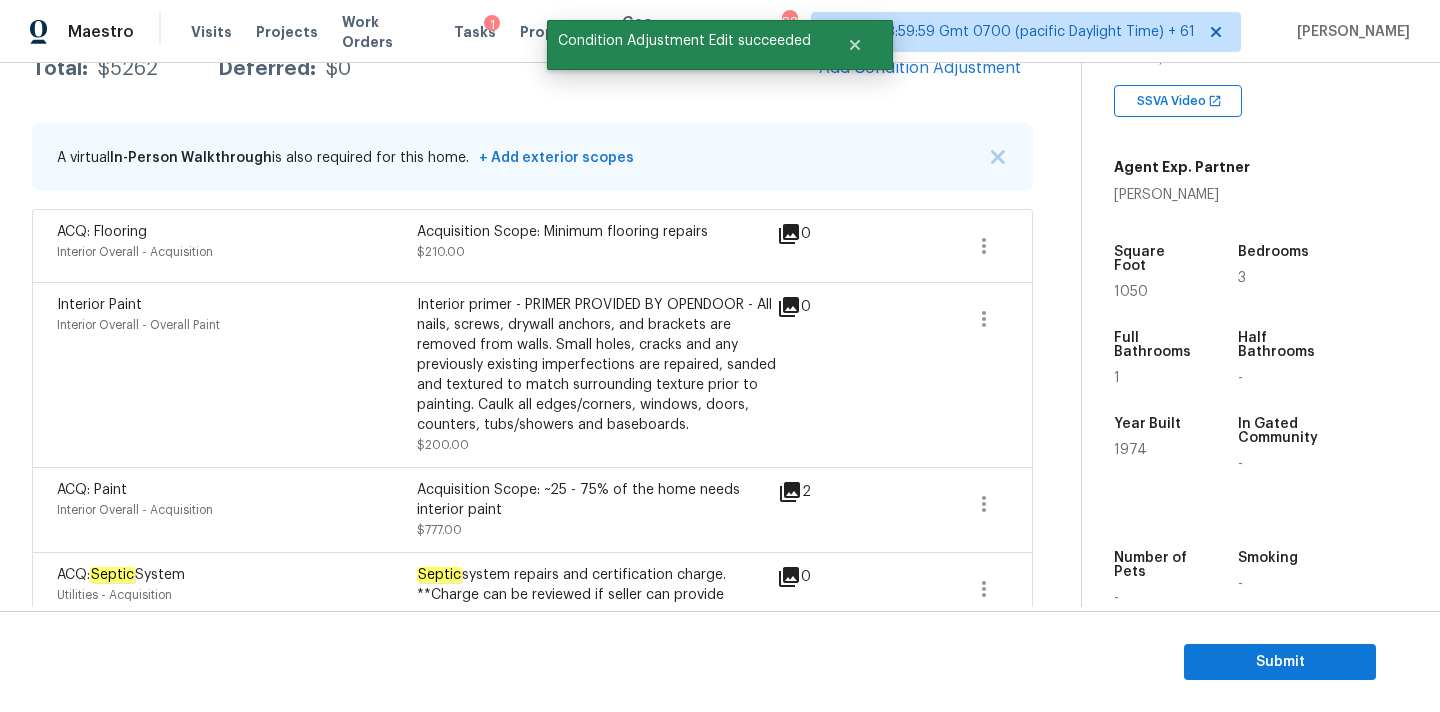 scroll, scrollTop: 311, scrollLeft: 0, axis: vertical 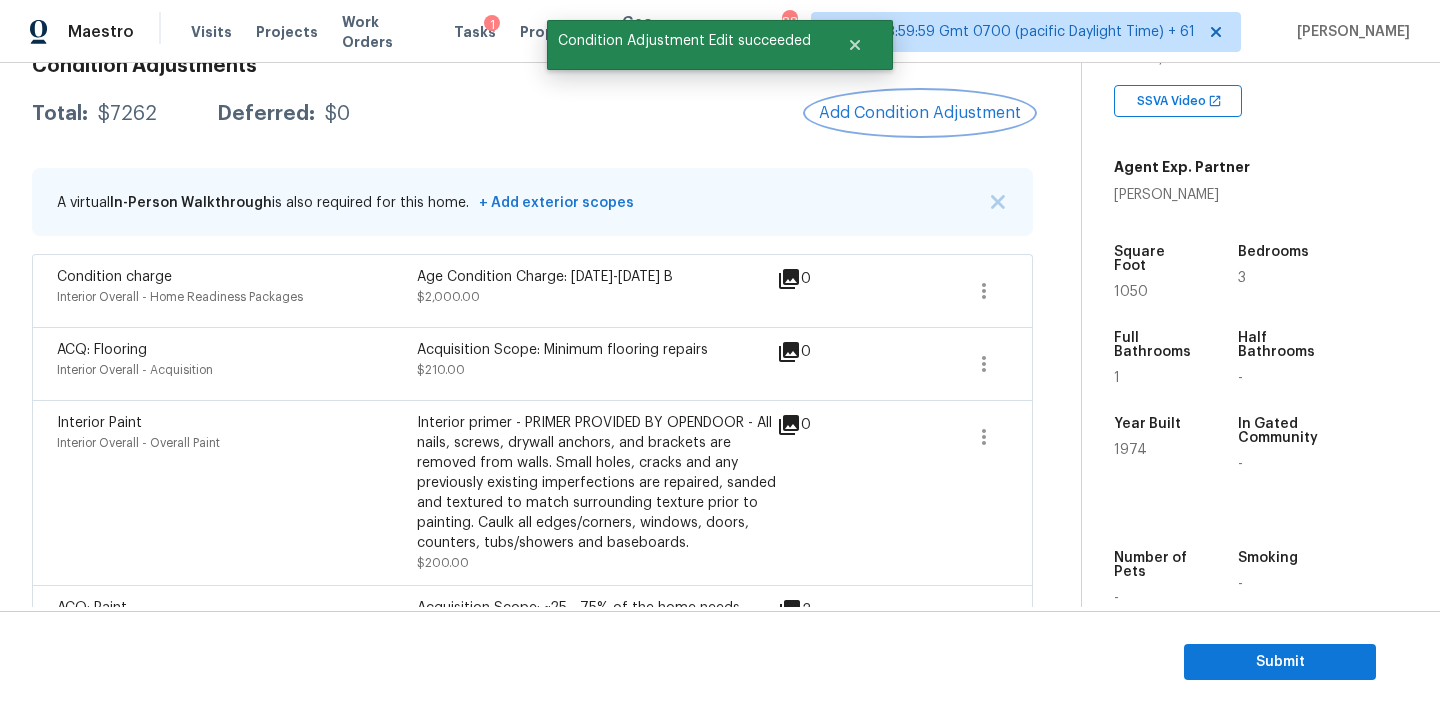 click on "Add Condition Adjustment" at bounding box center (920, 113) 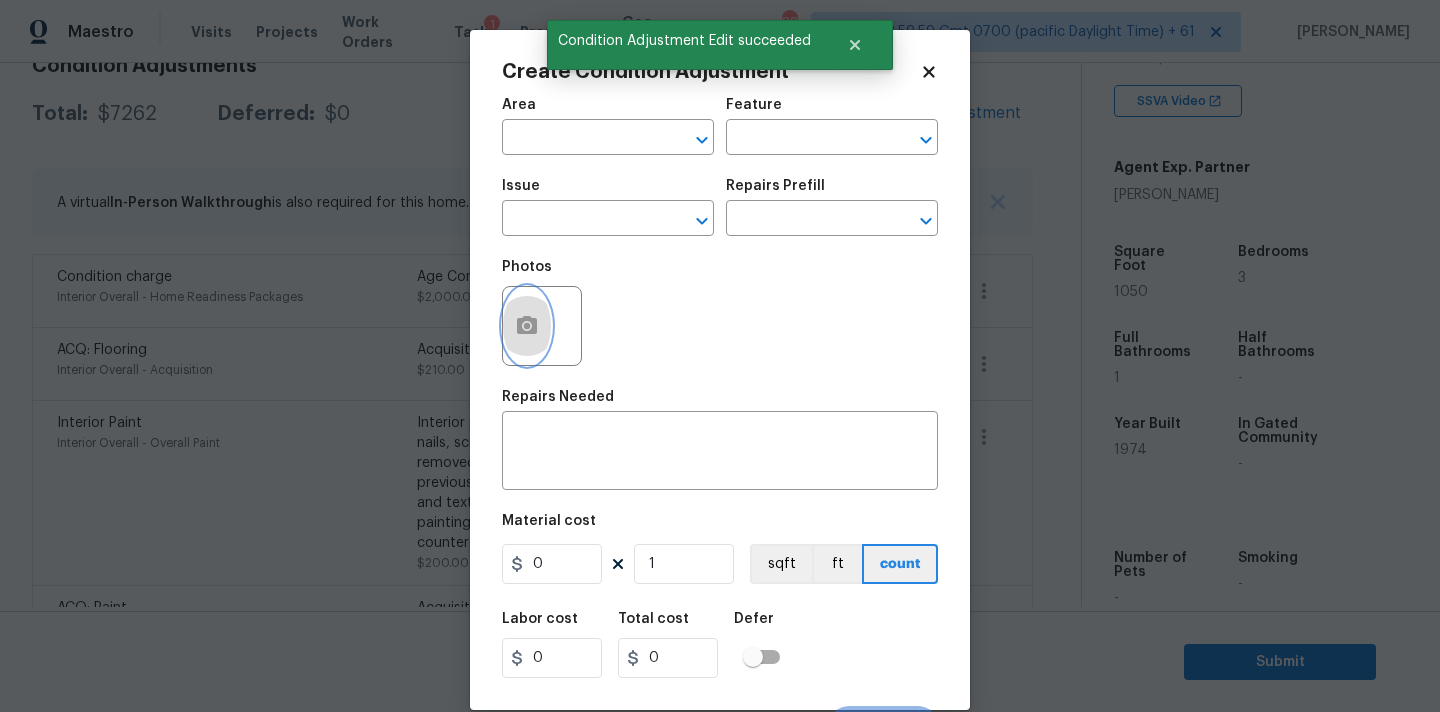 click at bounding box center (527, 326) 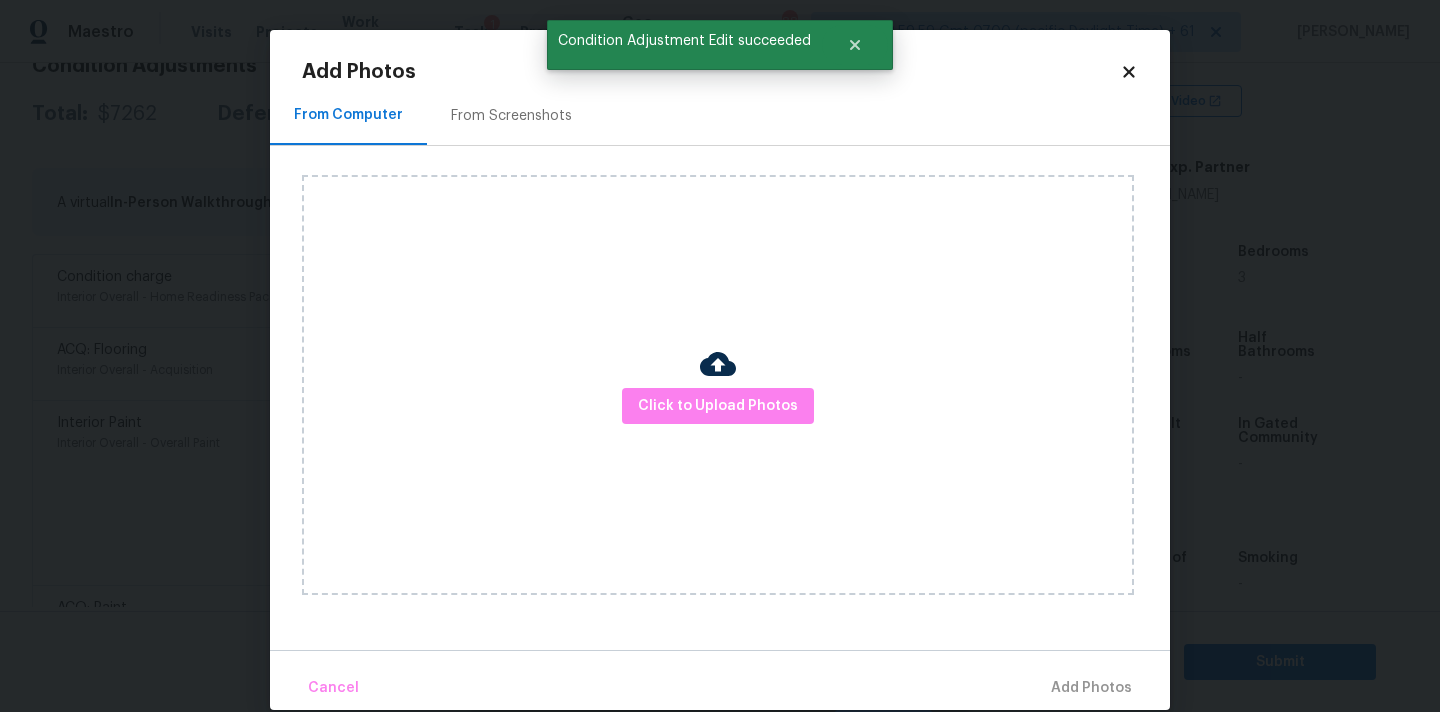 click on "Click to Upload Photos" at bounding box center [718, 385] 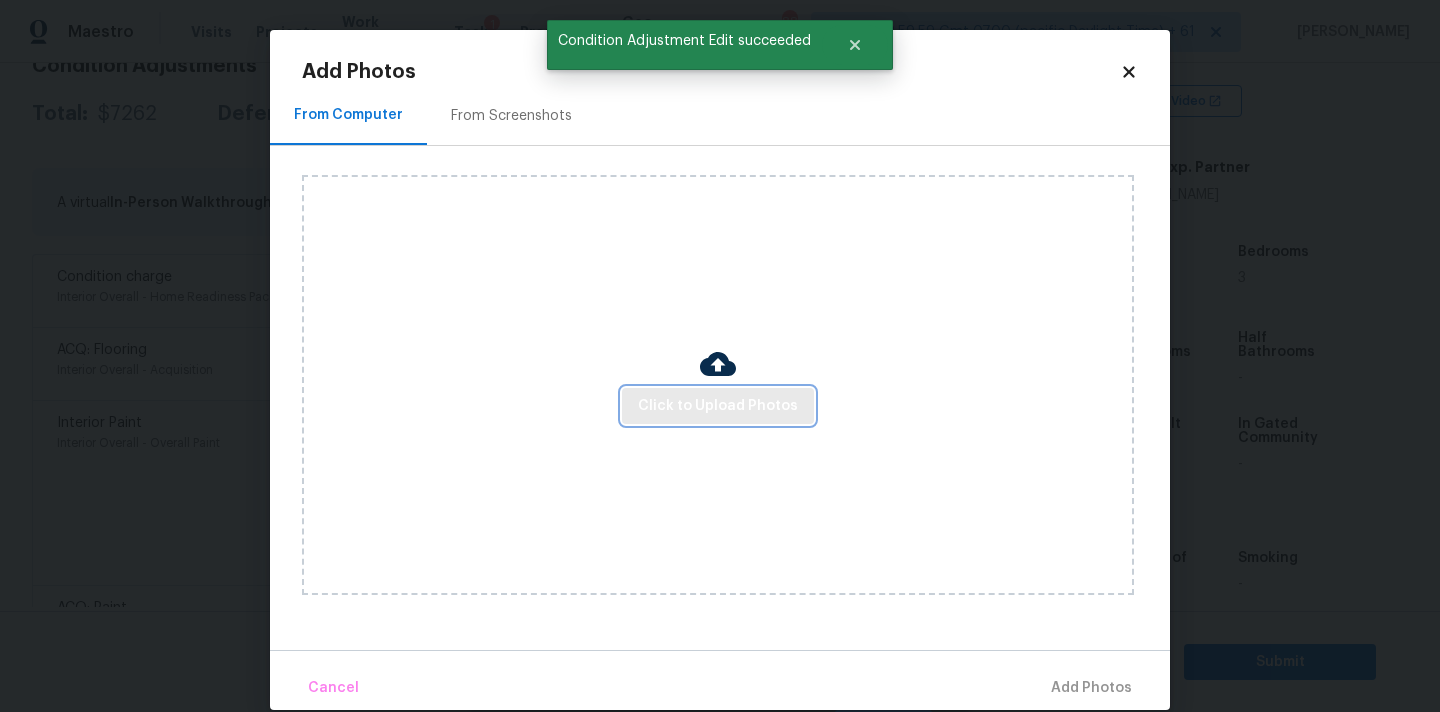 click on "Click to Upload Photos" at bounding box center (718, 406) 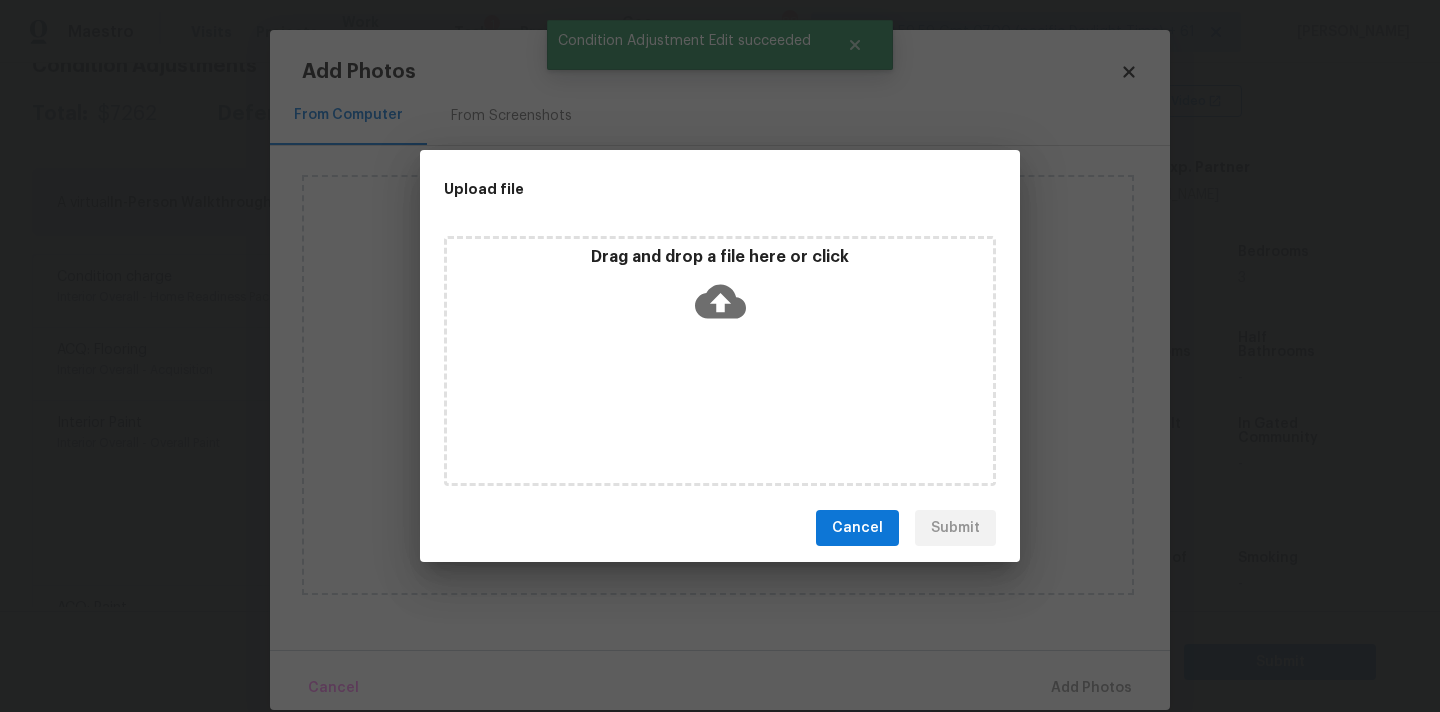 click 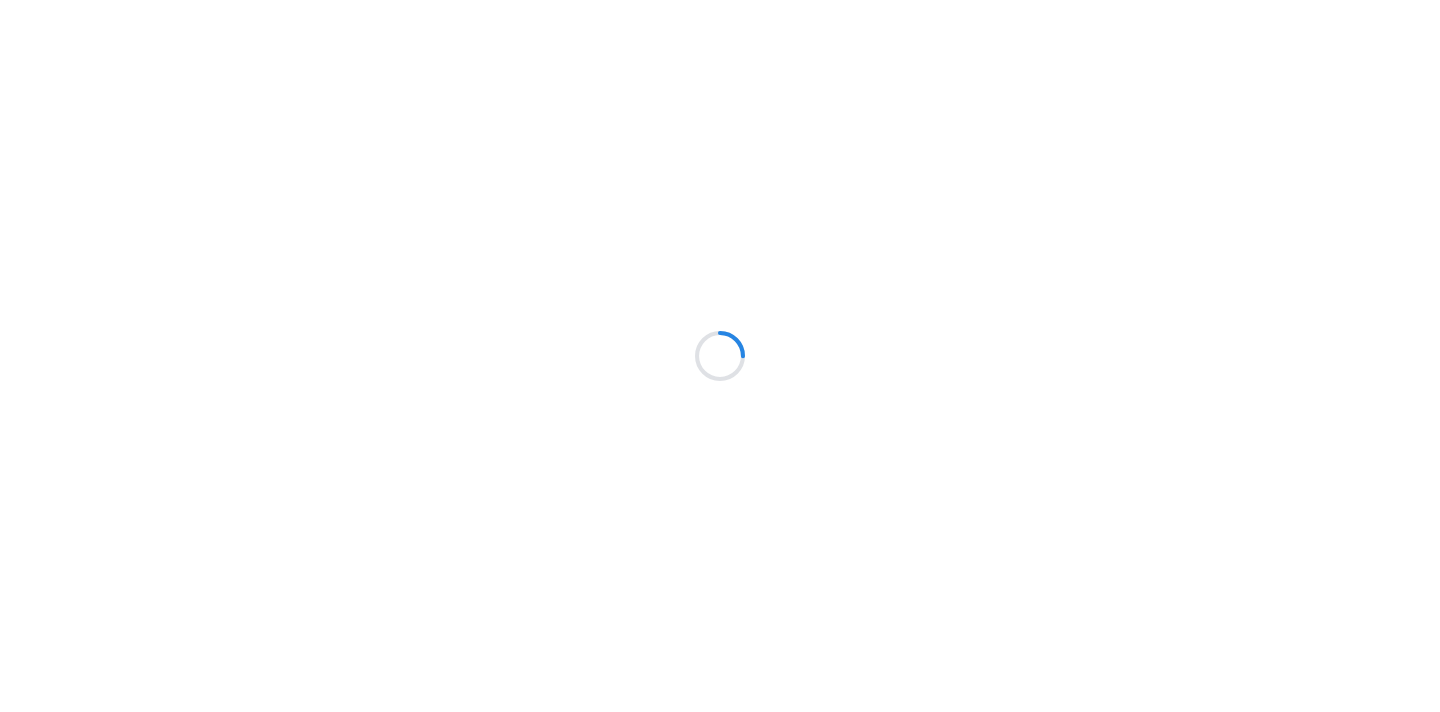 scroll, scrollTop: 0, scrollLeft: 0, axis: both 